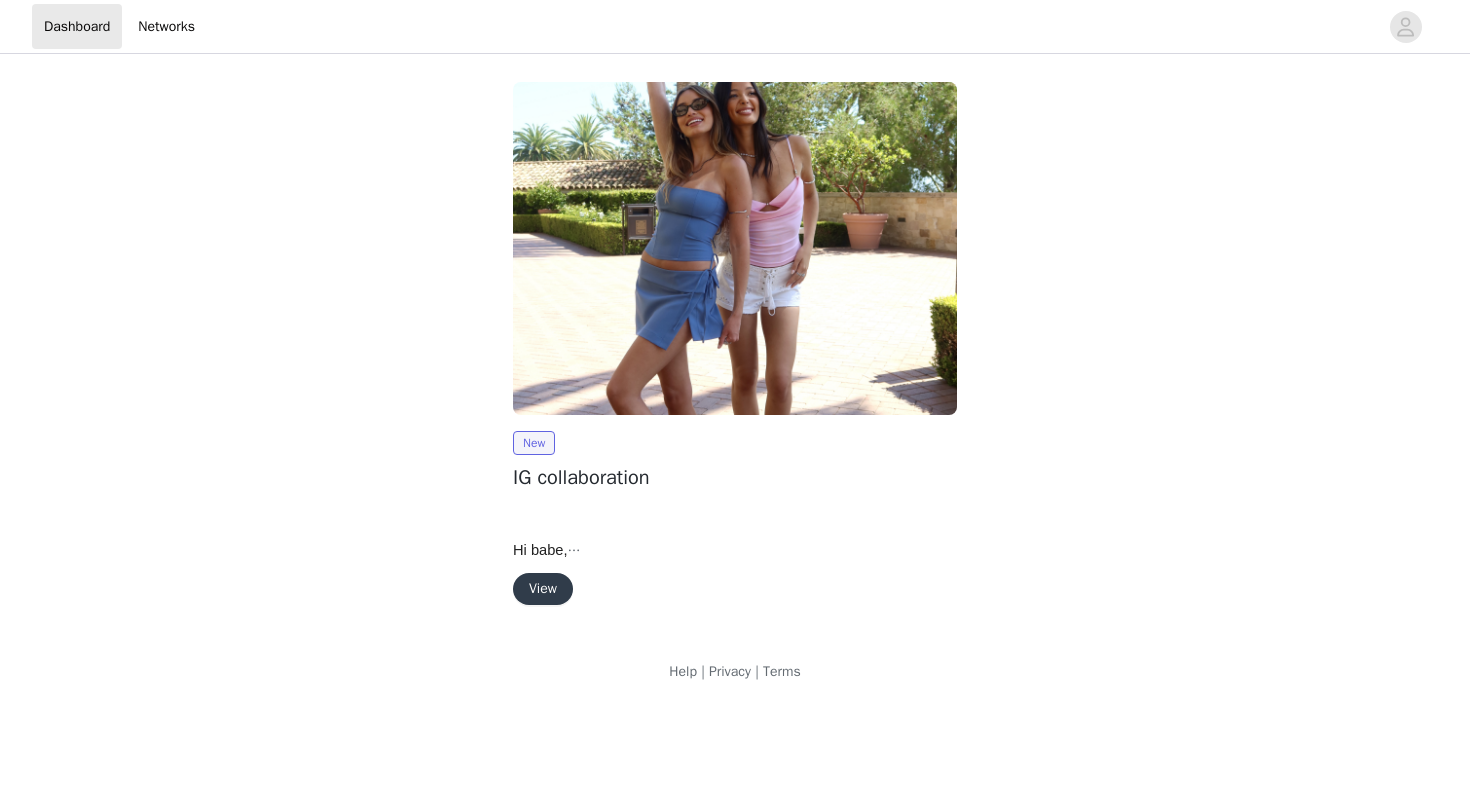 scroll, scrollTop: 0, scrollLeft: 0, axis: both 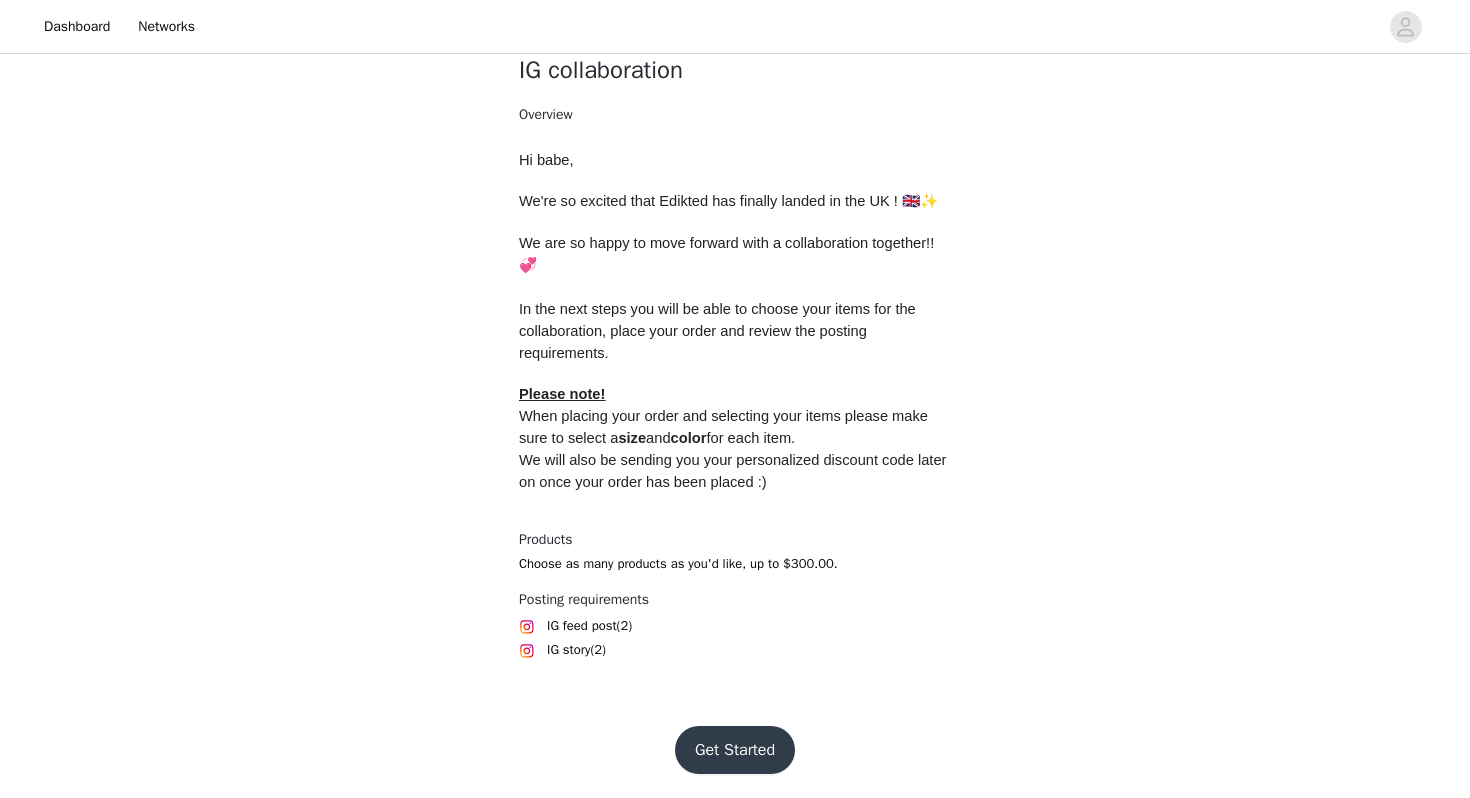 click on "Get Started" at bounding box center (735, 750) 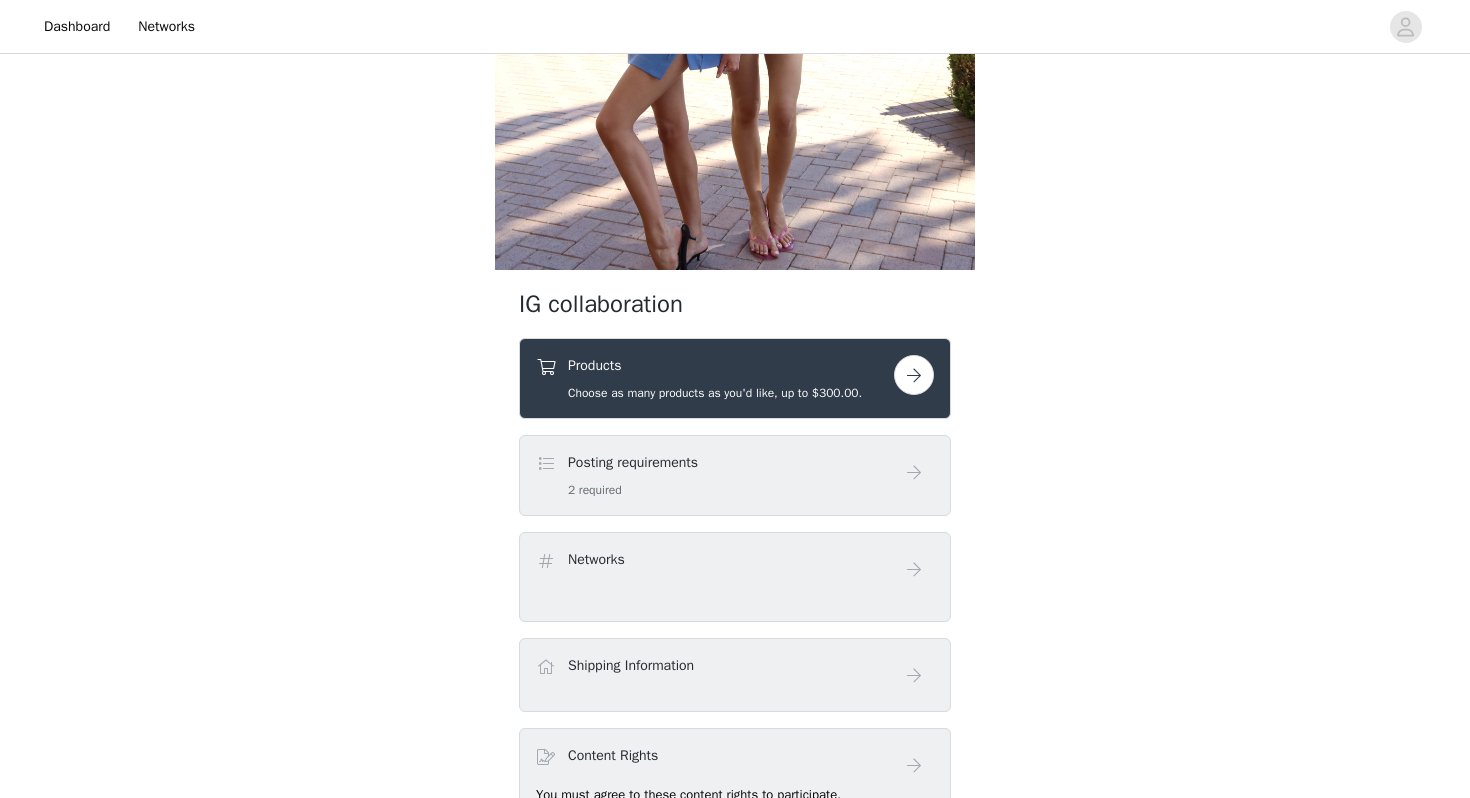 scroll, scrollTop: 399, scrollLeft: 0, axis: vertical 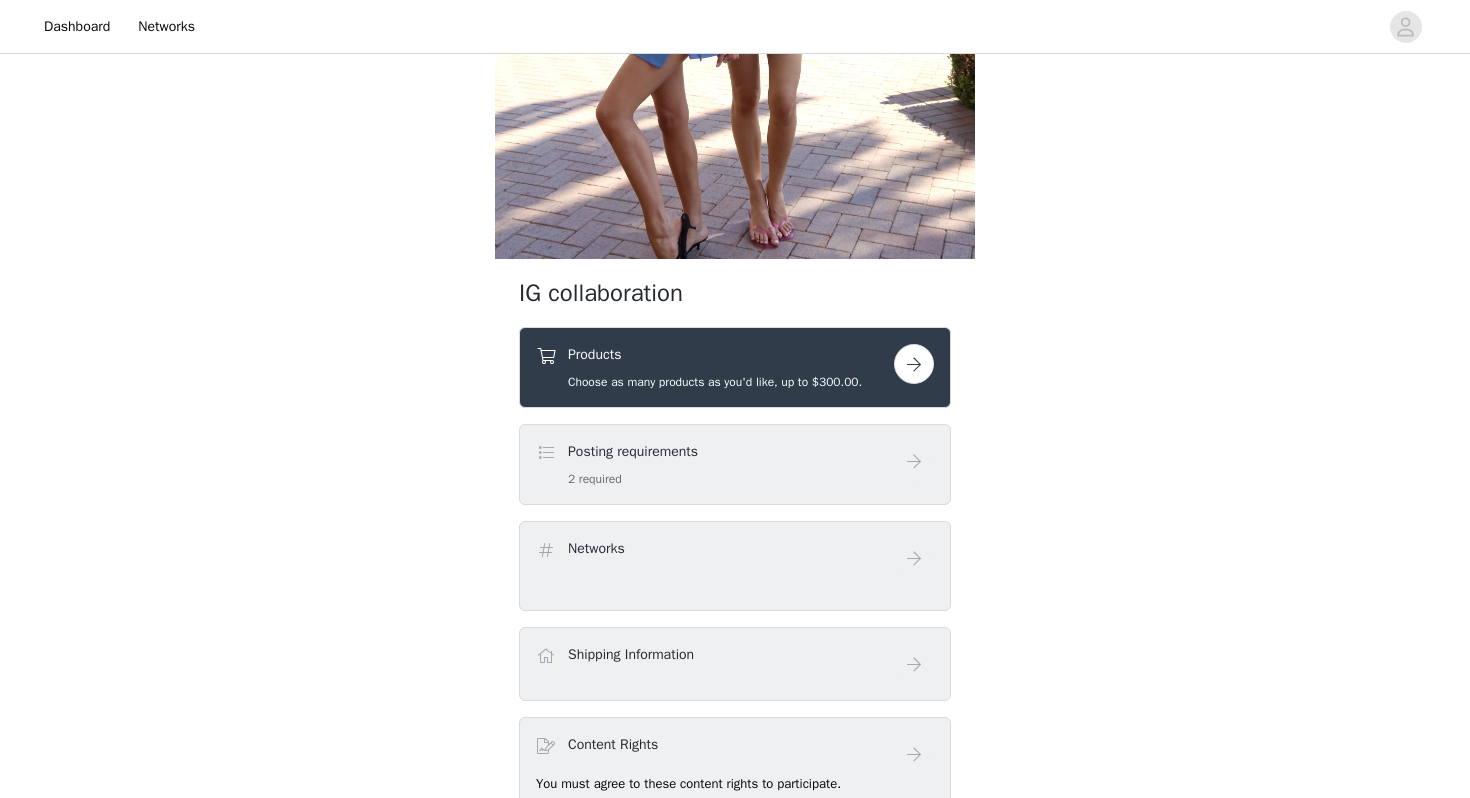 click at bounding box center [914, 364] 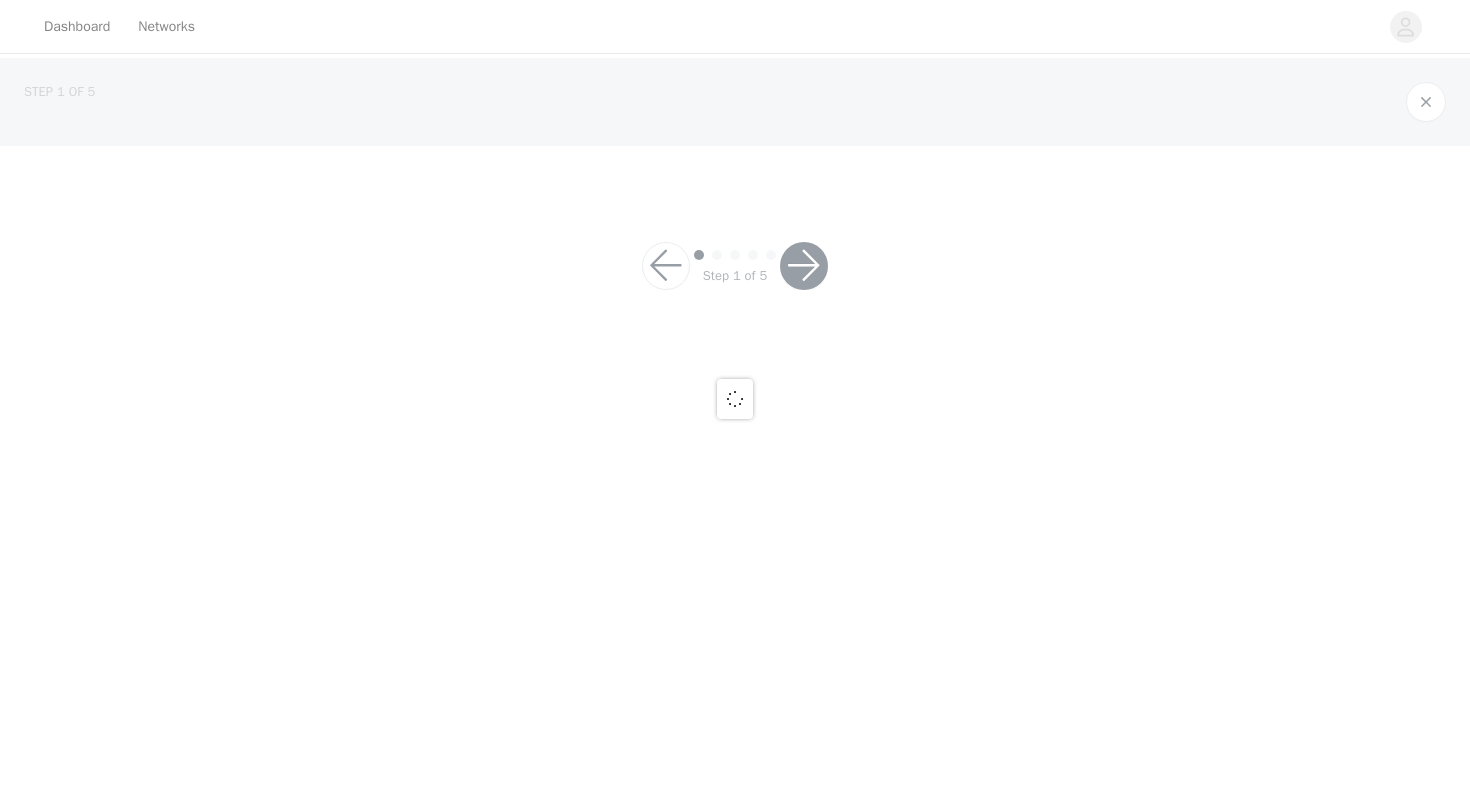 scroll, scrollTop: 0, scrollLeft: 0, axis: both 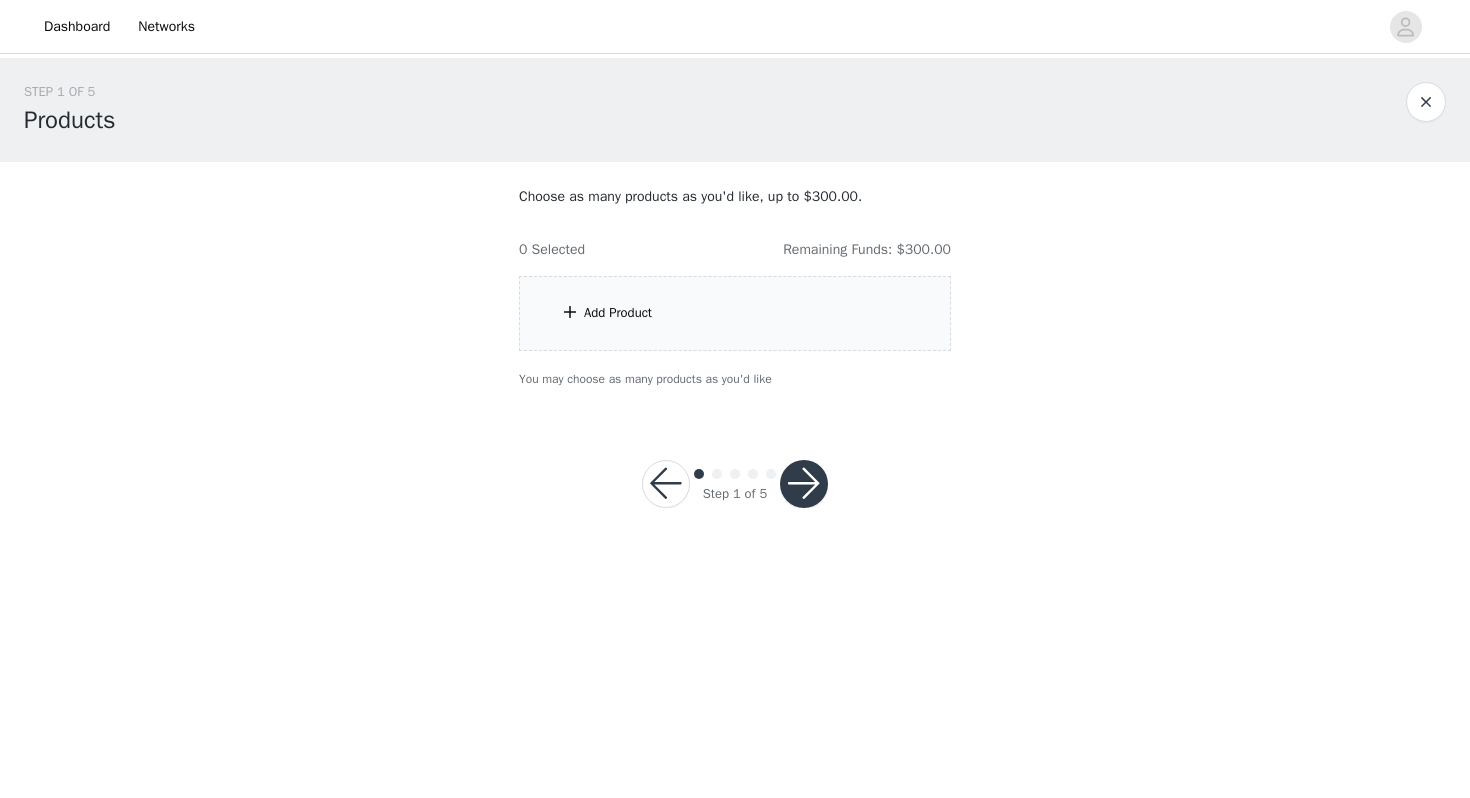 click on "Add Product" at bounding box center (735, 313) 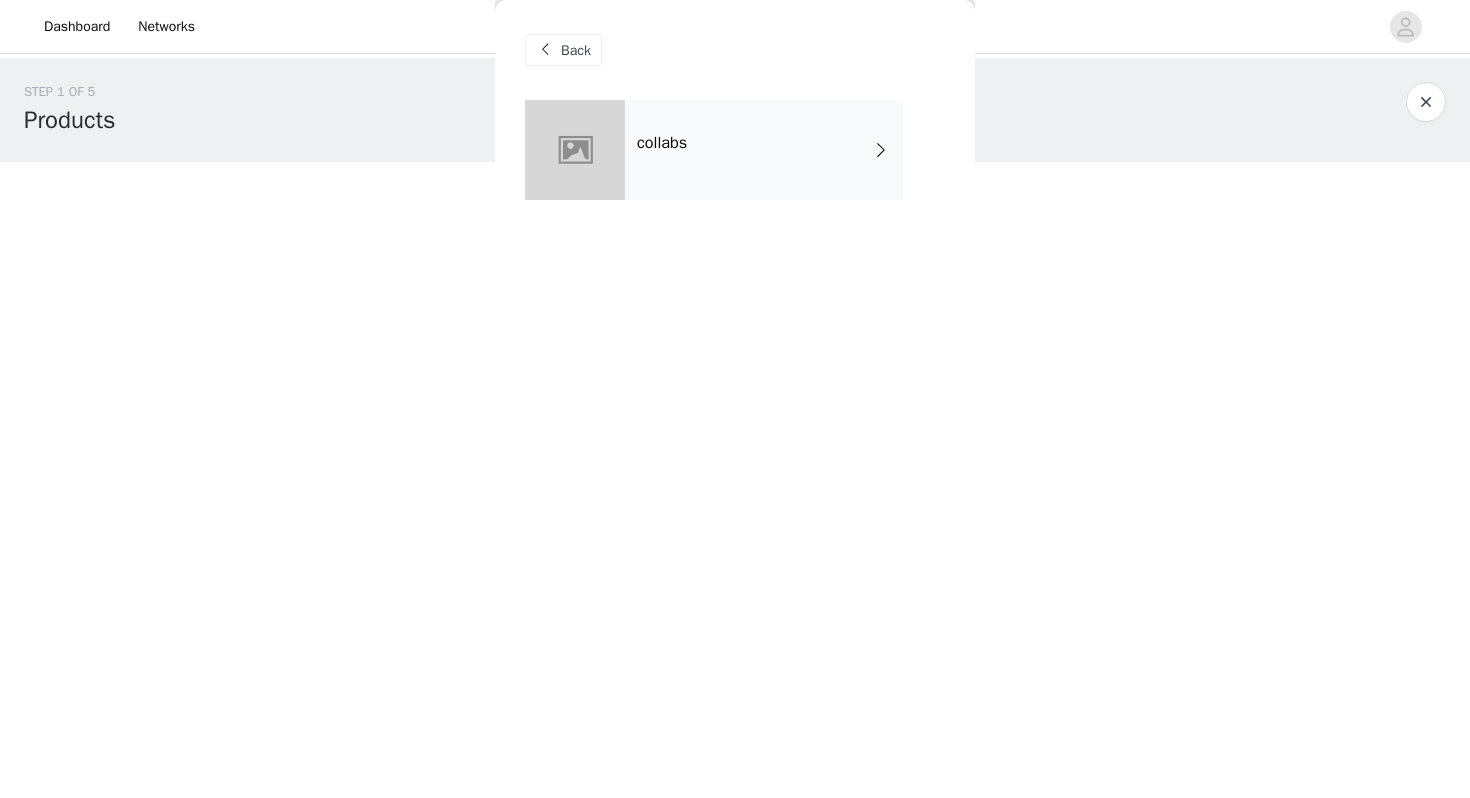 click on "collabs" at bounding box center (764, 150) 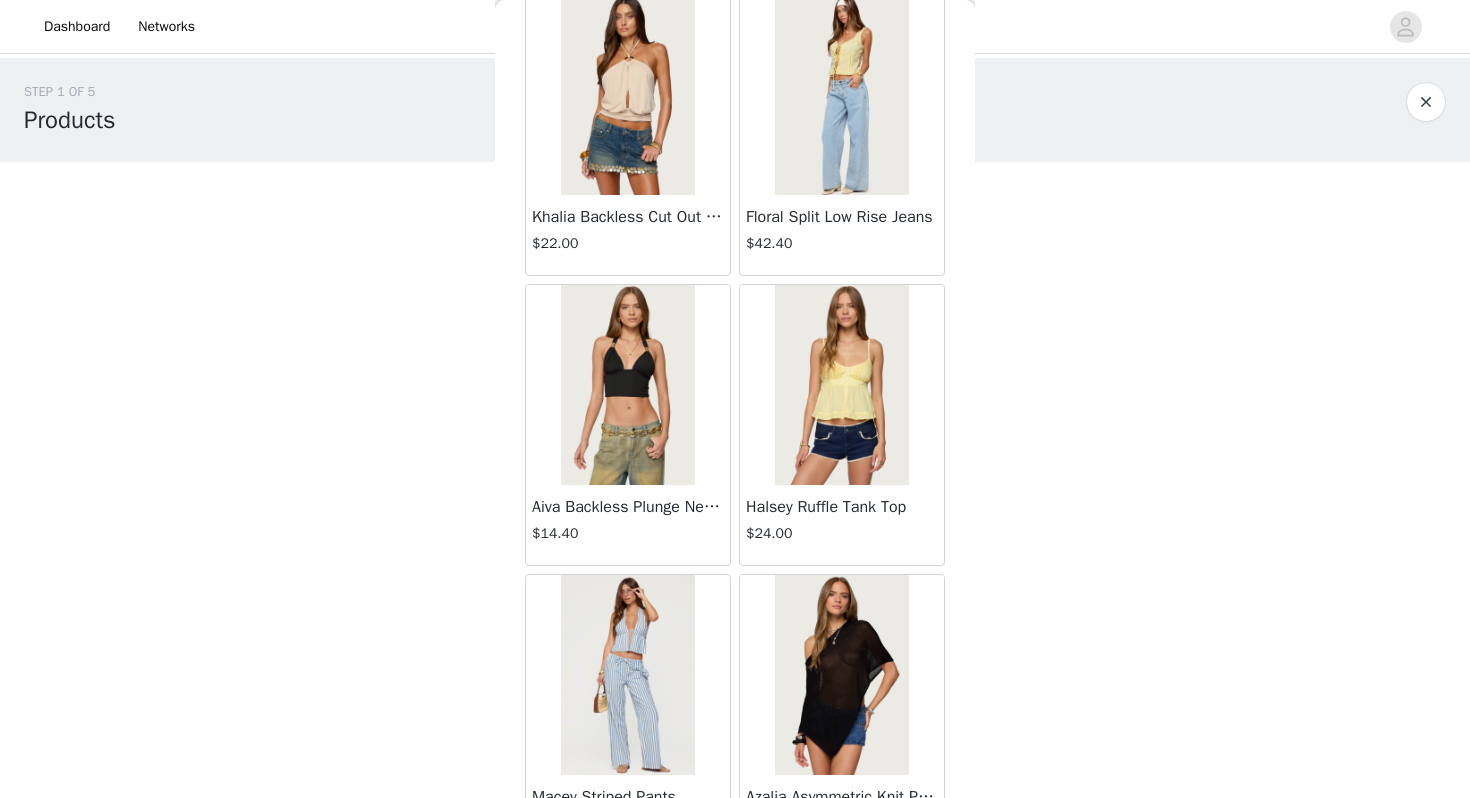 scroll, scrollTop: 2262, scrollLeft: 0, axis: vertical 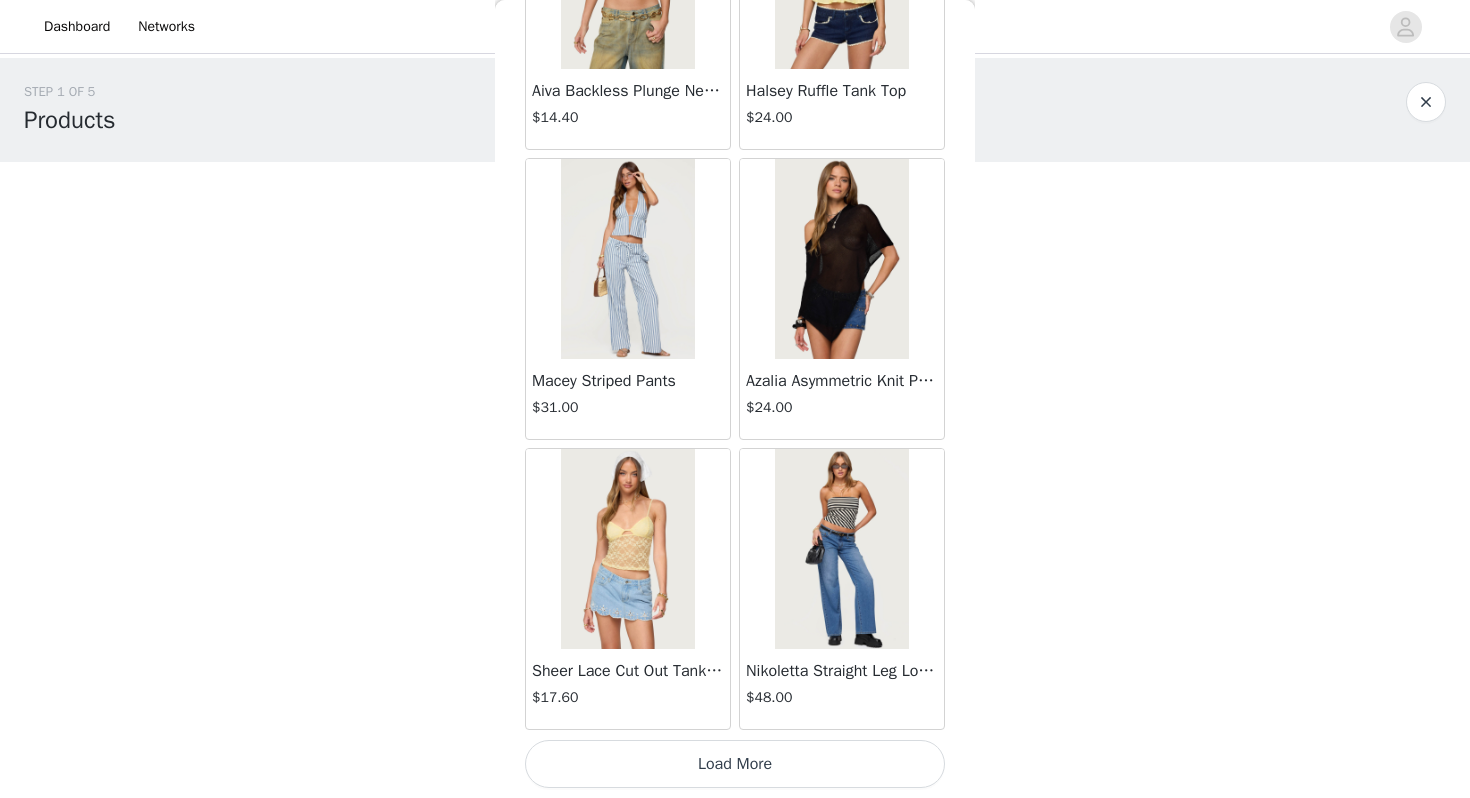 click on "Load More" at bounding box center (735, 764) 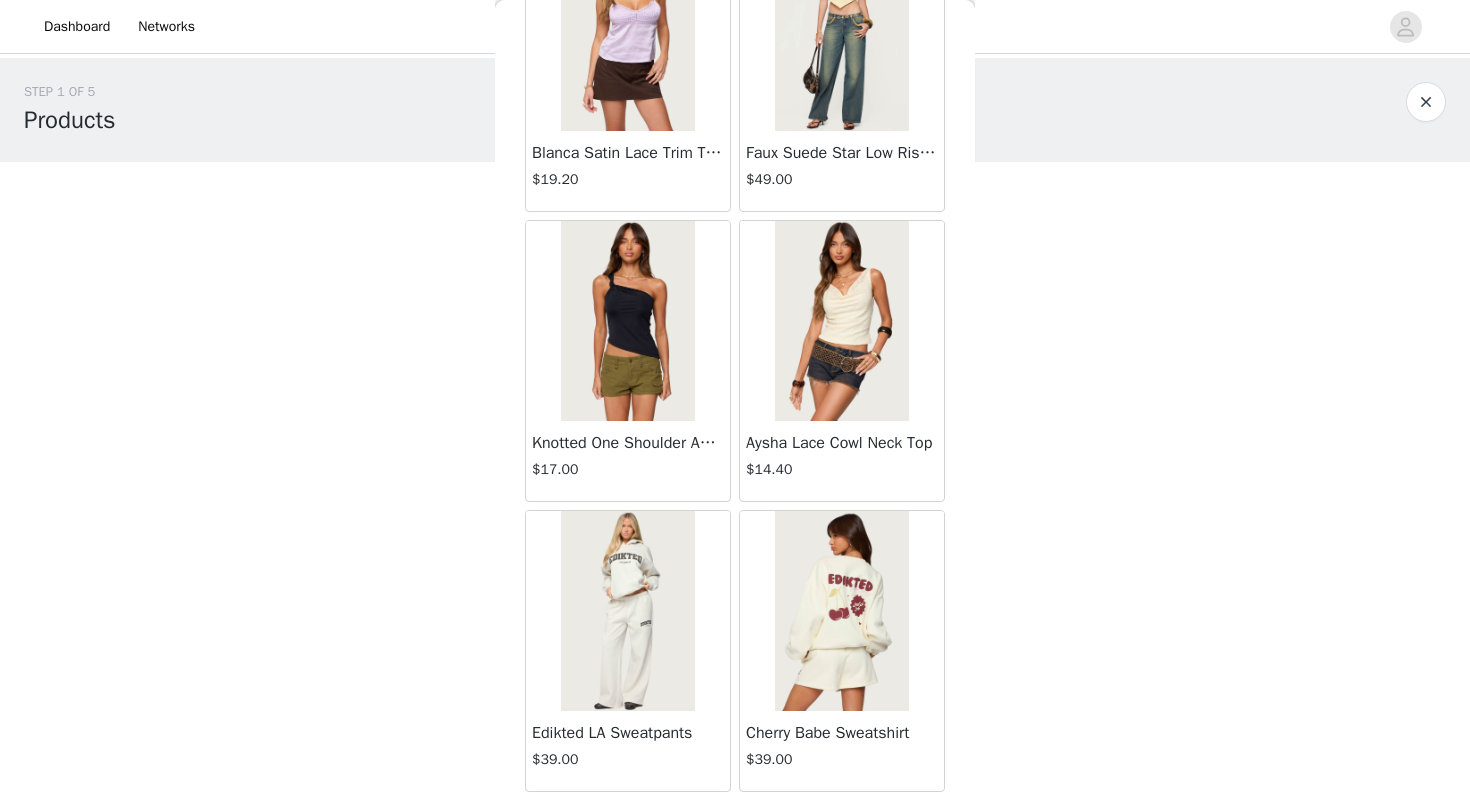 scroll, scrollTop: 5102, scrollLeft: 0, axis: vertical 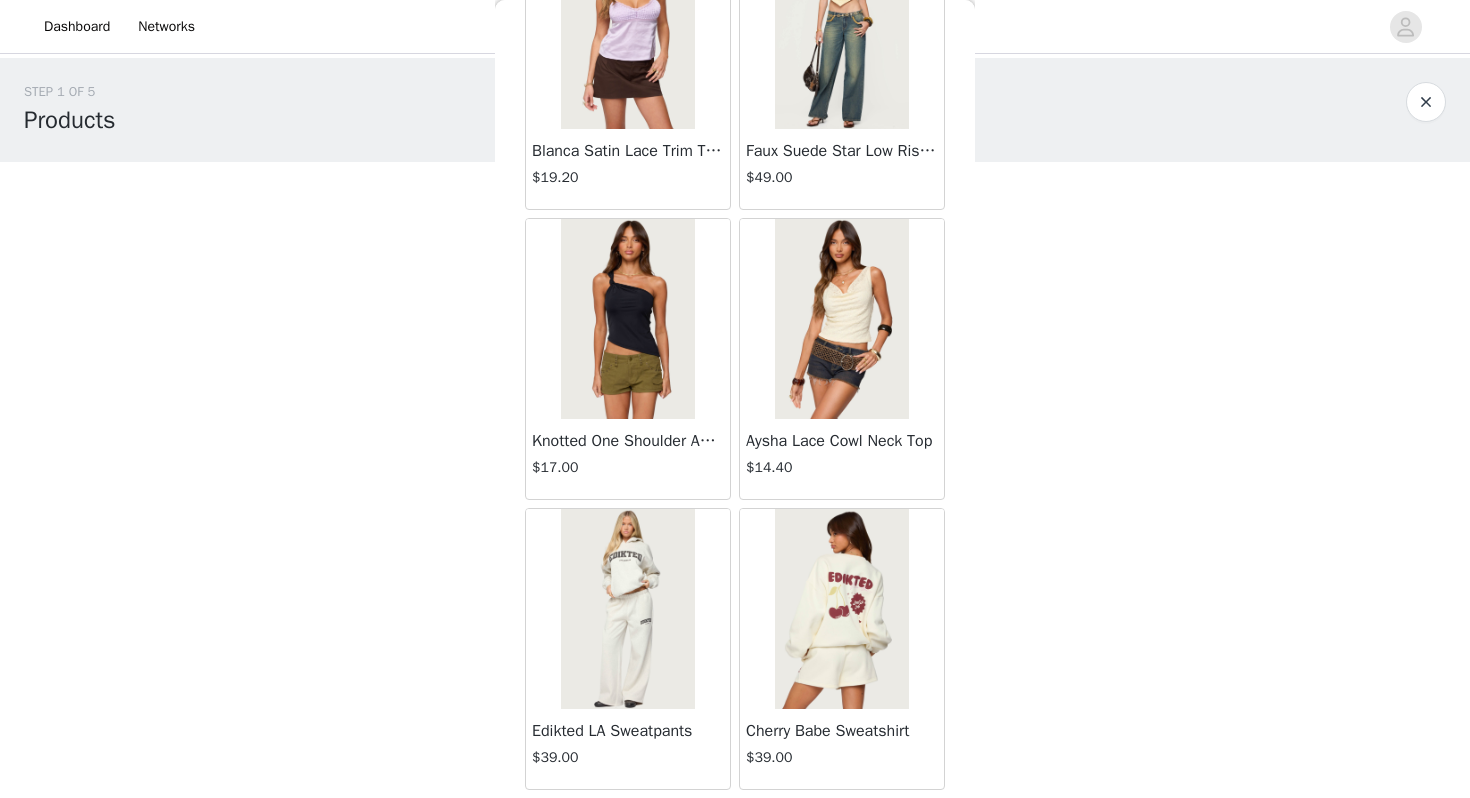 click at bounding box center (627, 319) 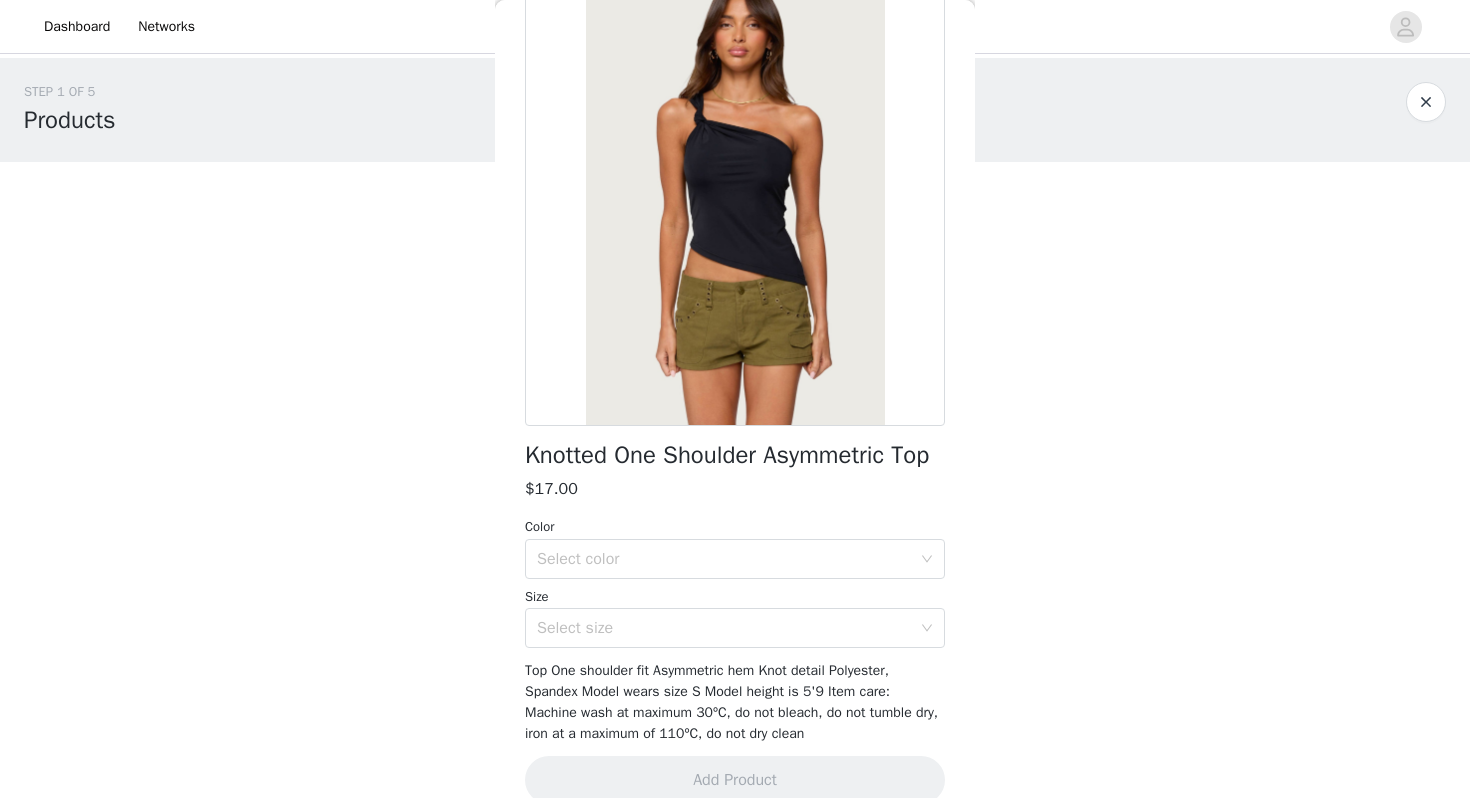 scroll, scrollTop: 181, scrollLeft: 0, axis: vertical 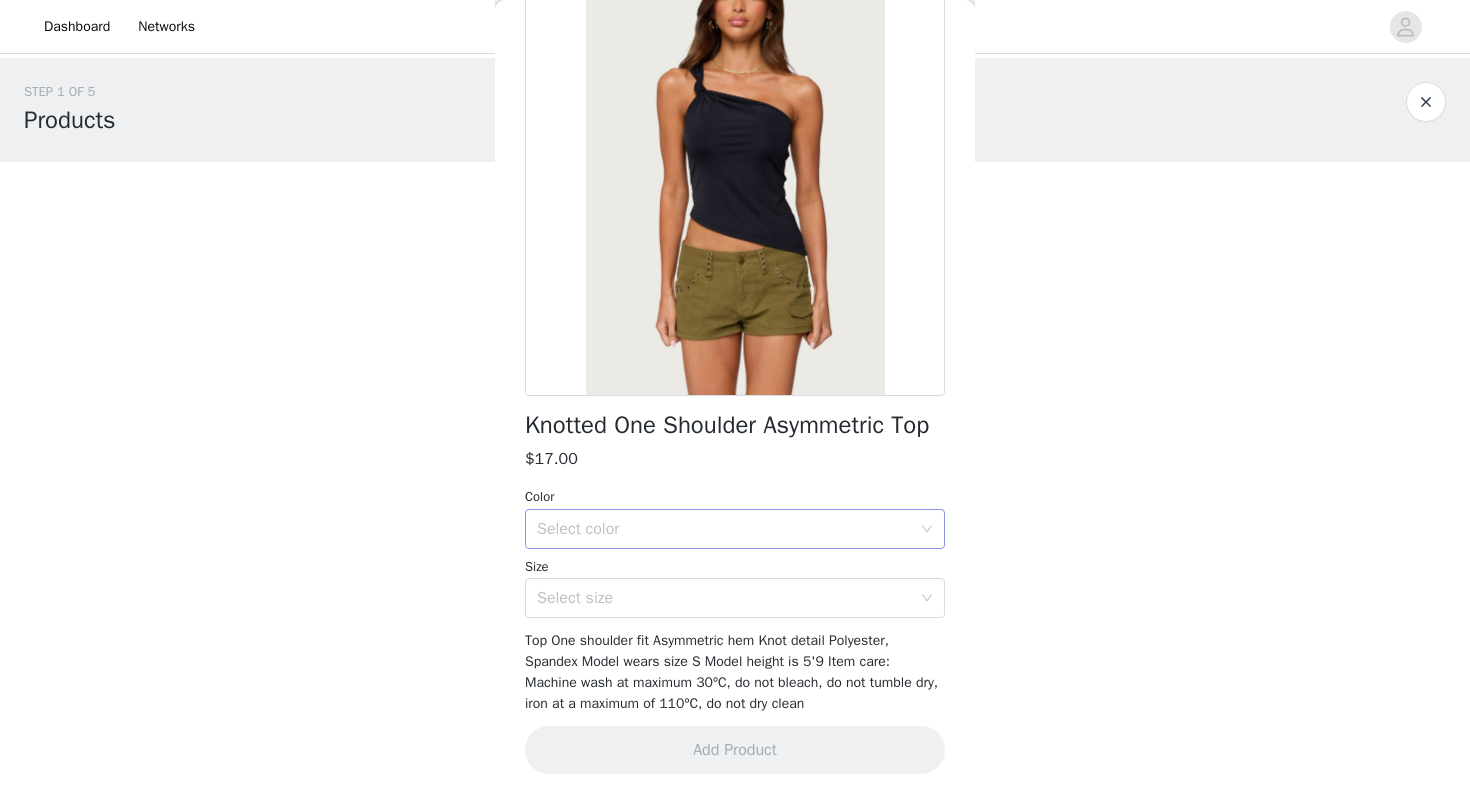 click on "Select color" at bounding box center [728, 529] 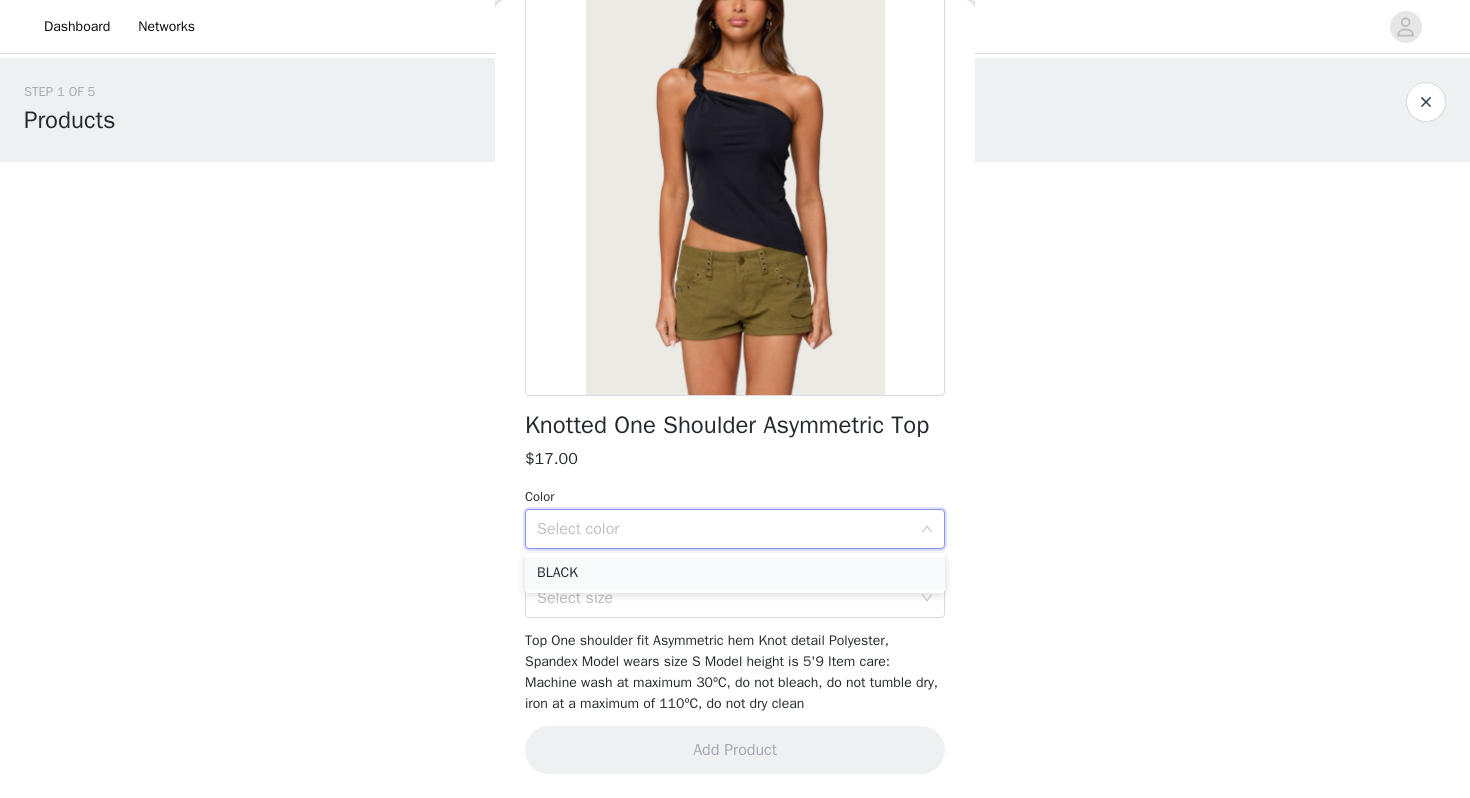 click on "BLACK" at bounding box center (735, 573) 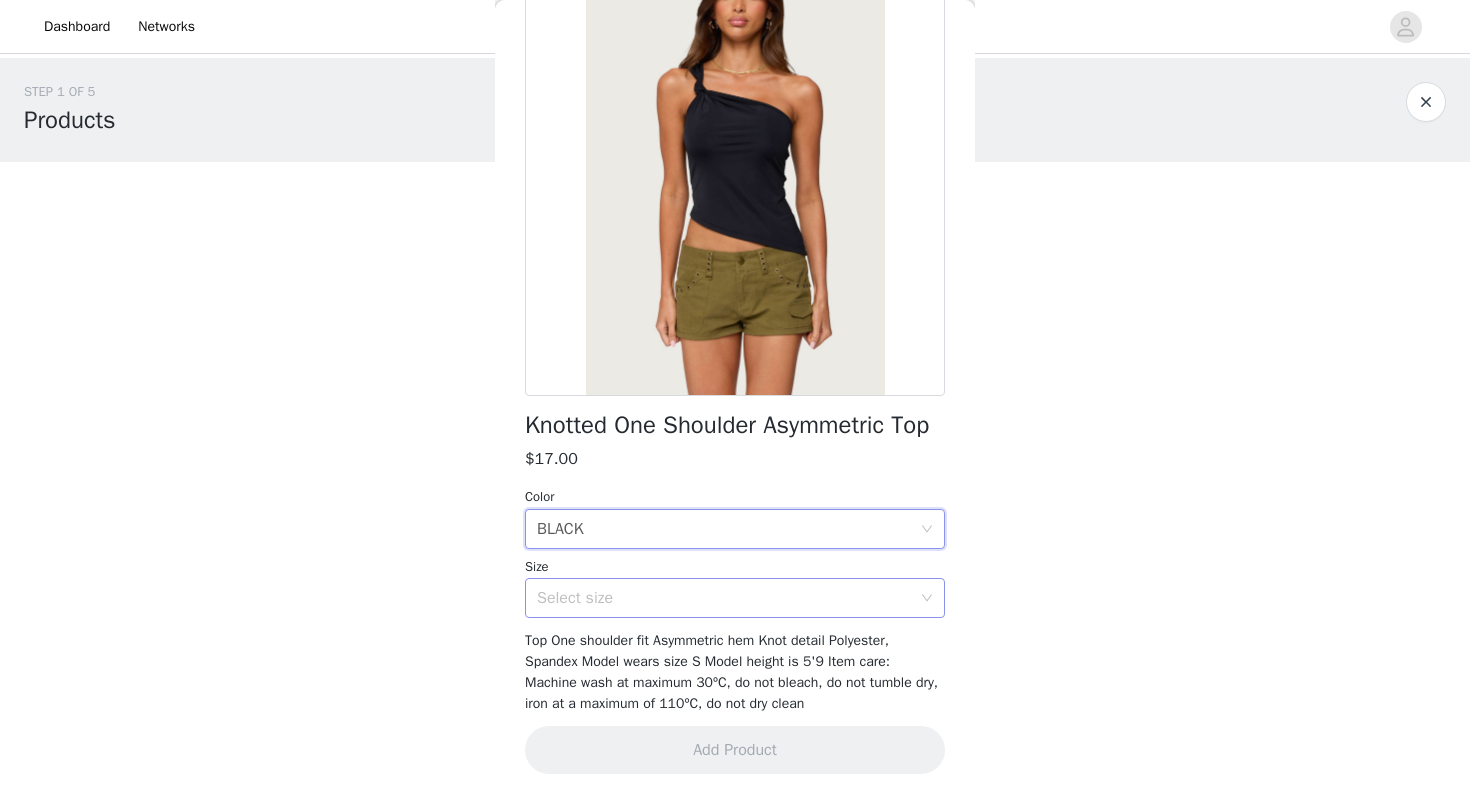 click on "Select size" at bounding box center (724, 598) 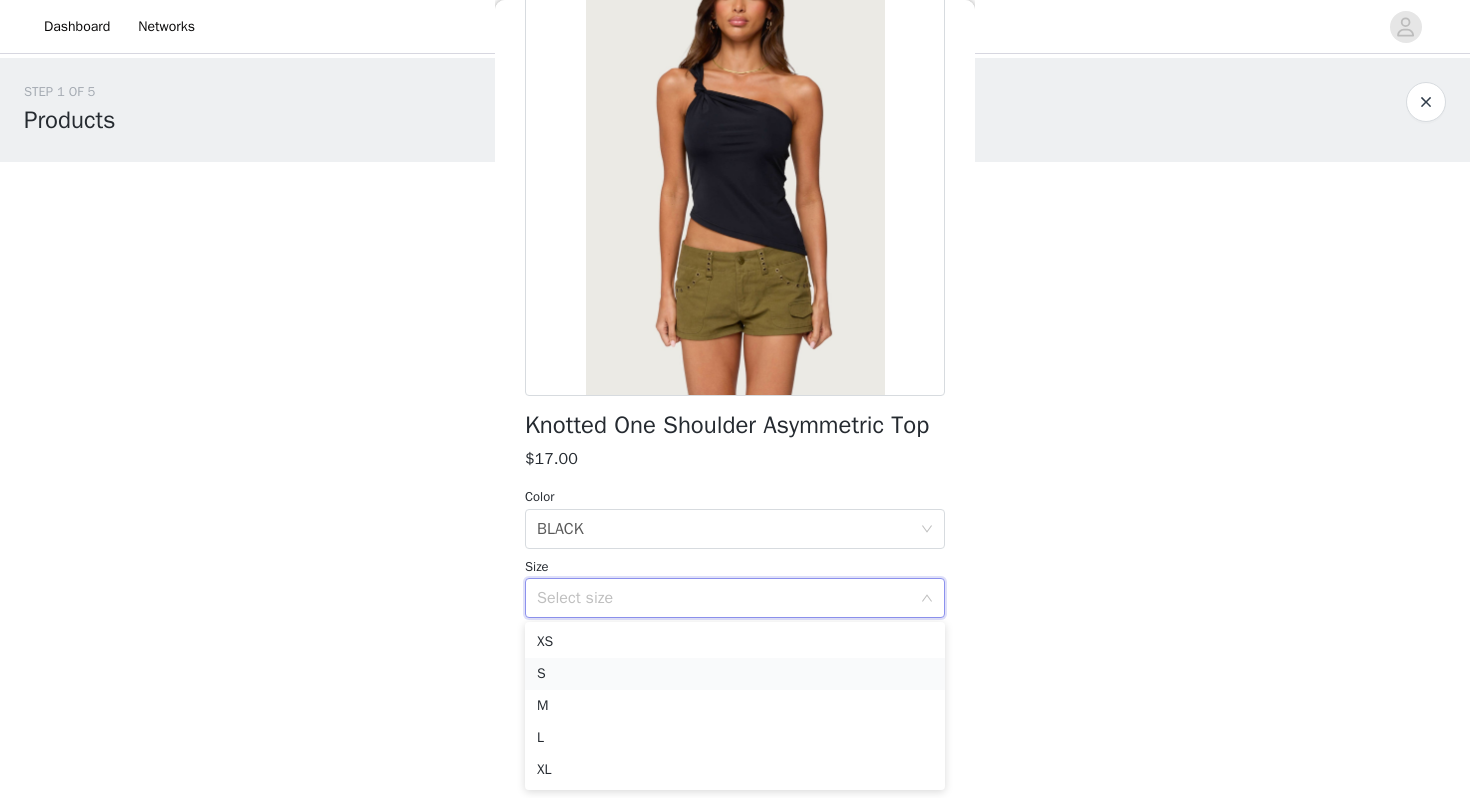 click on "S" at bounding box center [735, 674] 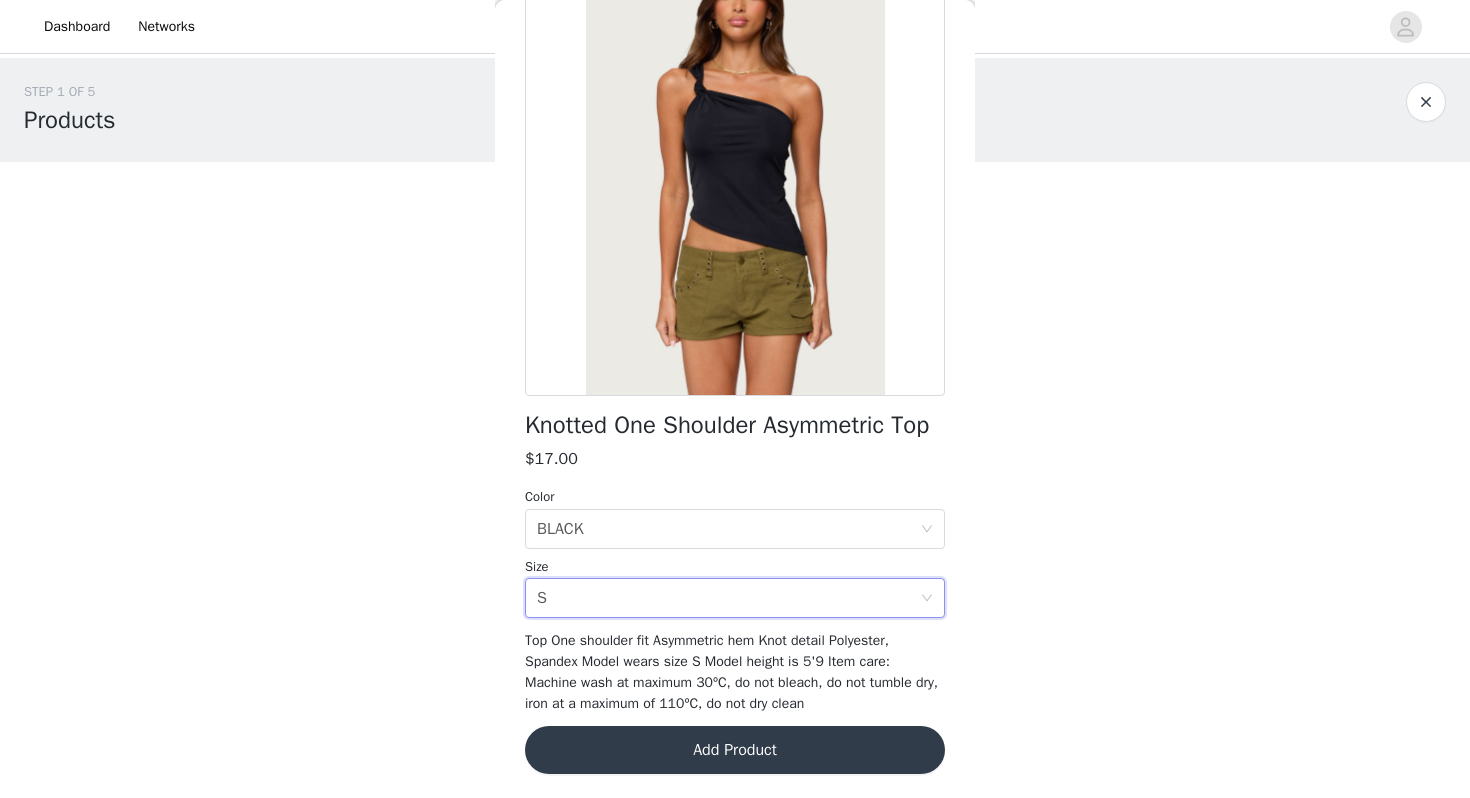 click on "Add Product" at bounding box center [735, 750] 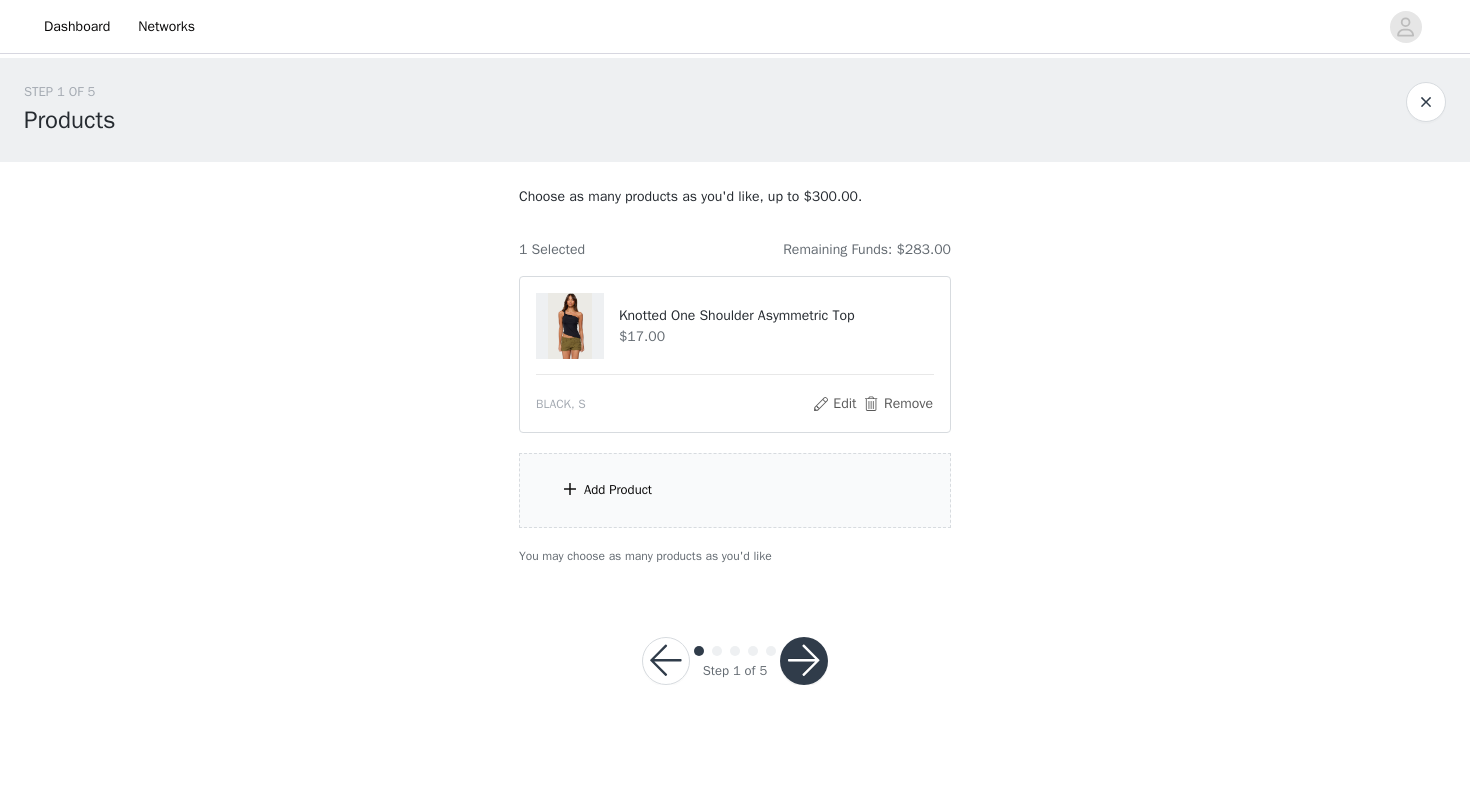click on "Add Product" at bounding box center [618, 490] 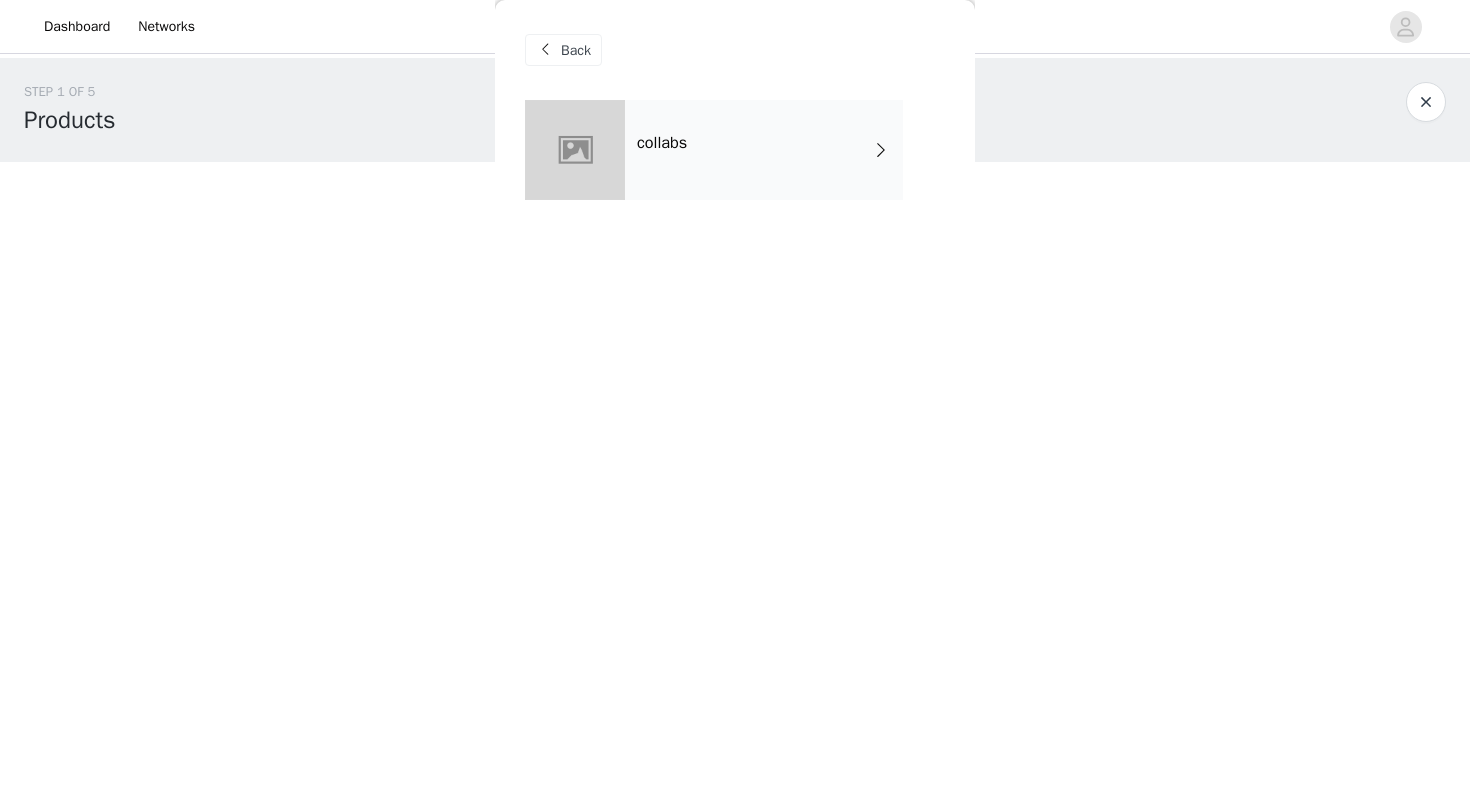 click on "collabs" at bounding box center [764, 150] 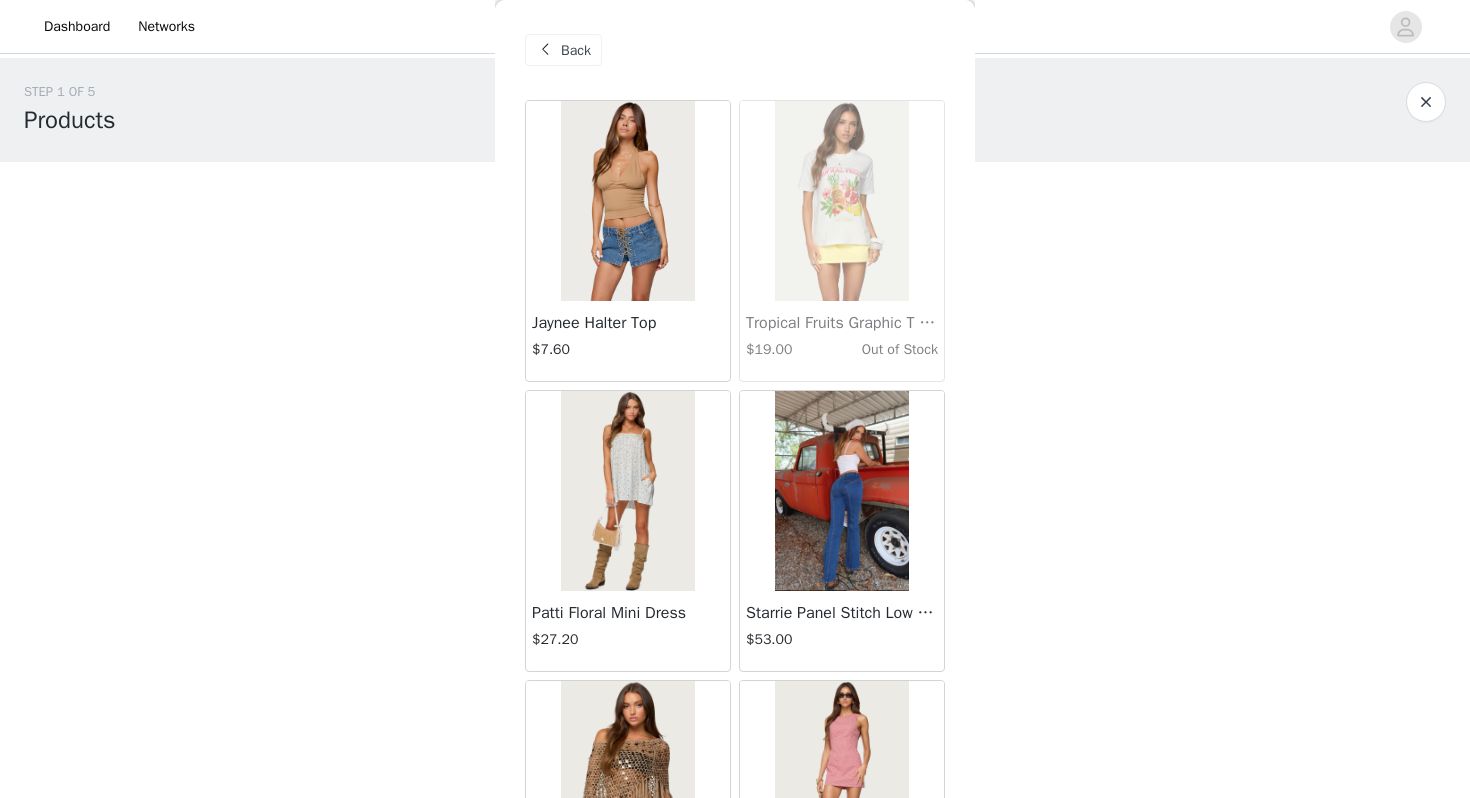 scroll, scrollTop: 2262, scrollLeft: 0, axis: vertical 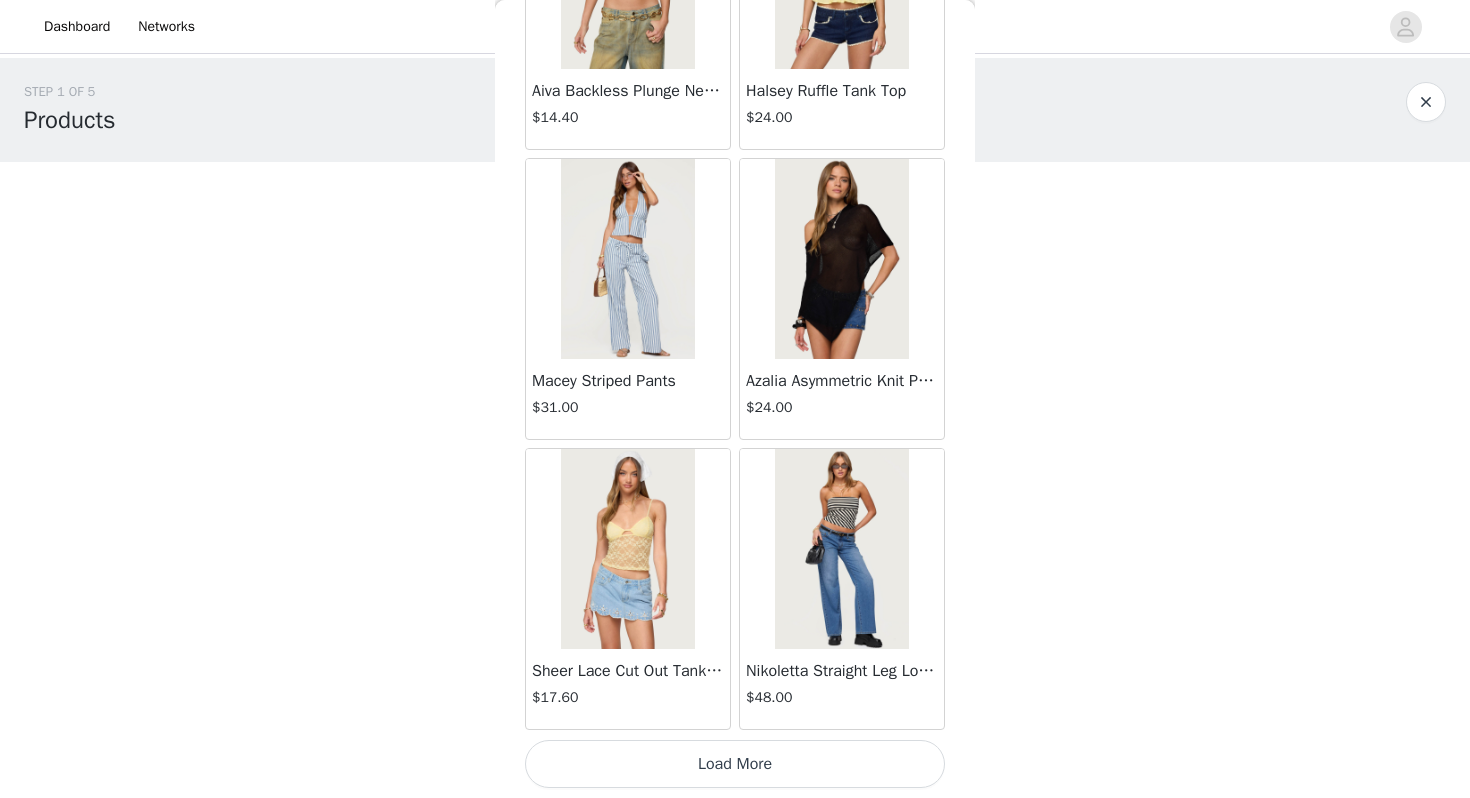 click on "Load More" at bounding box center (735, 764) 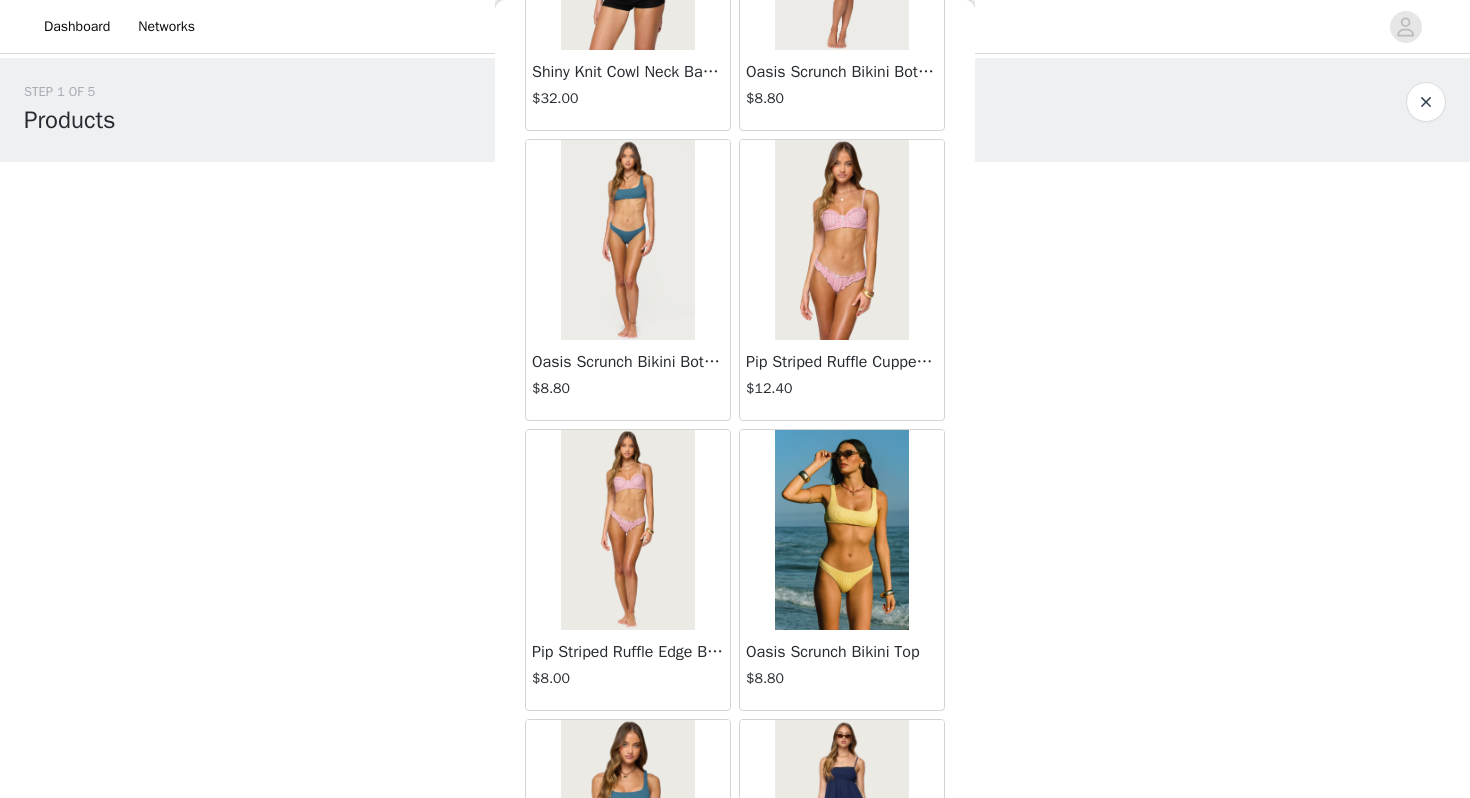 scroll, scrollTop: 5162, scrollLeft: 0, axis: vertical 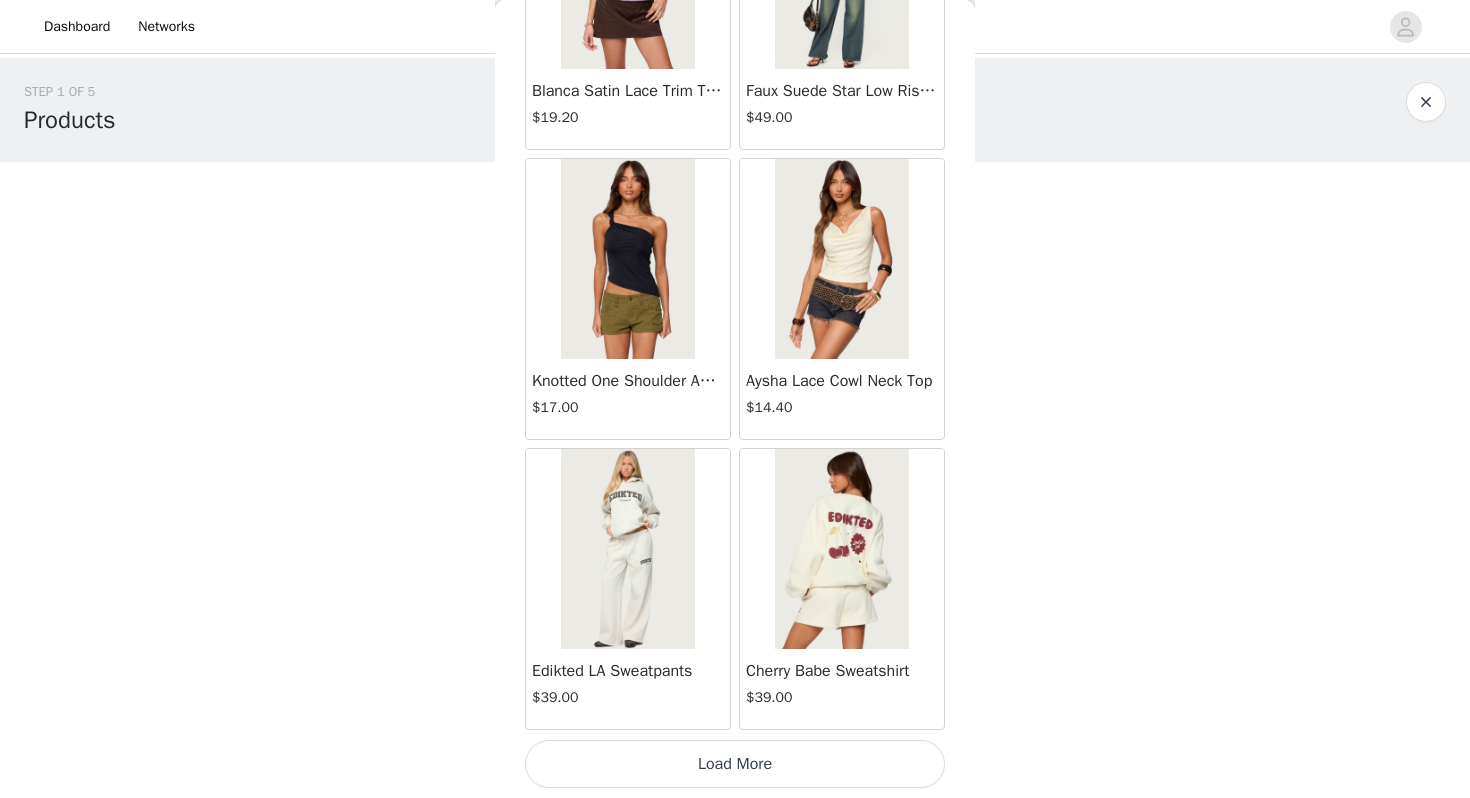 click on "Load More" at bounding box center [735, 764] 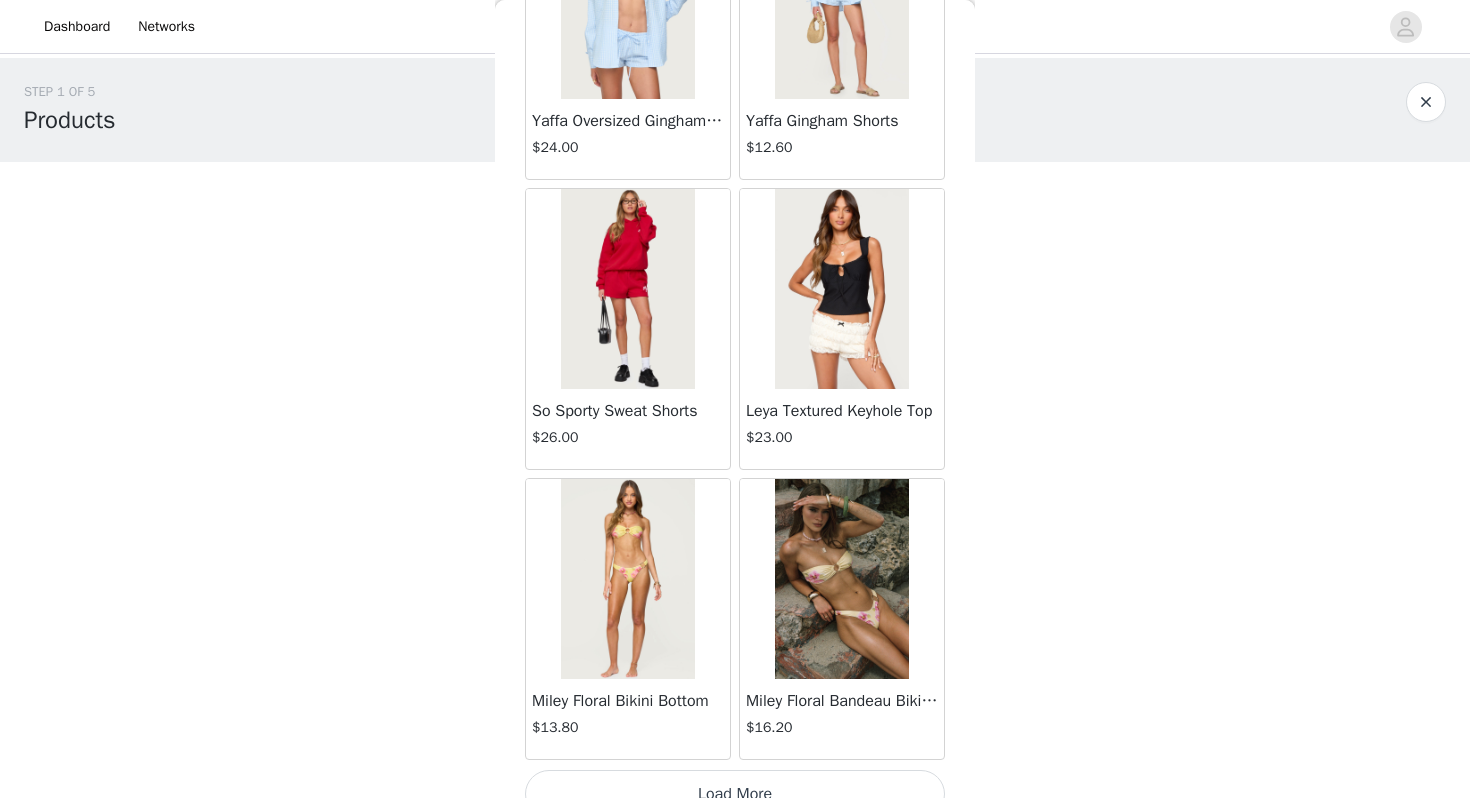 scroll, scrollTop: 8062, scrollLeft: 0, axis: vertical 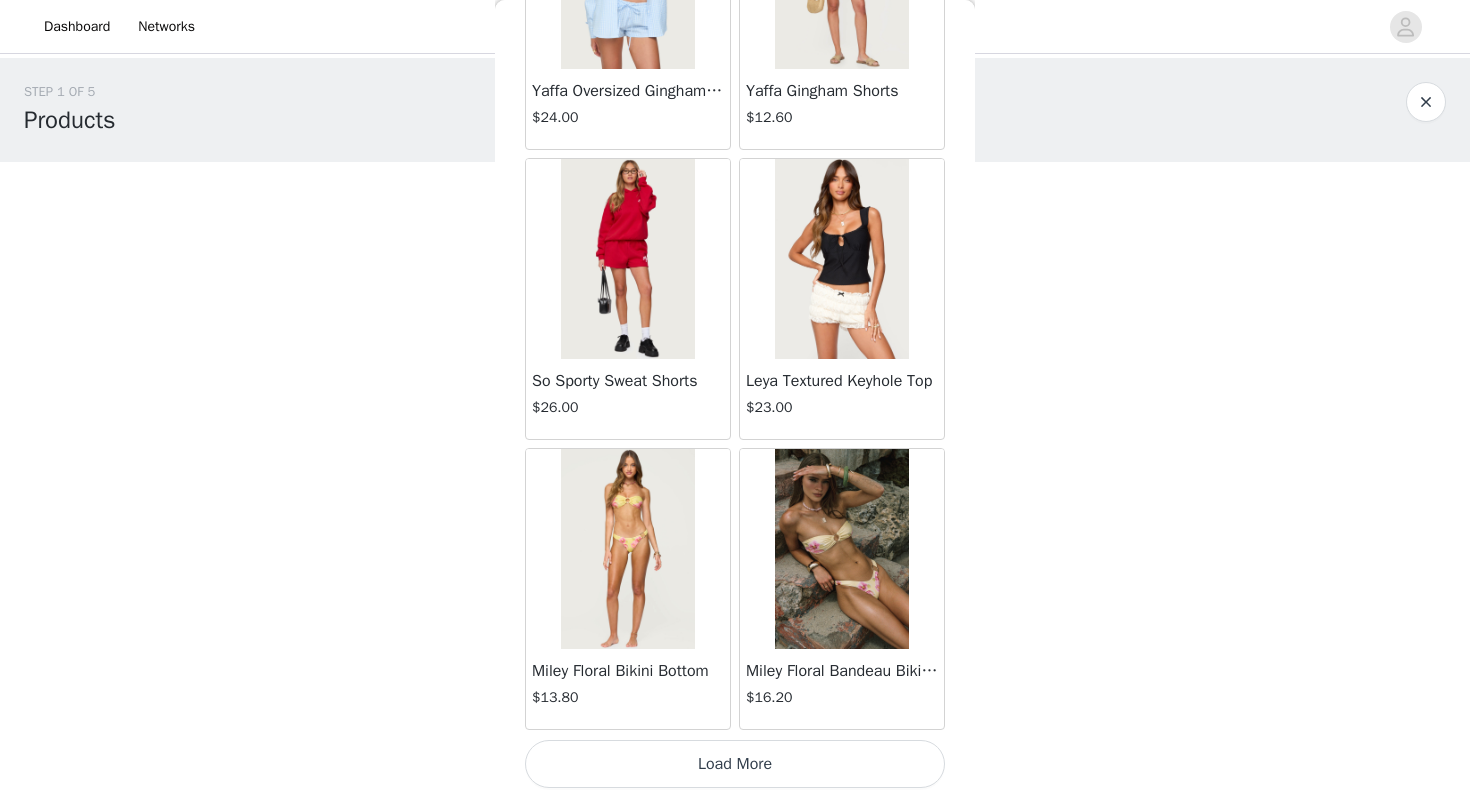 click on "Load More" at bounding box center [735, 764] 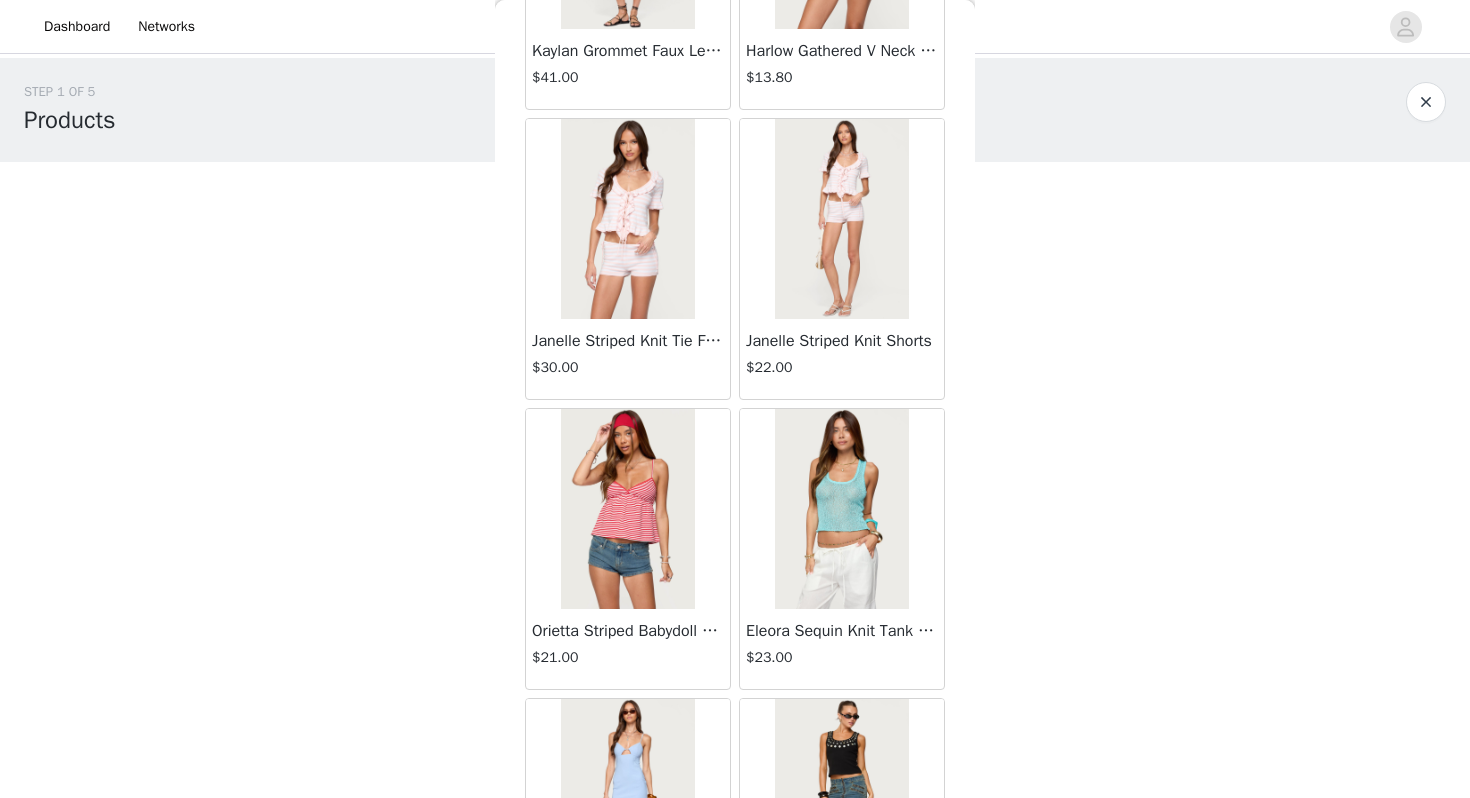 scroll, scrollTop: 10962, scrollLeft: 0, axis: vertical 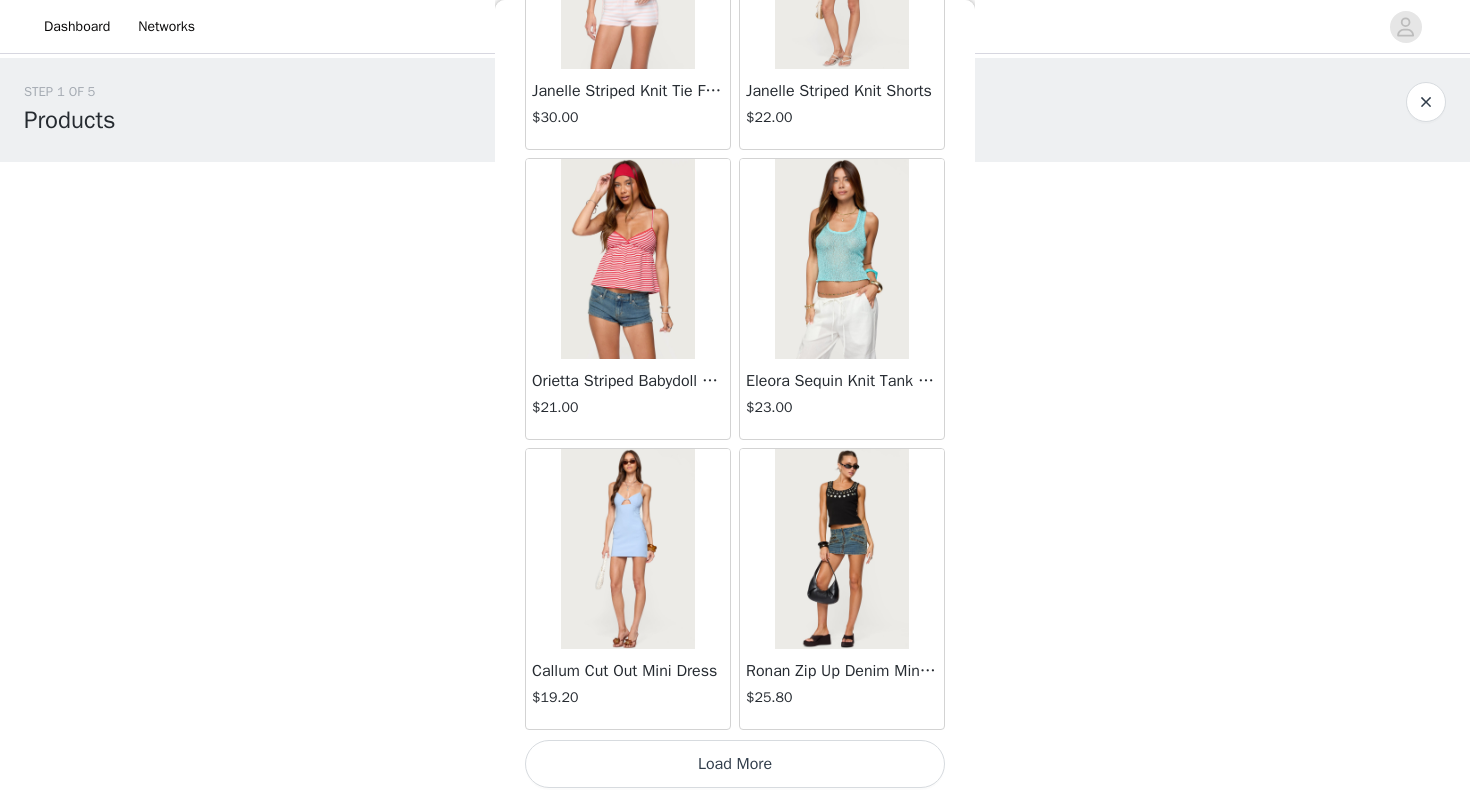 click on "Load More" at bounding box center [735, 764] 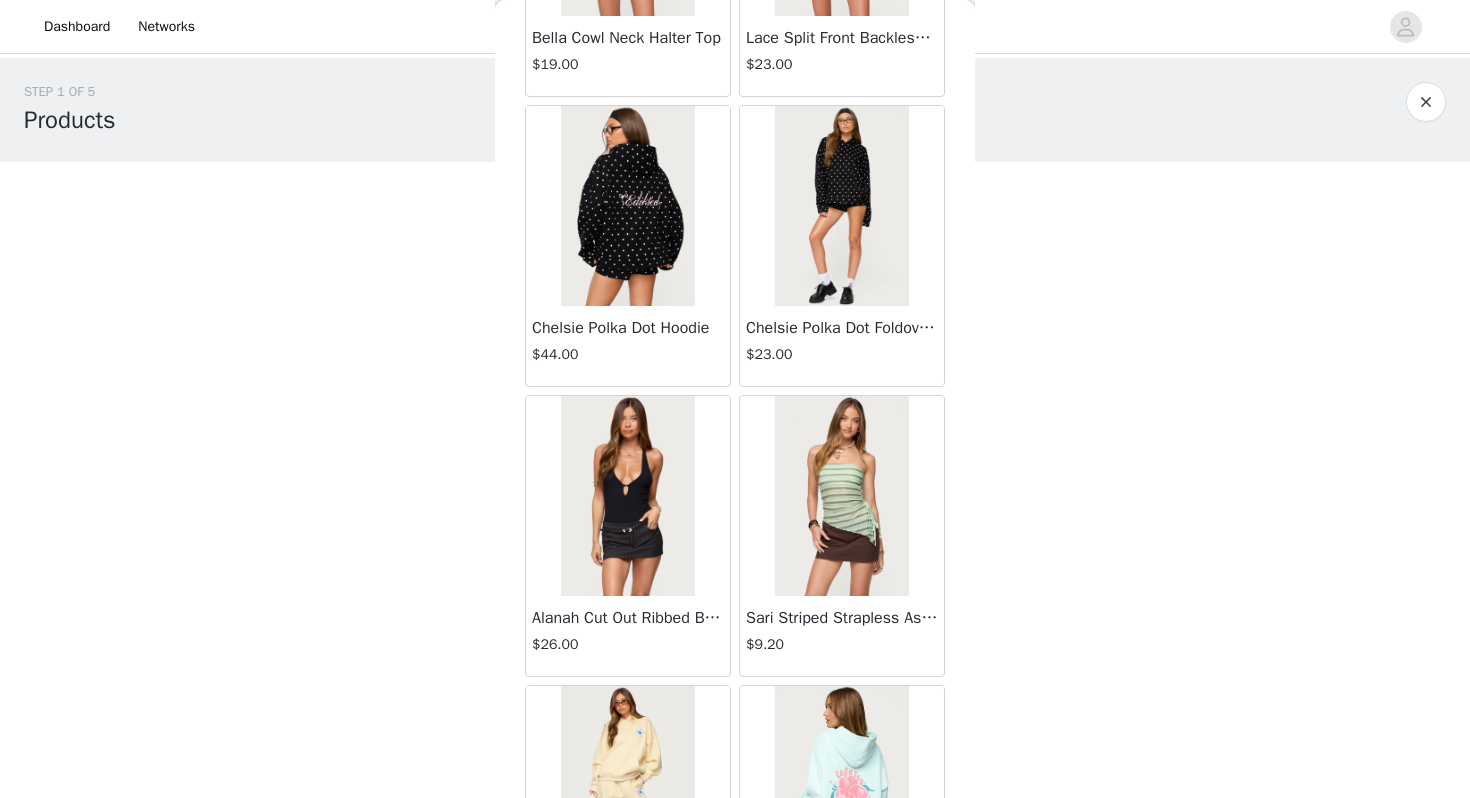 scroll, scrollTop: 13862, scrollLeft: 0, axis: vertical 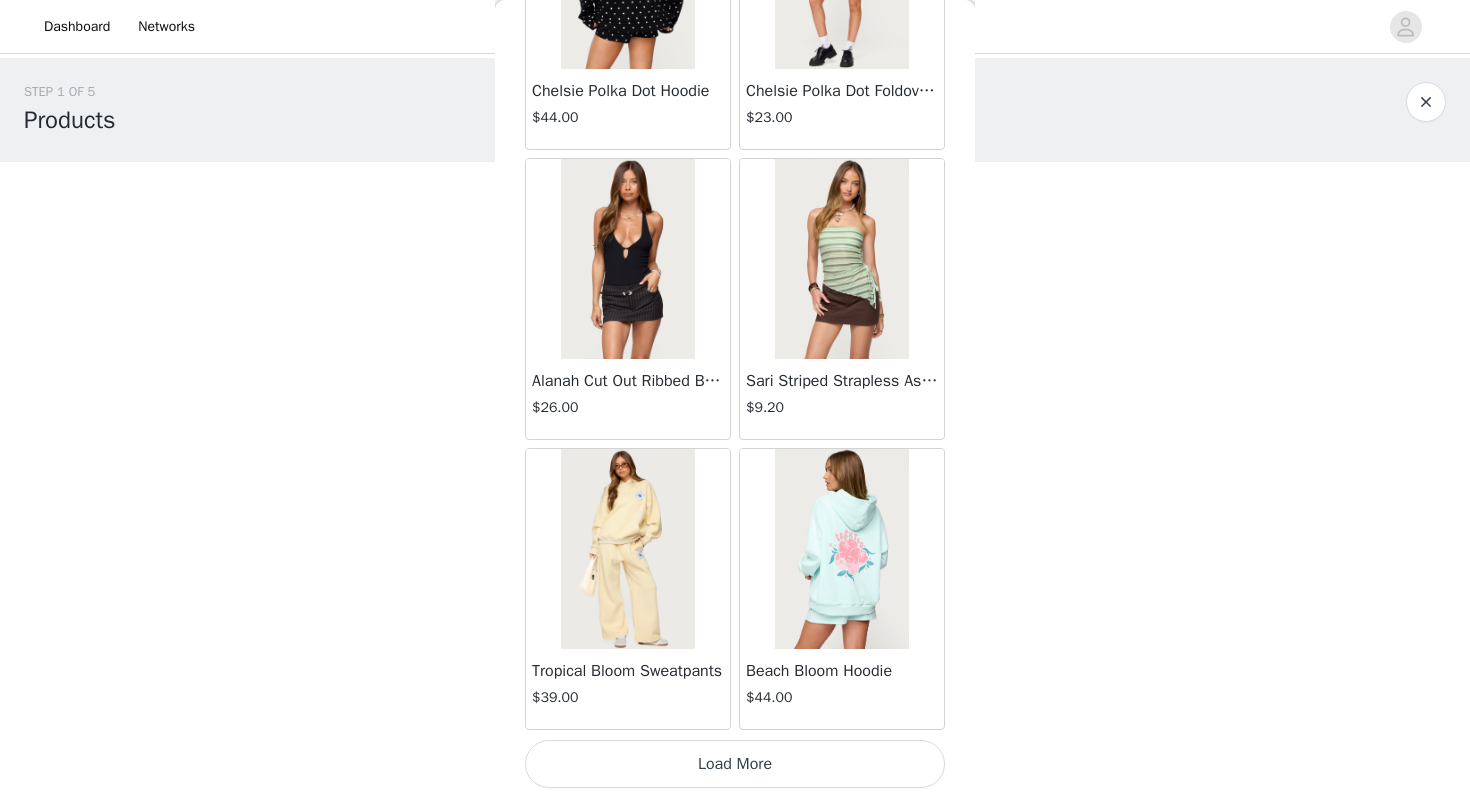 click on "Load More" at bounding box center [735, 764] 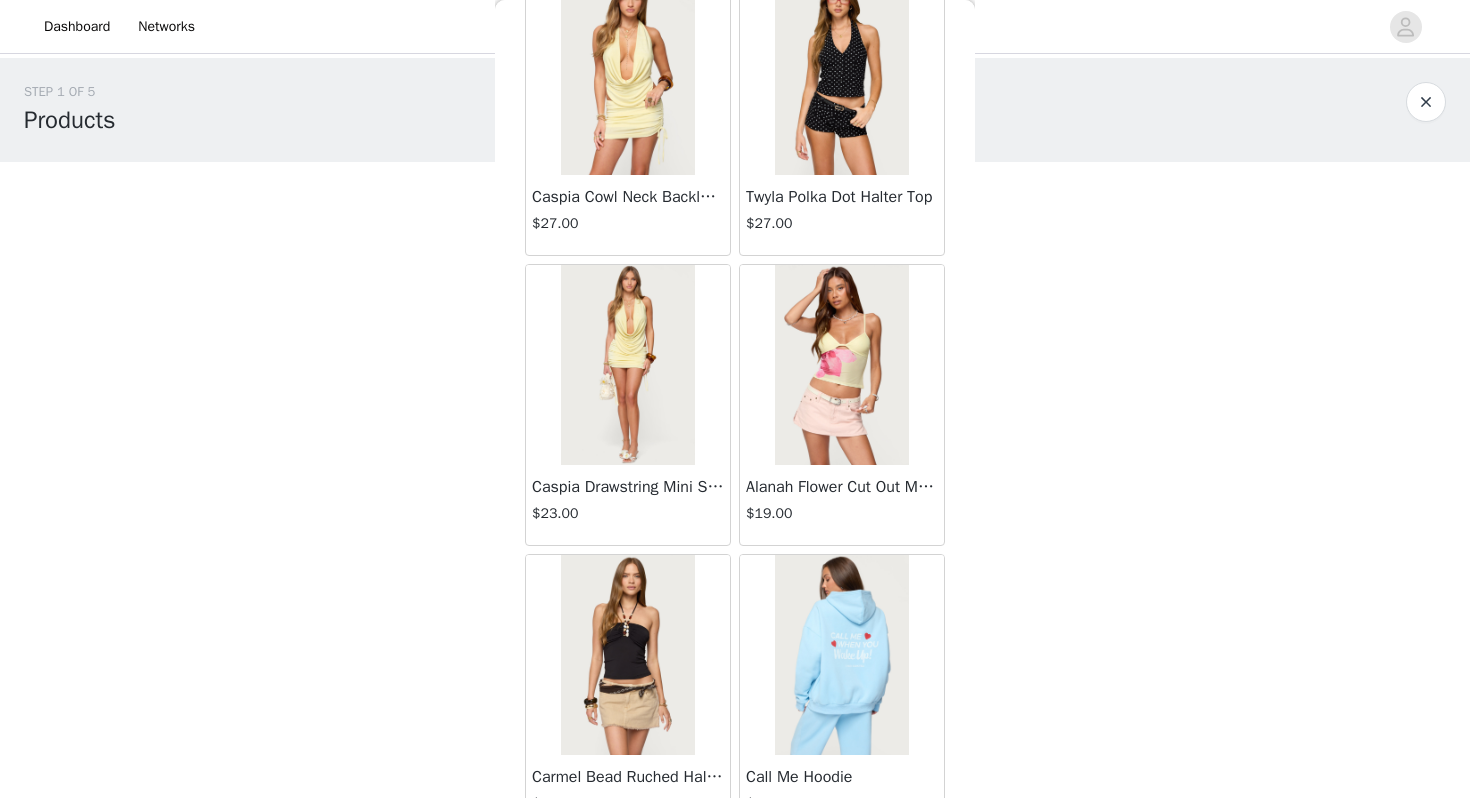 scroll, scrollTop: 16762, scrollLeft: 0, axis: vertical 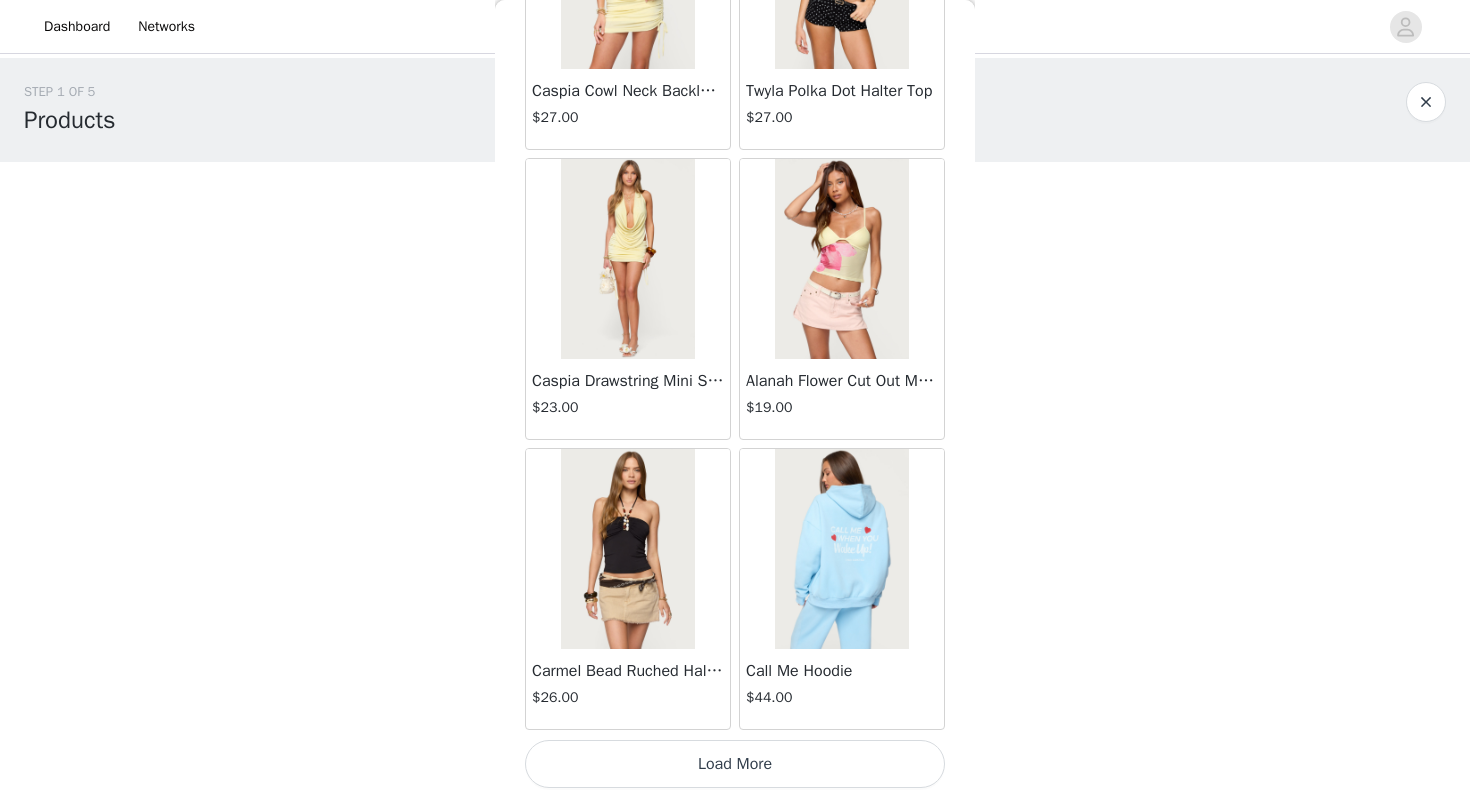 click on "Load More" at bounding box center [735, 764] 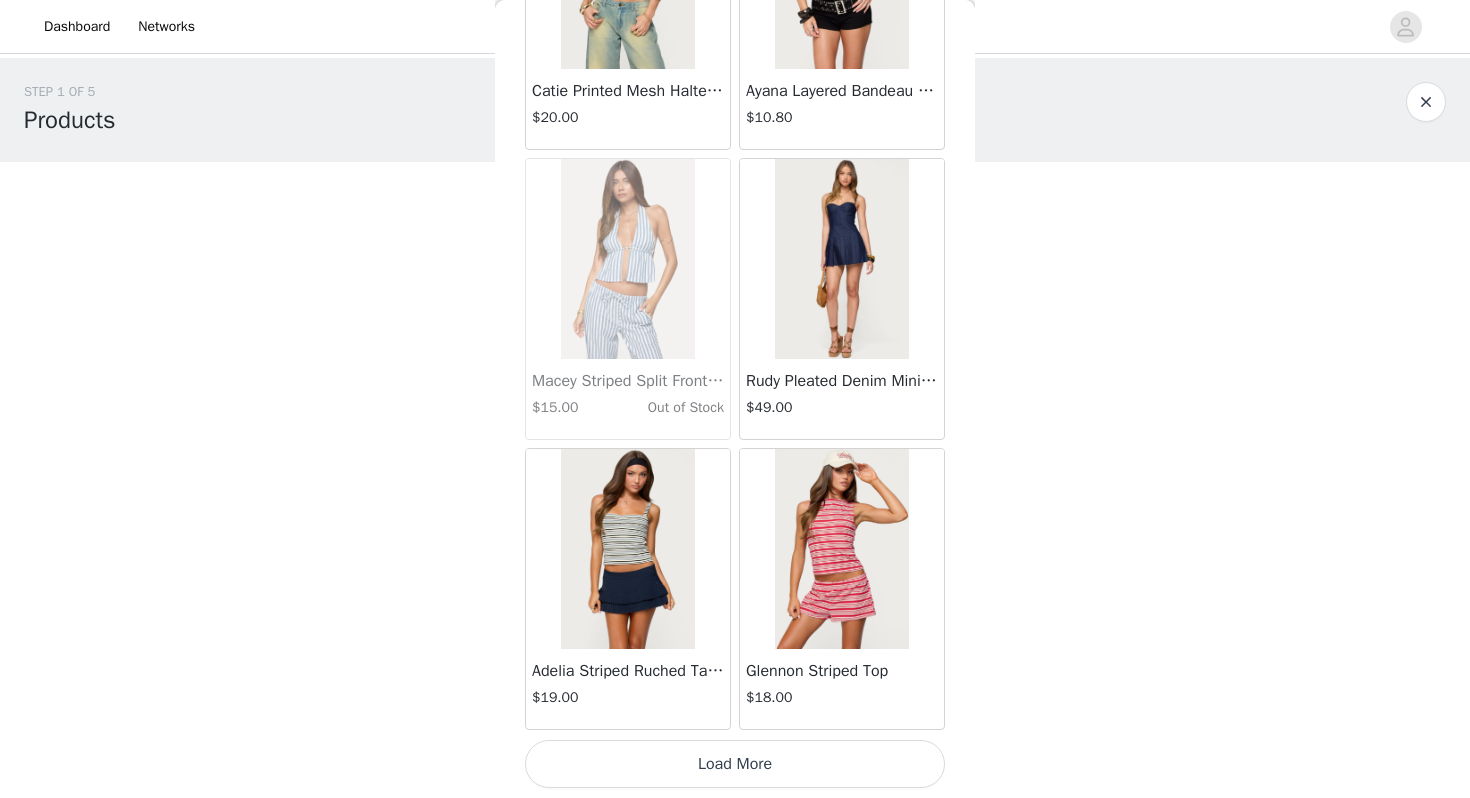 scroll, scrollTop: 19660, scrollLeft: 0, axis: vertical 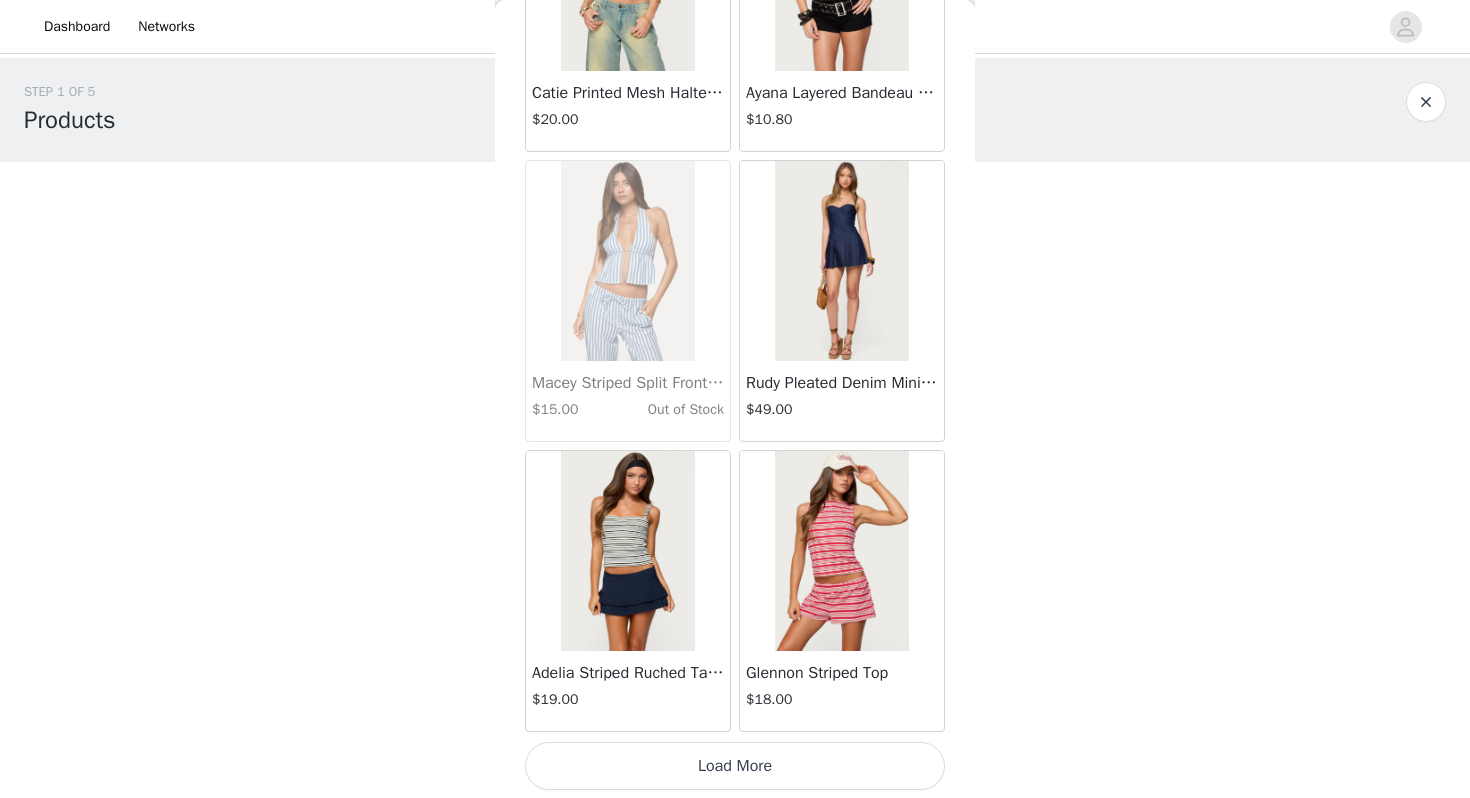 click on "Load More" at bounding box center [735, 766] 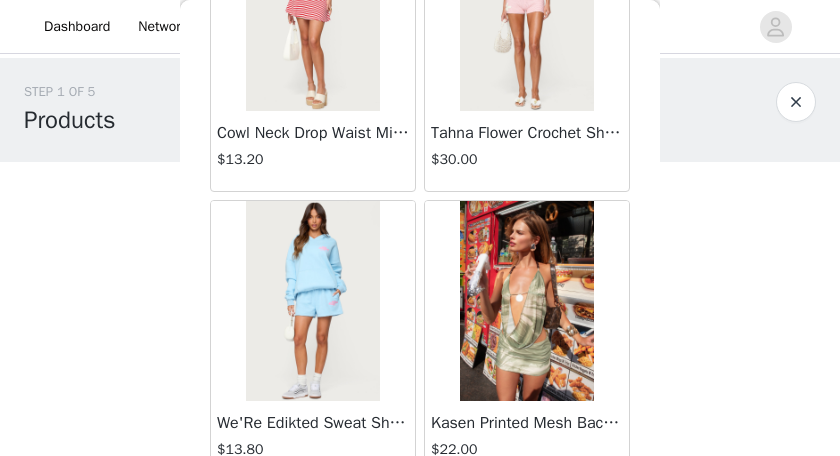 scroll, scrollTop: 22881, scrollLeft: 0, axis: vertical 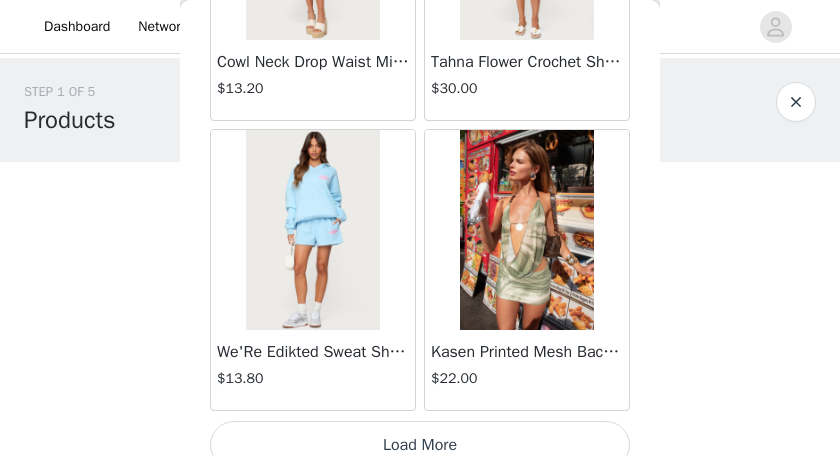click on "Load More" at bounding box center [420, 445] 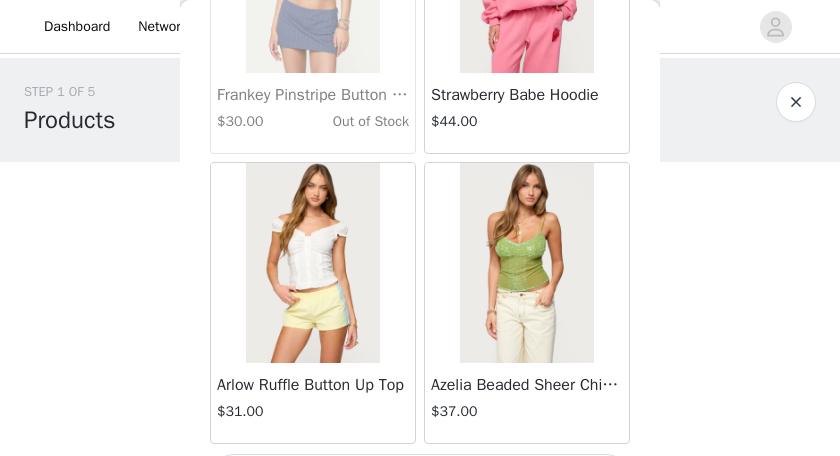 scroll, scrollTop: 25778, scrollLeft: 0, axis: vertical 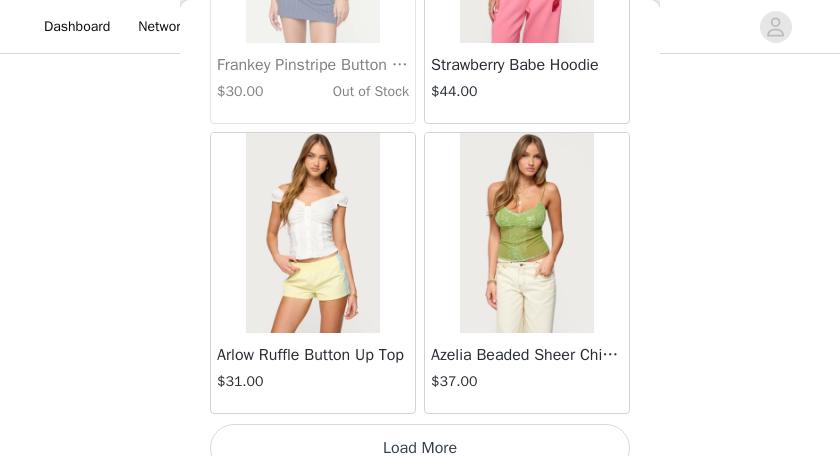 click on "Load More" at bounding box center (420, 448) 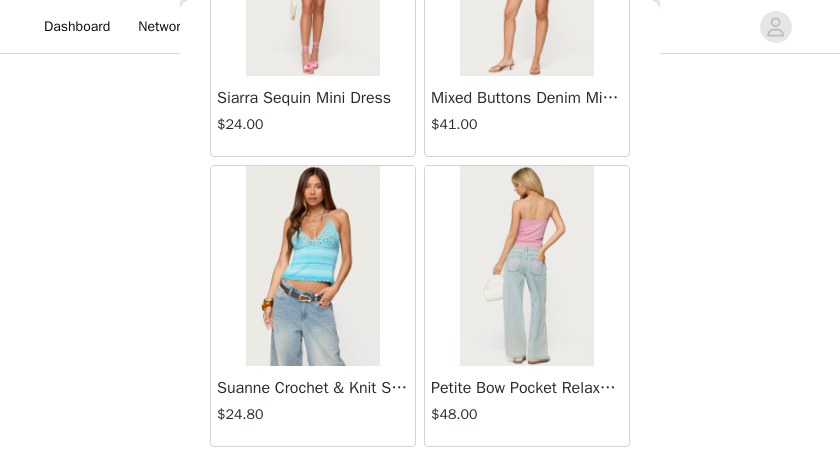 scroll, scrollTop: 28675, scrollLeft: 0, axis: vertical 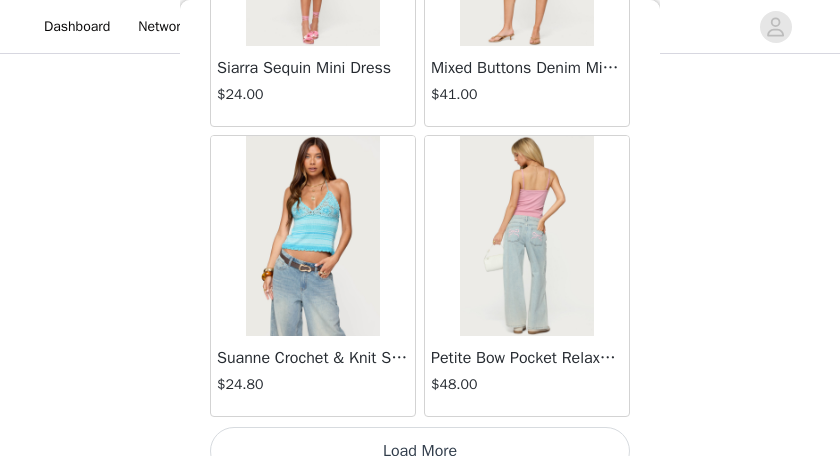 click on "Load More" at bounding box center [420, 451] 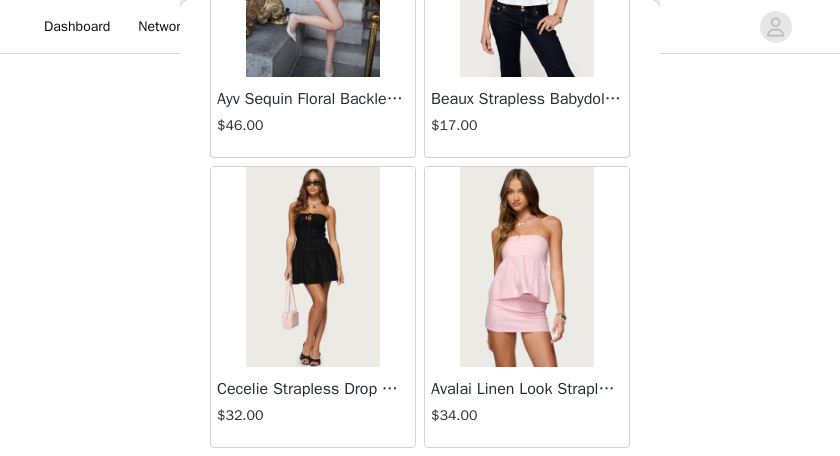 scroll, scrollTop: 31572, scrollLeft: 0, axis: vertical 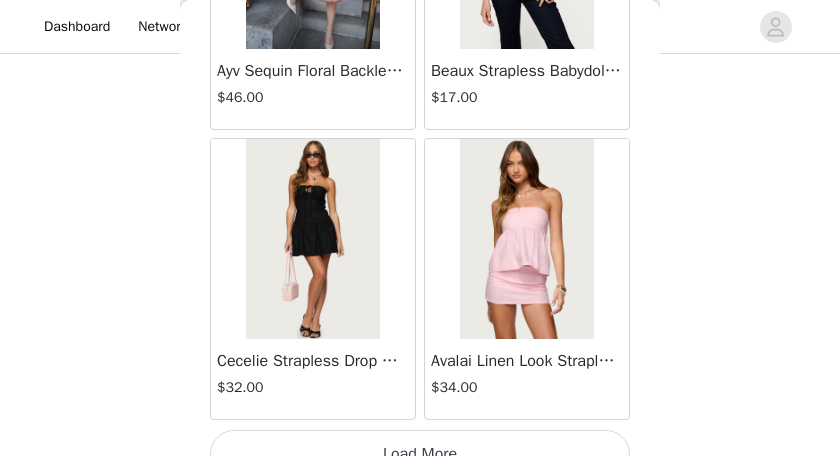 click on "Load More" at bounding box center (420, 454) 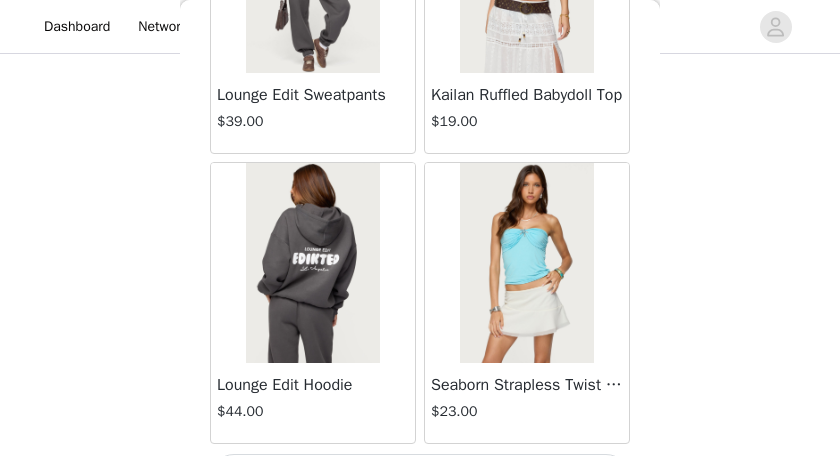 scroll, scrollTop: 34469, scrollLeft: 0, axis: vertical 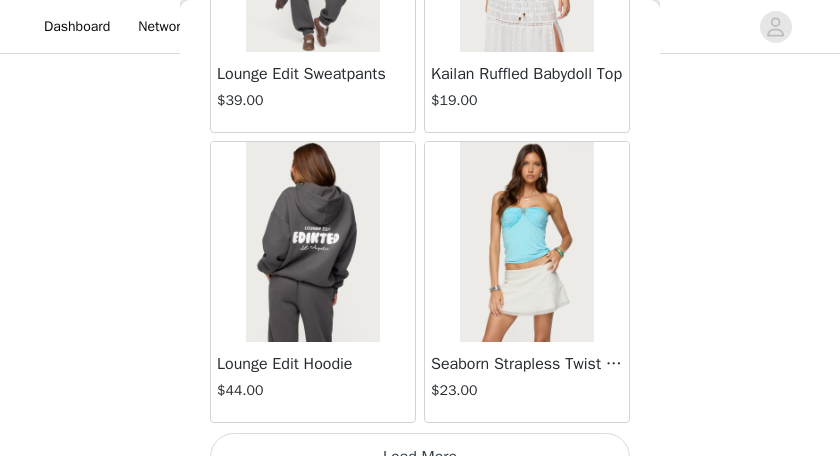 click on "Load More" at bounding box center (420, 457) 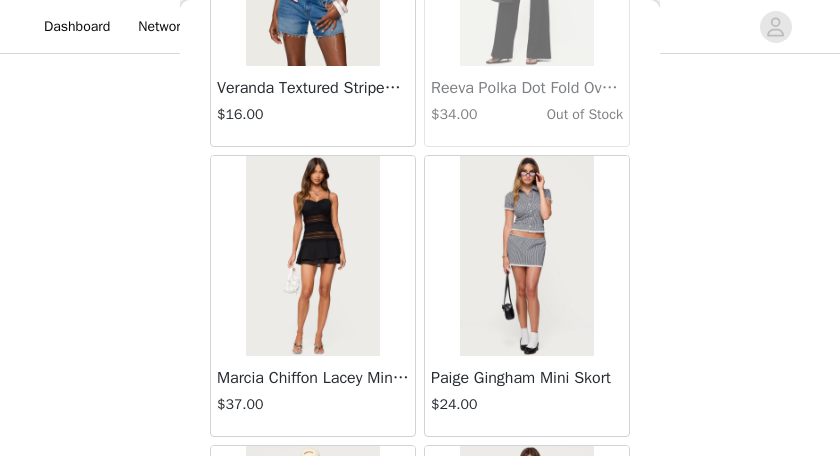 scroll, scrollTop: 37069, scrollLeft: 0, axis: vertical 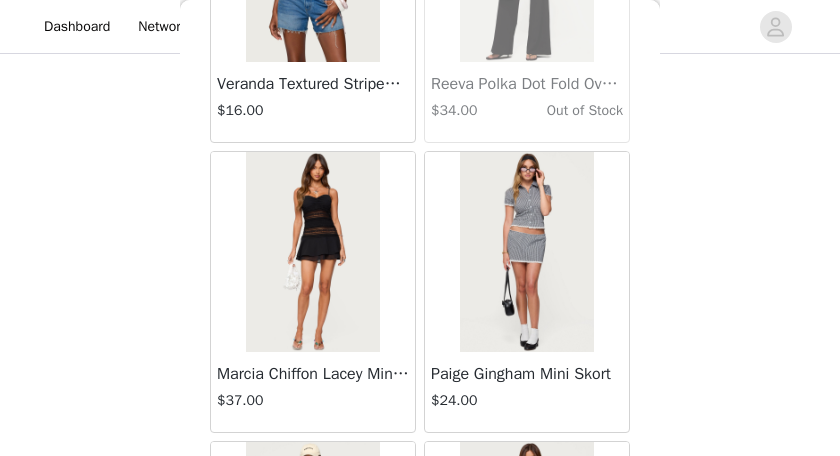 click on "Marcia Chiffon Lacey Mini Dress" at bounding box center [313, 374] 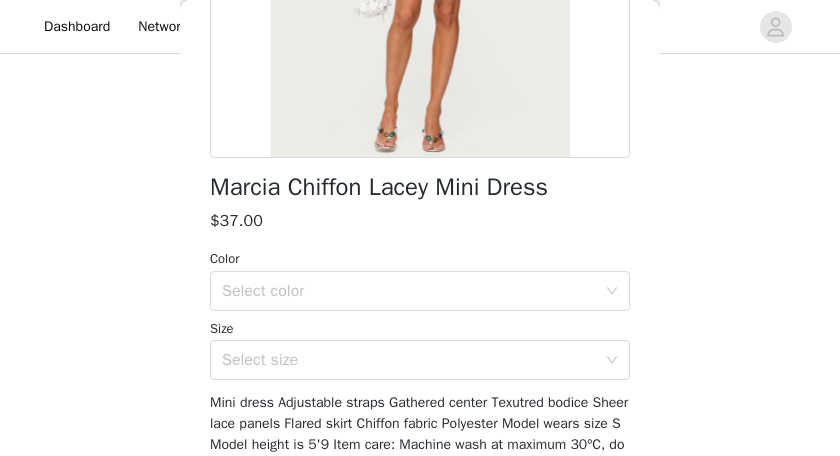 scroll, scrollTop: 398, scrollLeft: 0, axis: vertical 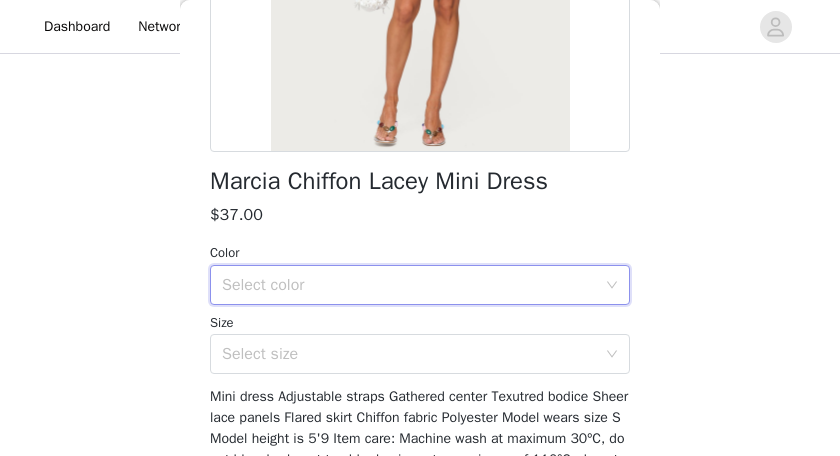 click on "Select color" at bounding box center [413, 285] 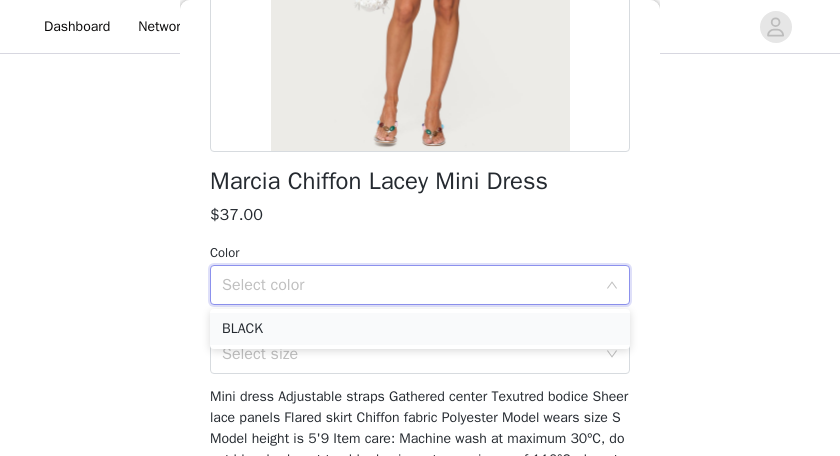 click on "BLACK" at bounding box center (420, 329) 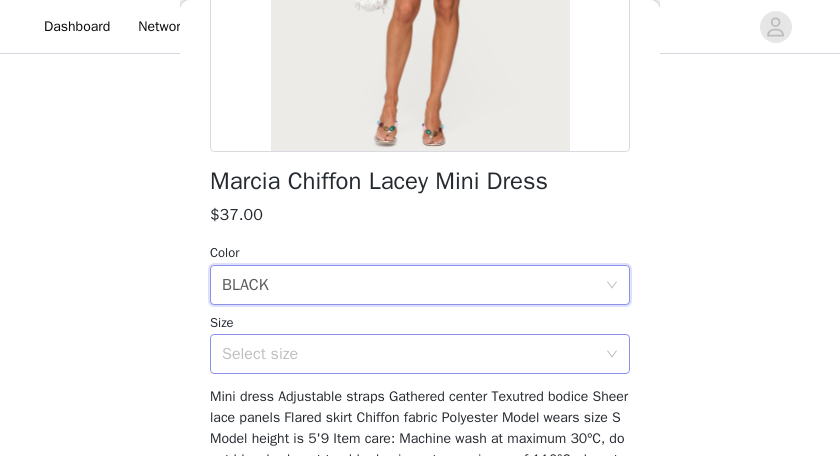 click on "Select size" at bounding box center (409, 354) 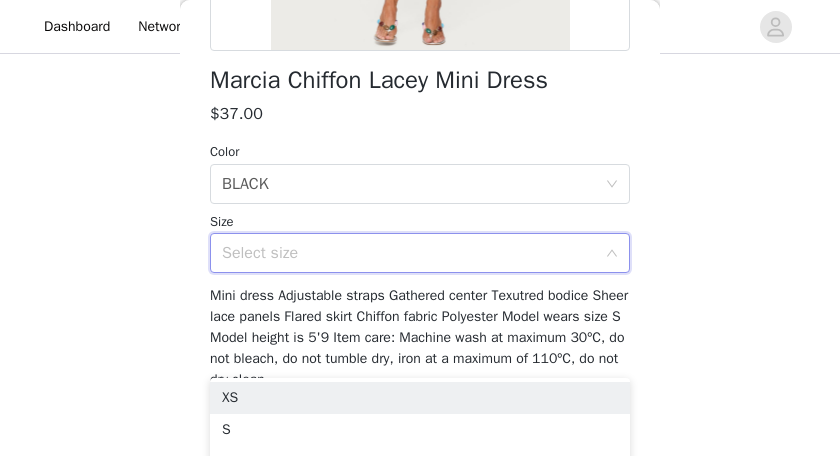 scroll, scrollTop: 517, scrollLeft: 0, axis: vertical 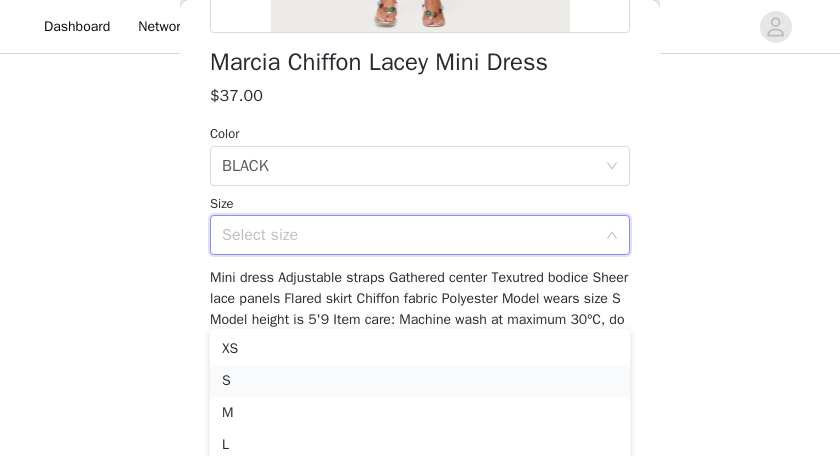 click on "S" at bounding box center (420, 381) 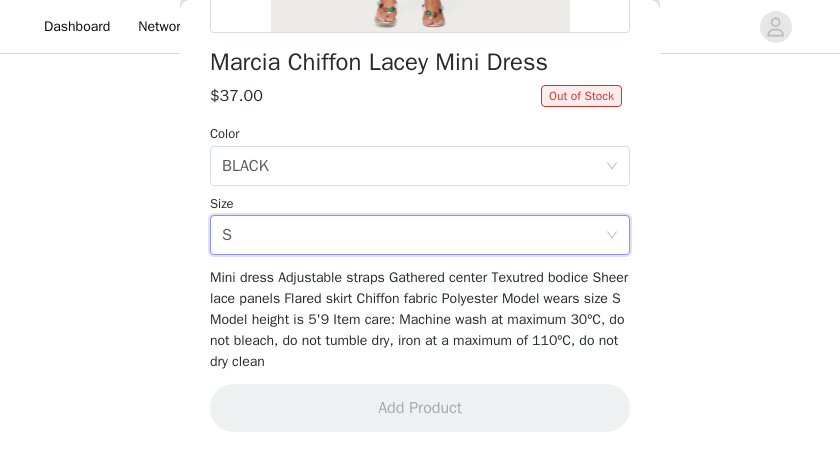 scroll, scrollTop: 276, scrollLeft: 0, axis: vertical 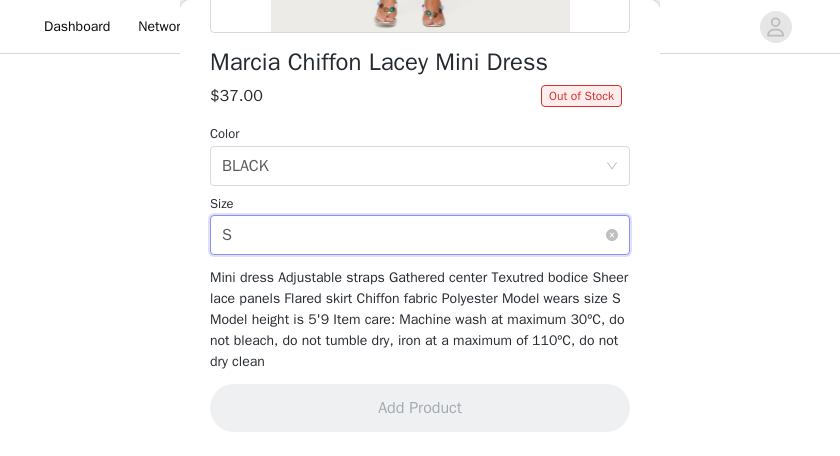 click on "Select size S" at bounding box center (413, 235) 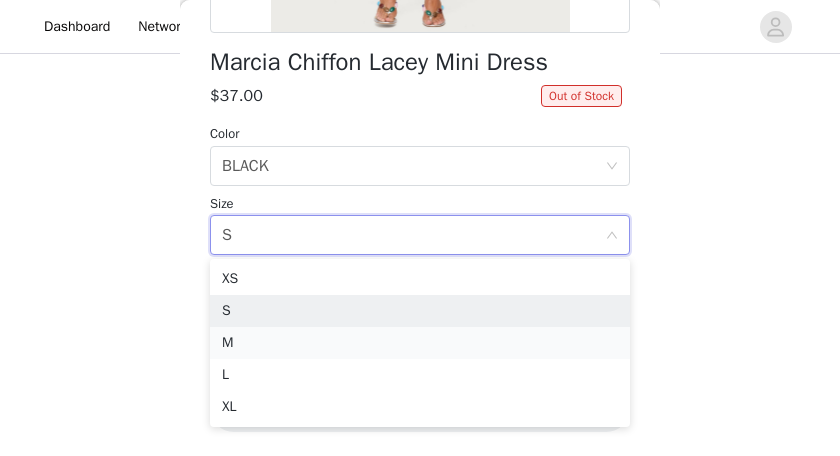 click on "M" at bounding box center [420, 343] 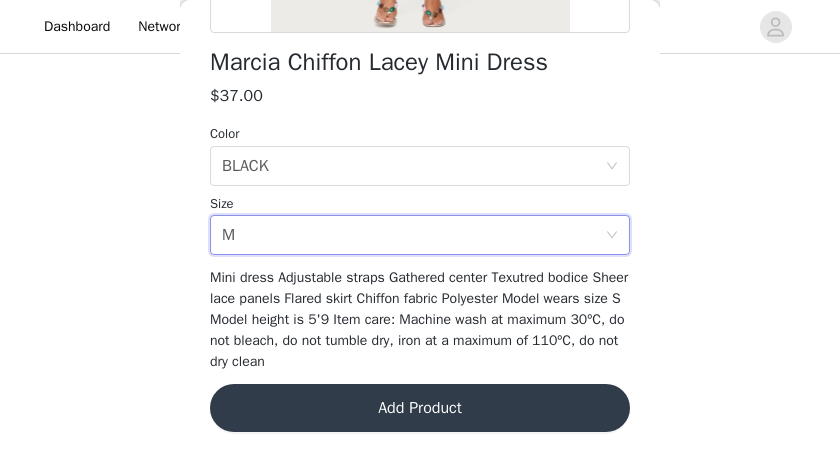 click on "Add Product" at bounding box center (420, 408) 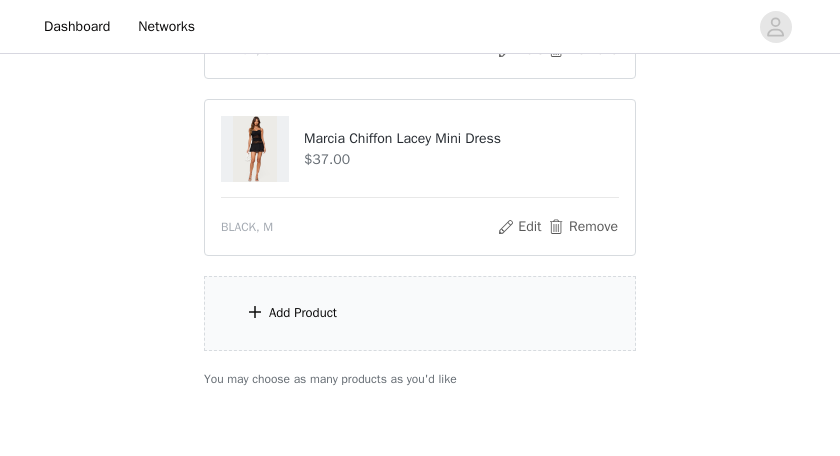 scroll, scrollTop: 356, scrollLeft: 0, axis: vertical 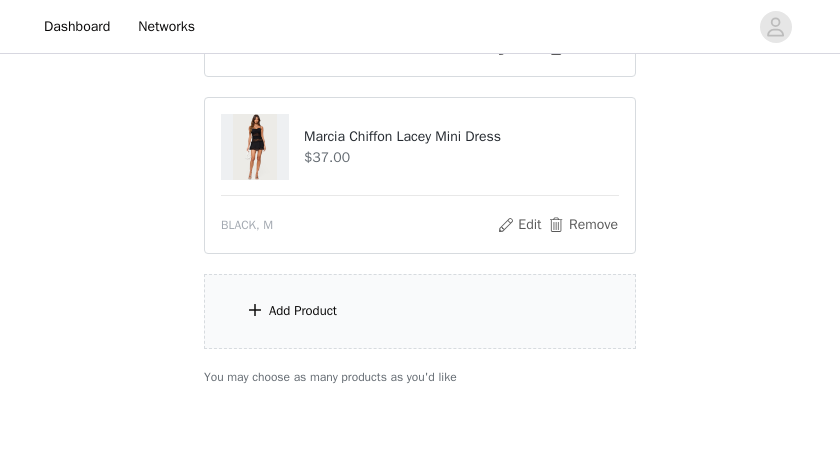 click on "Add Product" at bounding box center [303, 311] 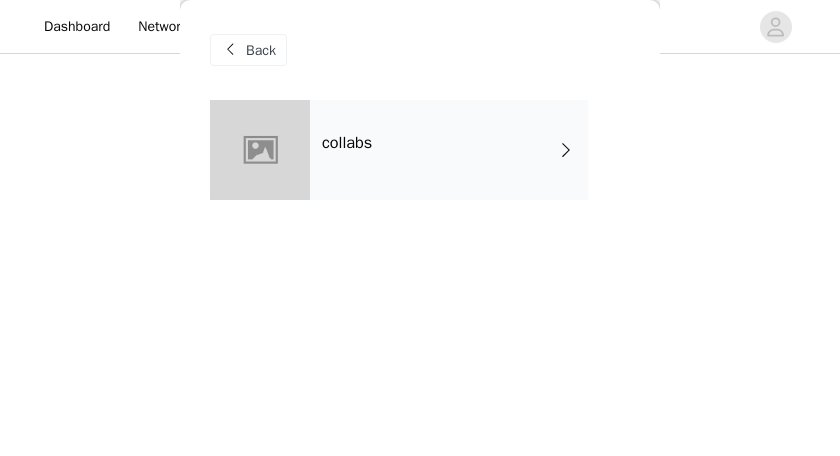 click on "collabs" at bounding box center (449, 150) 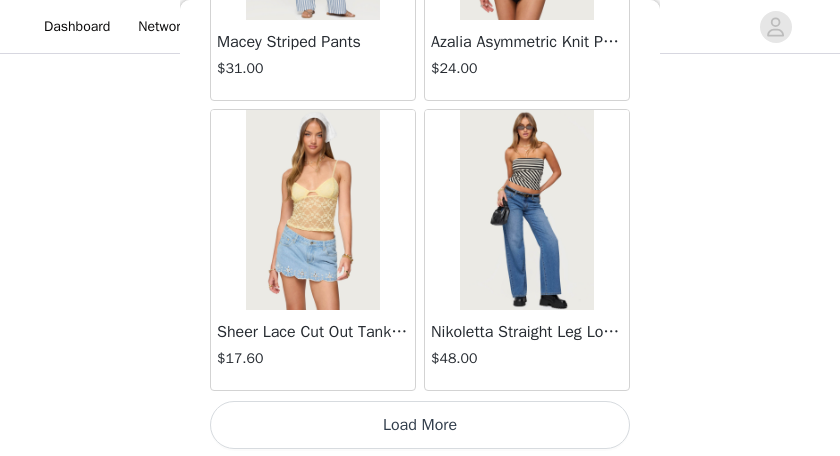 click on "Load More" at bounding box center [420, 425] 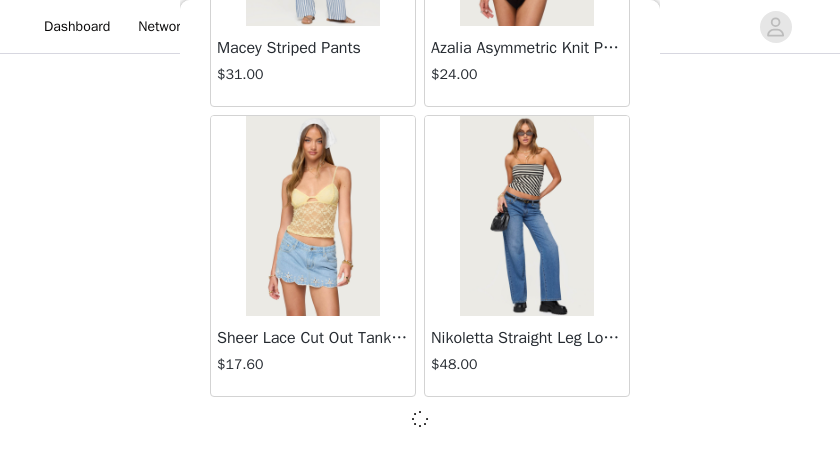 scroll, scrollTop: 2592, scrollLeft: 0, axis: vertical 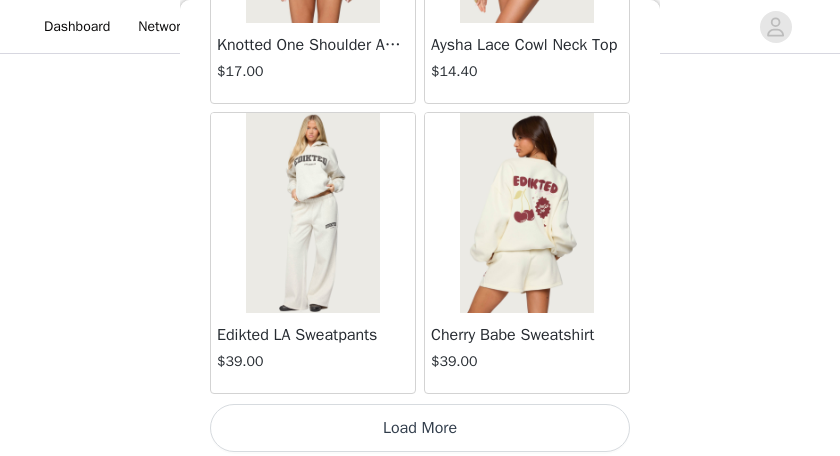 click on "Load More" at bounding box center (420, 428) 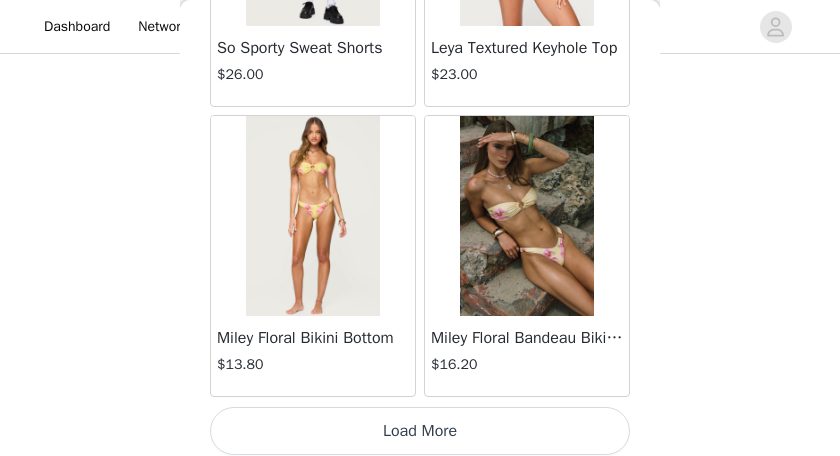 click on "Load More" at bounding box center (420, 431) 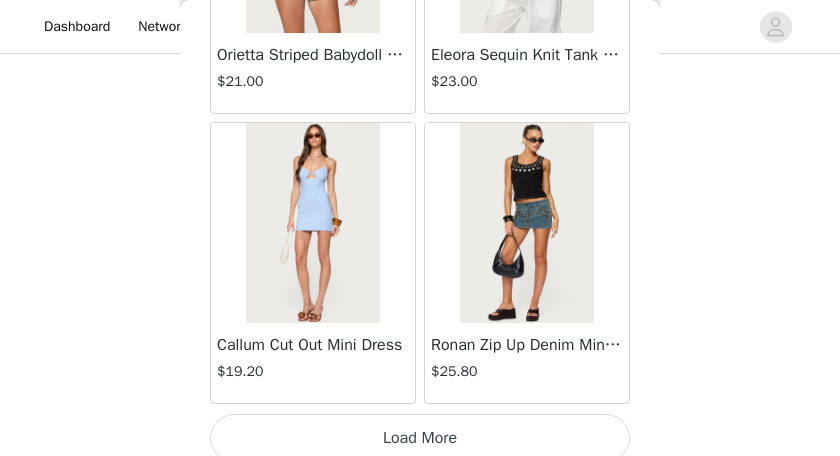 scroll, scrollTop: 11292, scrollLeft: 0, axis: vertical 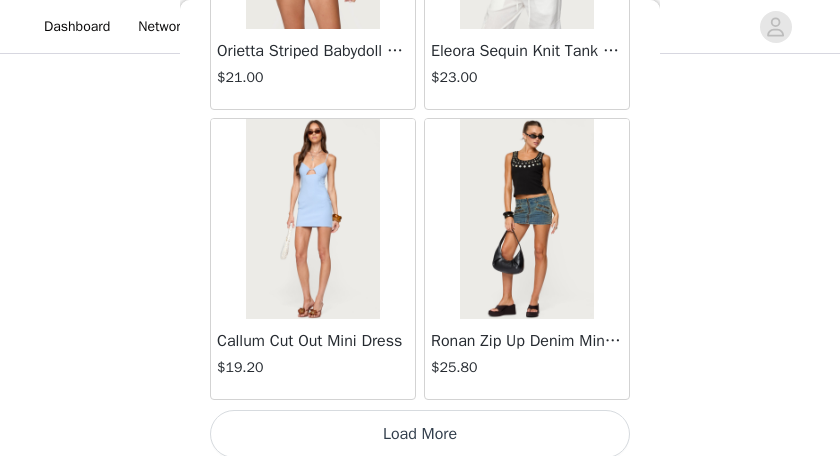 click on "Load More" at bounding box center [420, 434] 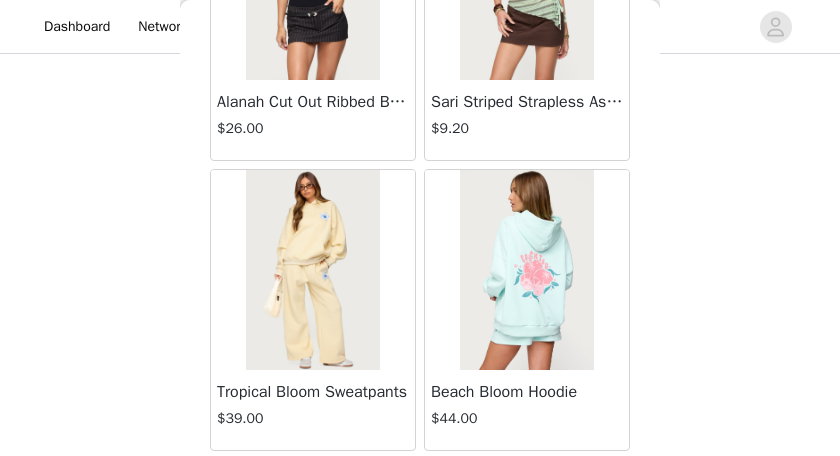 scroll, scrollTop: 14189, scrollLeft: 0, axis: vertical 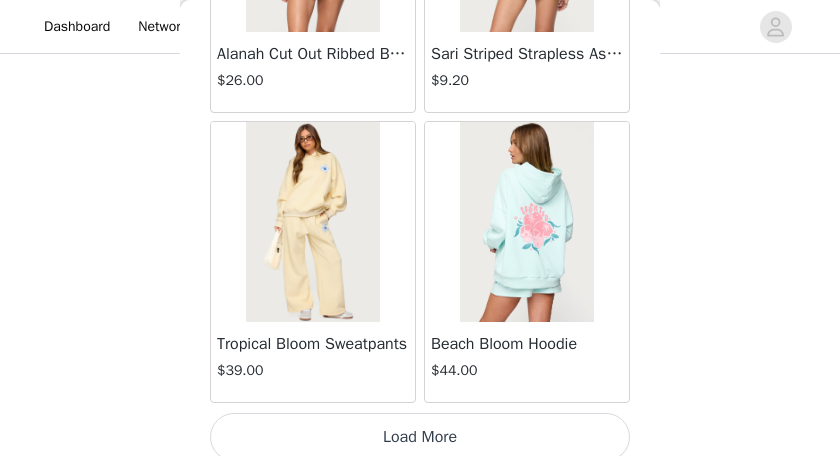 click on "Load More" at bounding box center (420, 437) 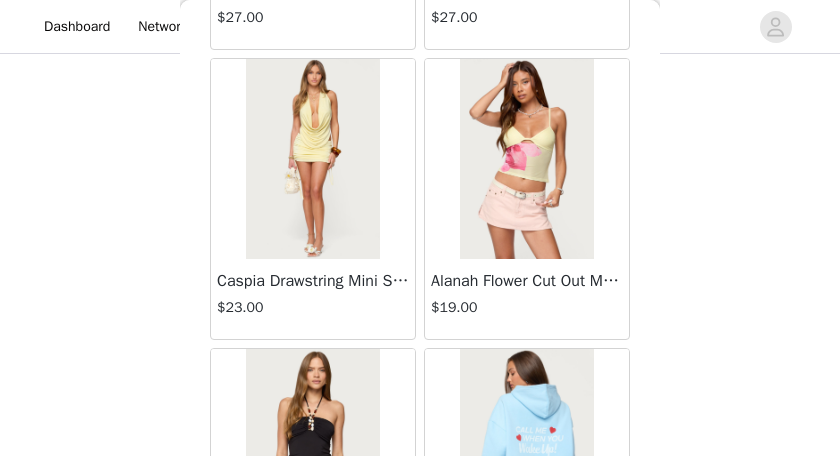scroll, scrollTop: 17086, scrollLeft: 0, axis: vertical 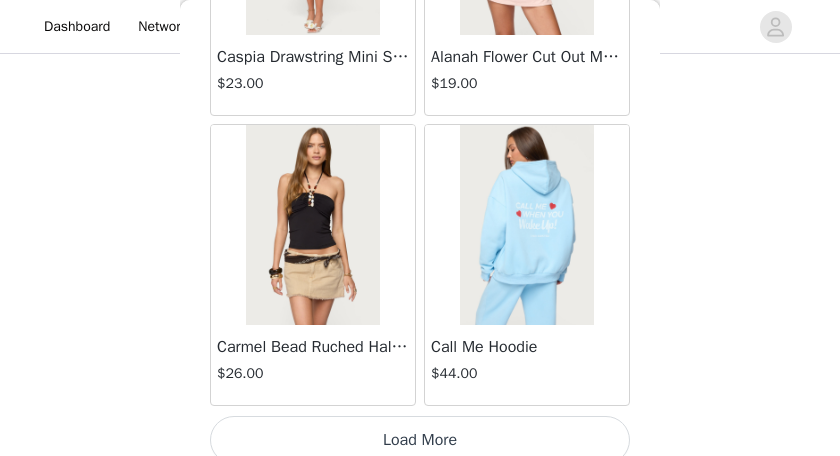 click on "Load More" at bounding box center (420, 440) 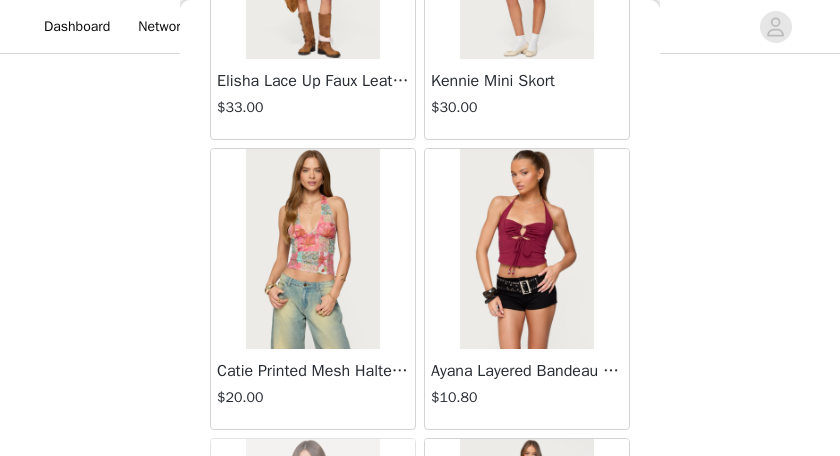 scroll, scrollTop: 19984, scrollLeft: 0, axis: vertical 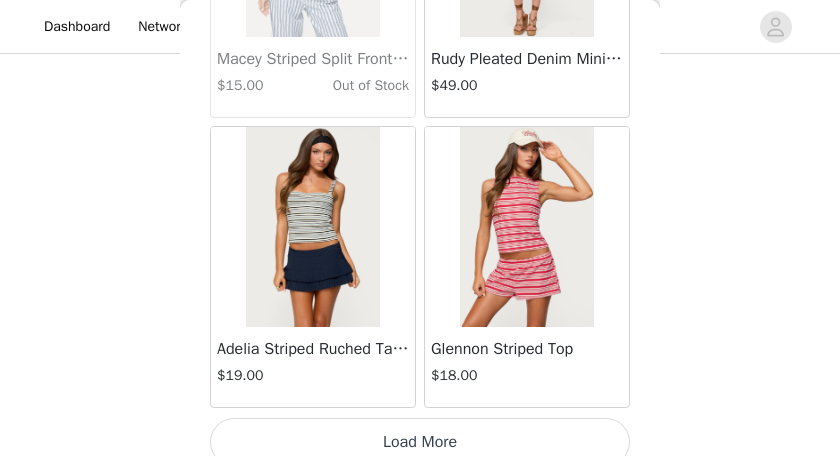 click on "Load More" at bounding box center (420, 442) 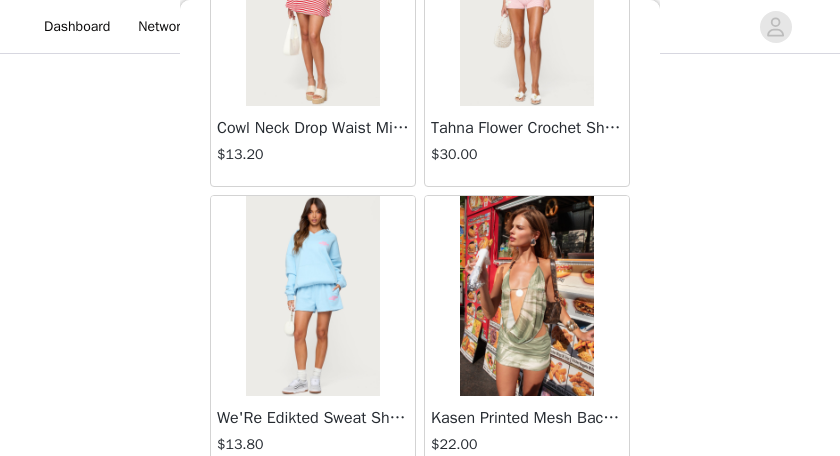 scroll, scrollTop: 22881, scrollLeft: 0, axis: vertical 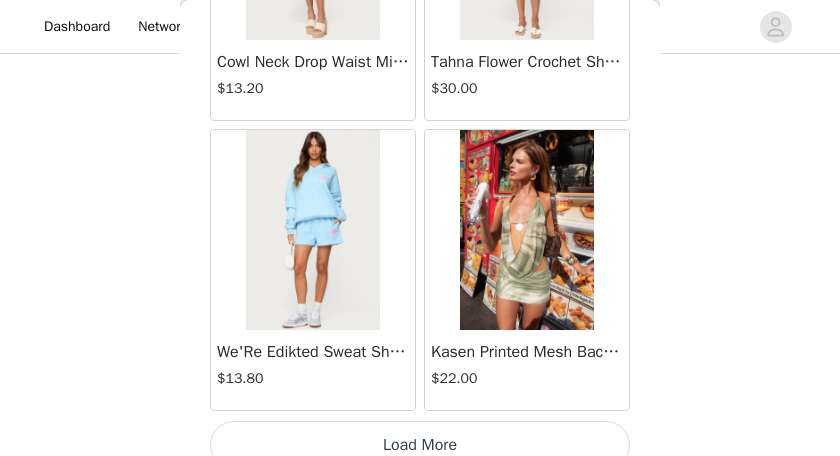 click on "Load More" at bounding box center [420, 445] 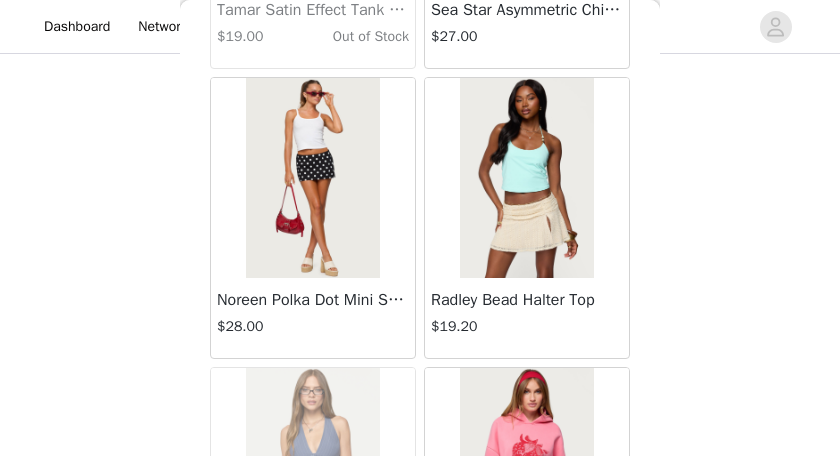scroll, scrollTop: 25778, scrollLeft: 0, axis: vertical 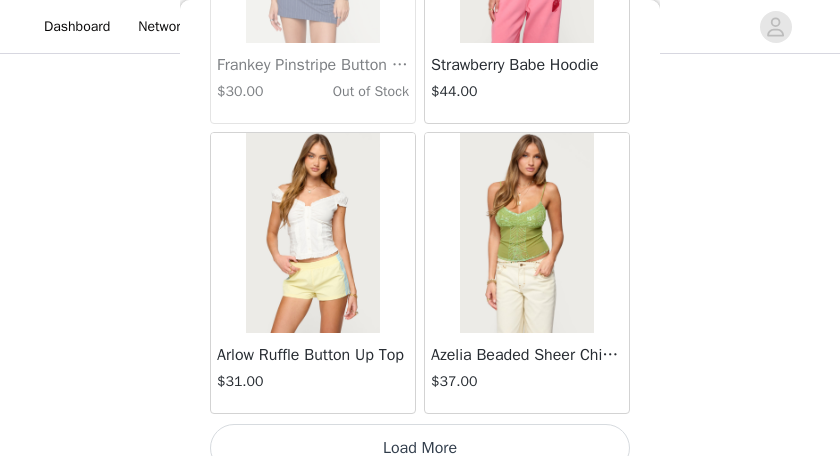 click on "Load More" at bounding box center [420, 448] 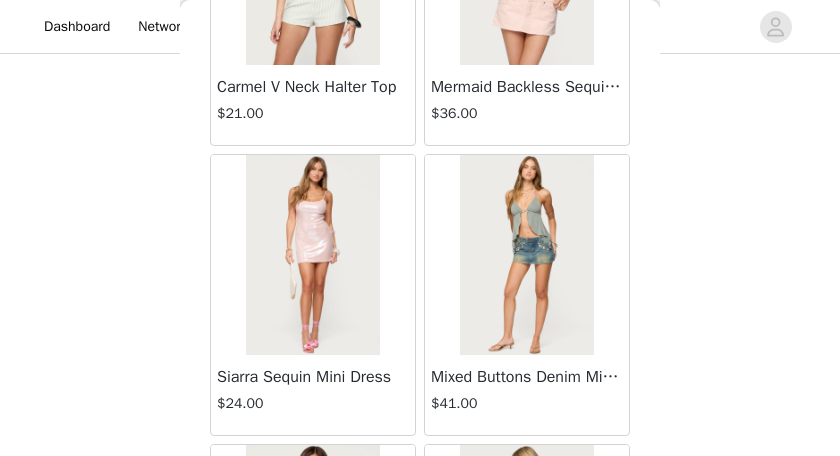 scroll, scrollTop: 28675, scrollLeft: 0, axis: vertical 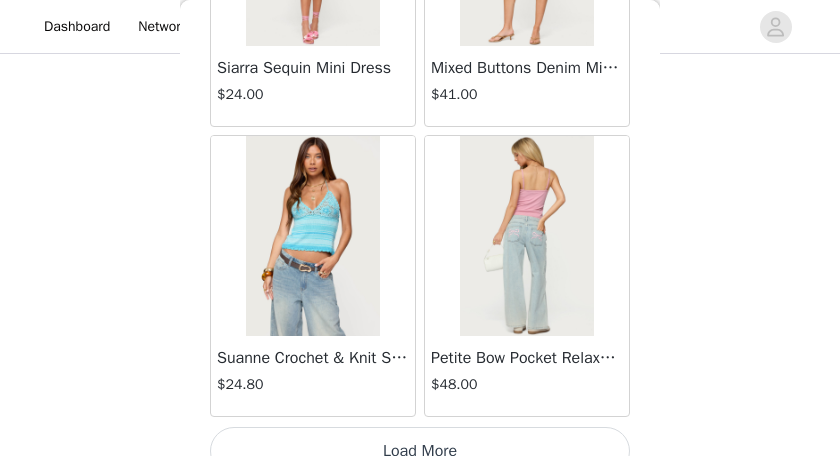 click on "Load More" at bounding box center [420, 451] 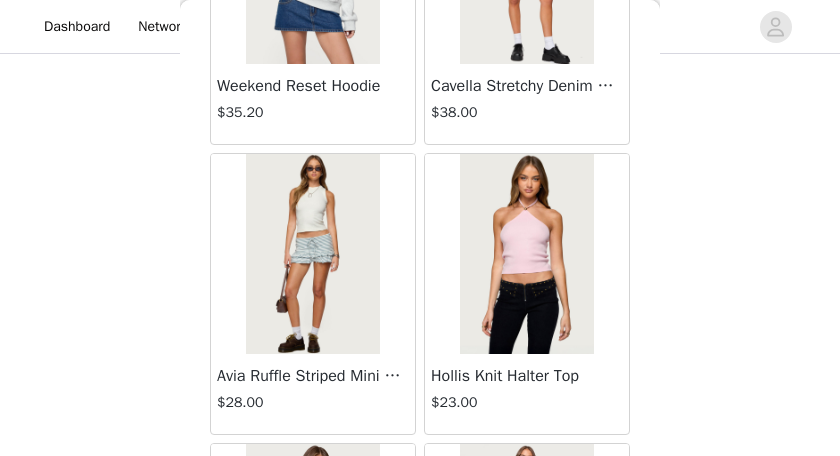 scroll, scrollTop: 31572, scrollLeft: 0, axis: vertical 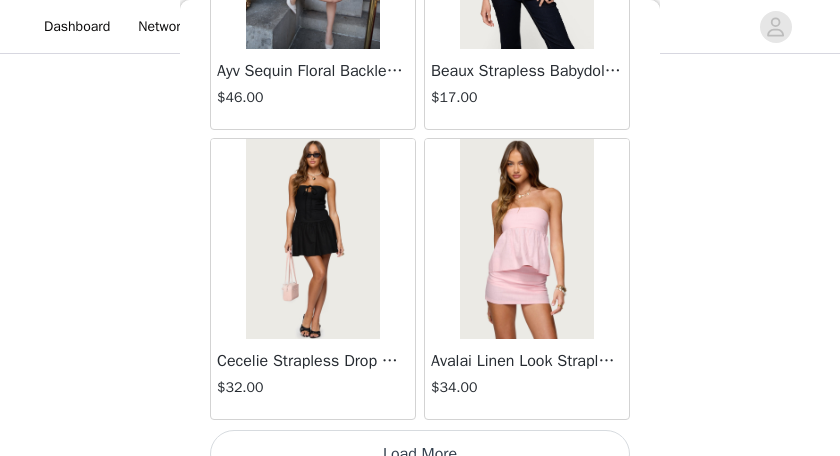 click on "Load More" at bounding box center (420, 454) 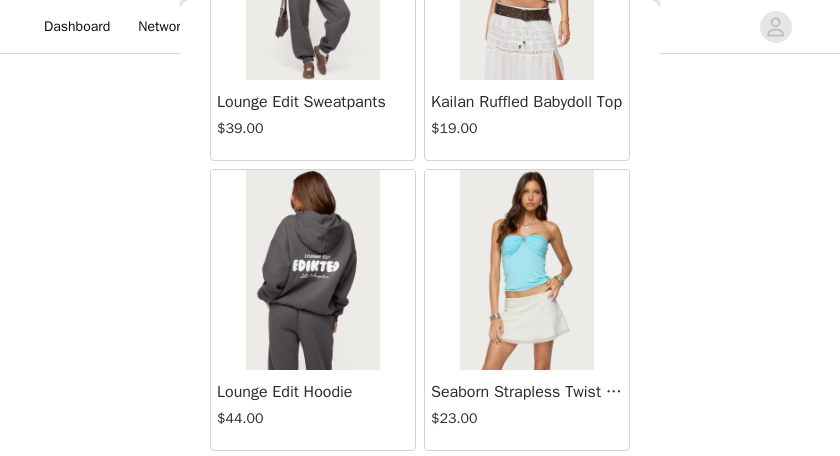 scroll, scrollTop: 34469, scrollLeft: 0, axis: vertical 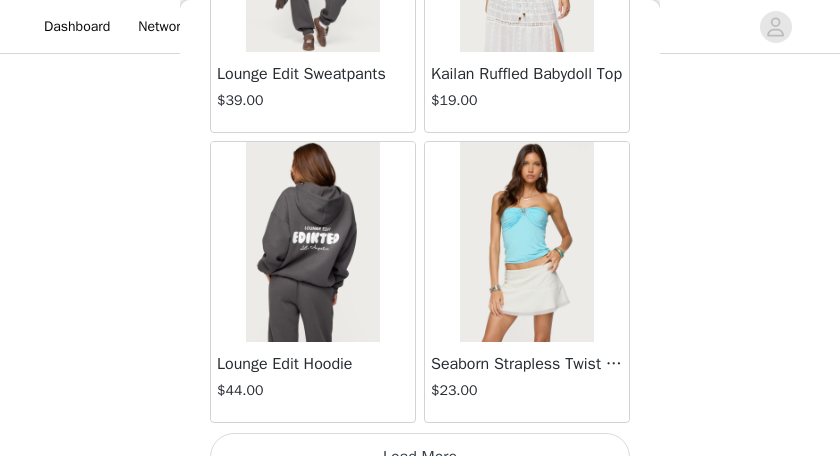 click on "Load More" at bounding box center [420, 457] 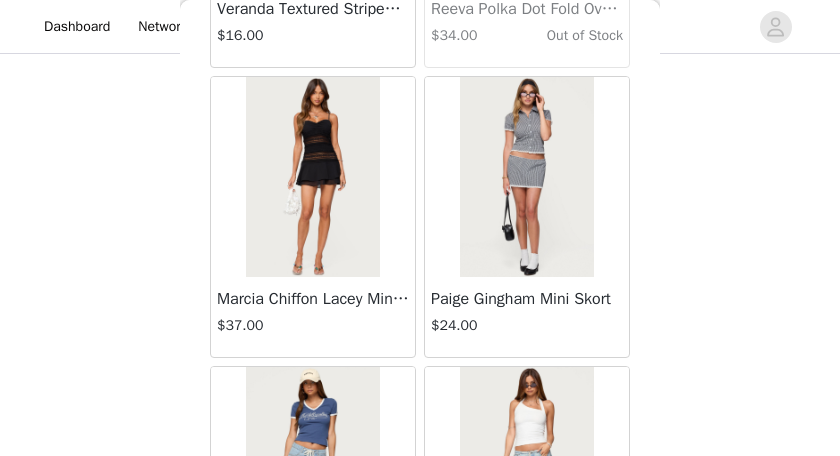 scroll, scrollTop: 37366, scrollLeft: 0, axis: vertical 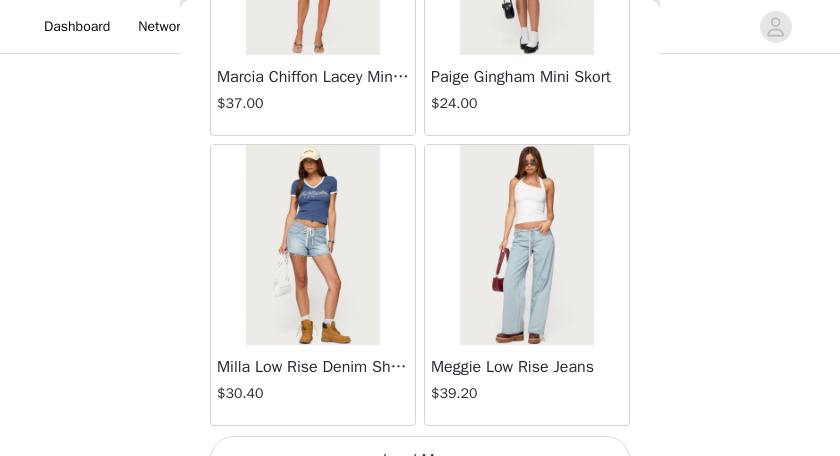 click on "Load More" at bounding box center (420, 460) 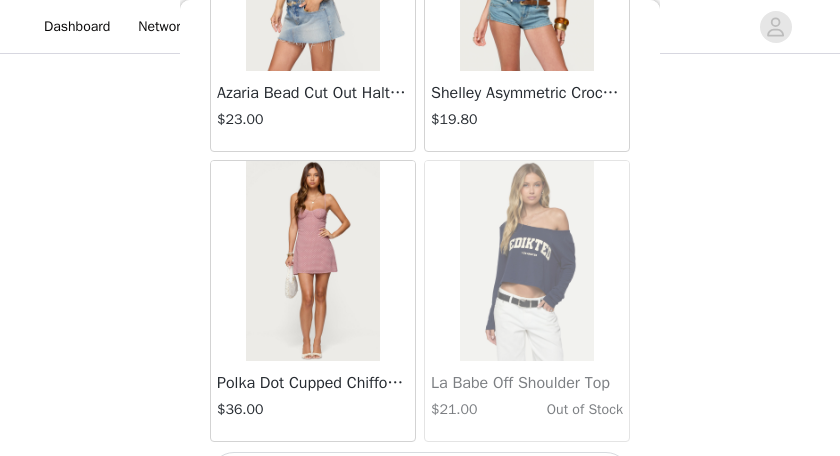 scroll, scrollTop: 40250, scrollLeft: 0, axis: vertical 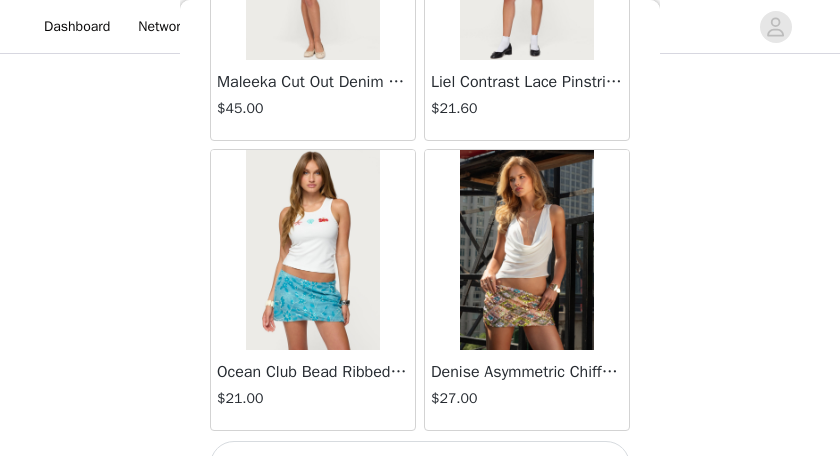 click on "Load More" at bounding box center (420, 465) 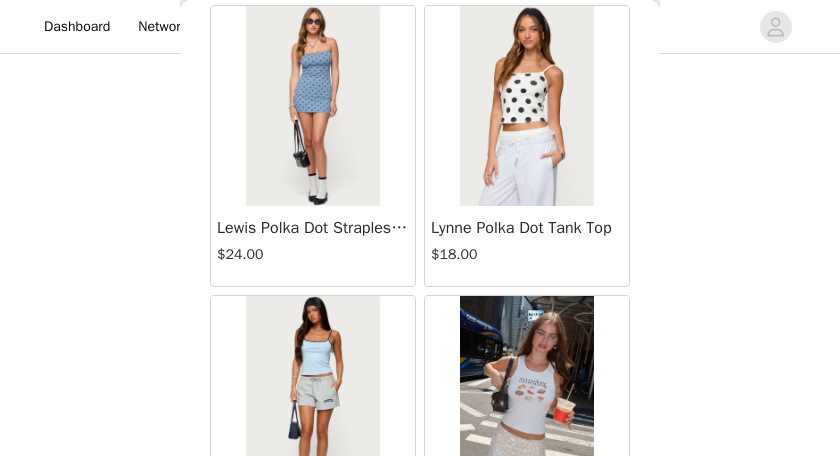 scroll, scrollTop: 46058, scrollLeft: 0, axis: vertical 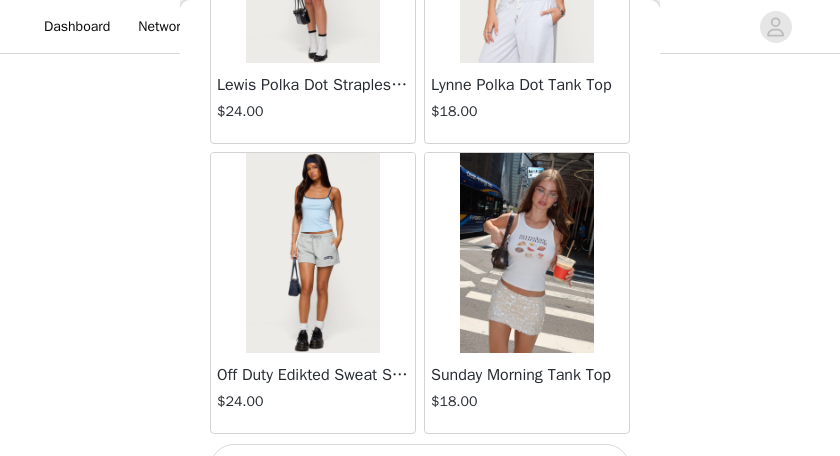 click on "Load More" at bounding box center [420, 468] 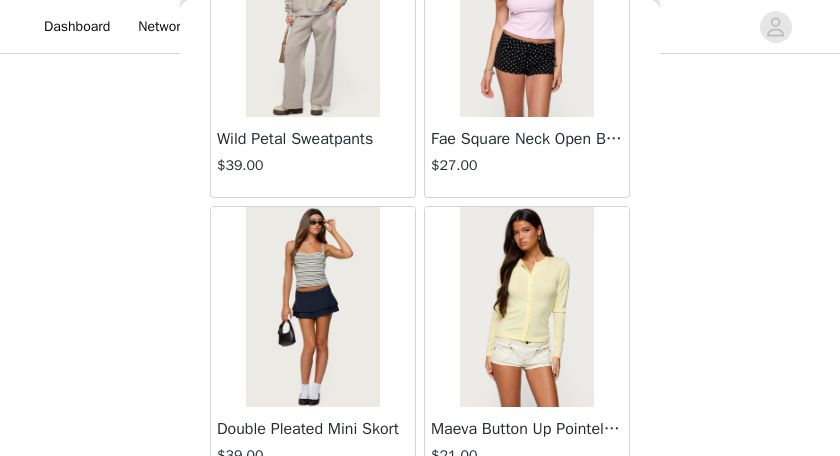 scroll, scrollTop: 48955, scrollLeft: 0, axis: vertical 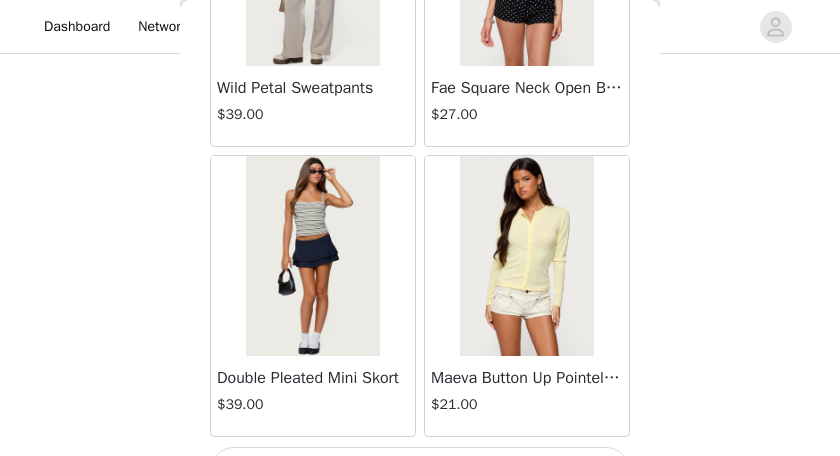 click on "Load More" at bounding box center [420, 471] 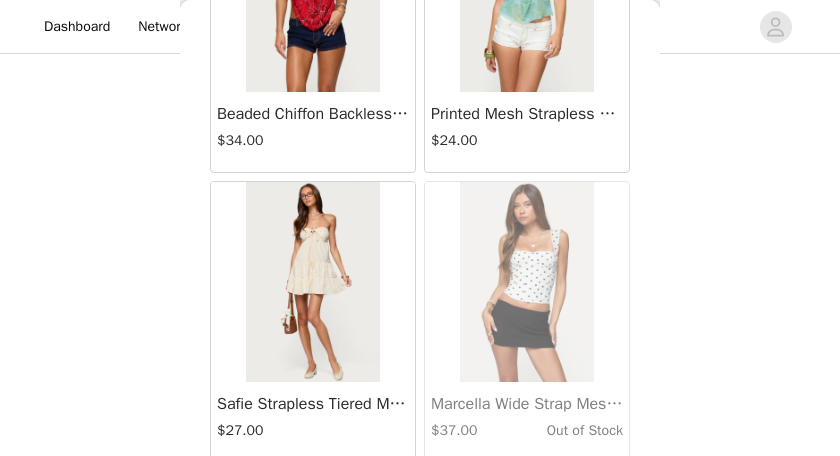 scroll, scrollTop: 51852, scrollLeft: 0, axis: vertical 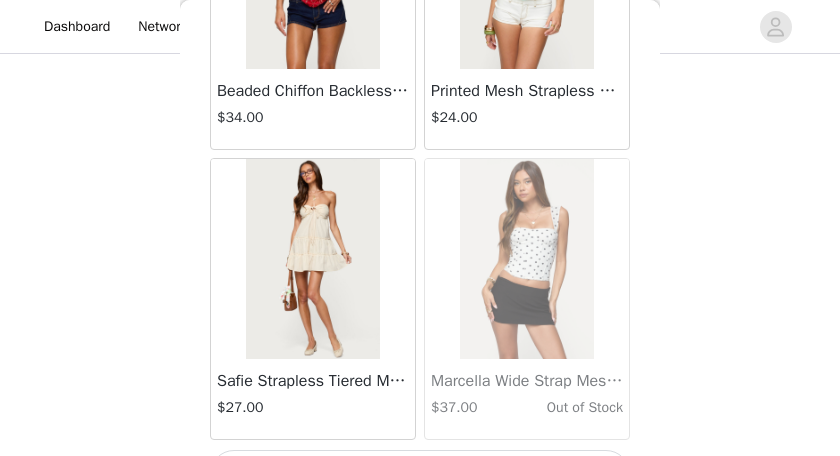 click on "Load More" at bounding box center [420, 474] 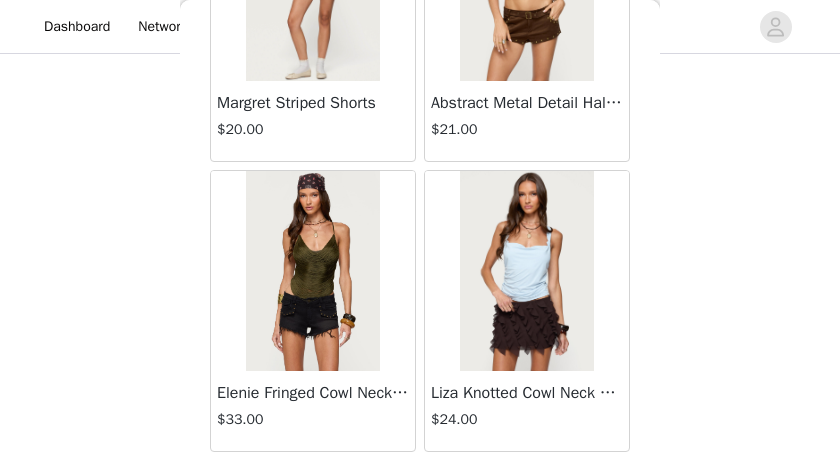 scroll, scrollTop: 54749, scrollLeft: 0, axis: vertical 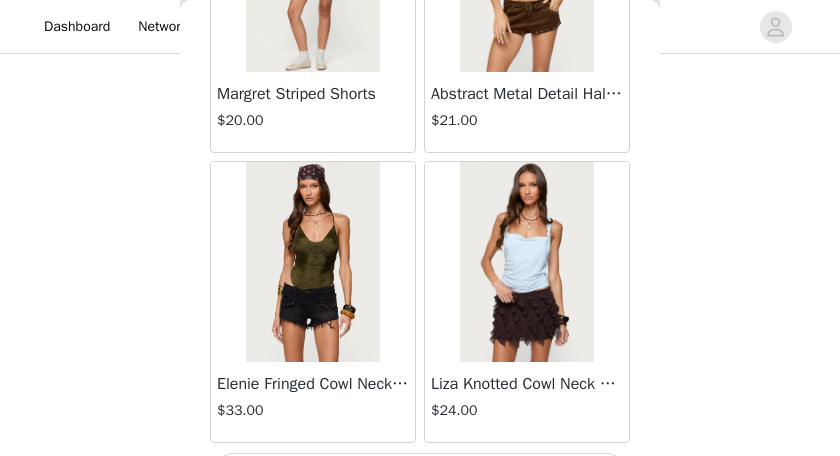 click on "Load More" at bounding box center (420, 477) 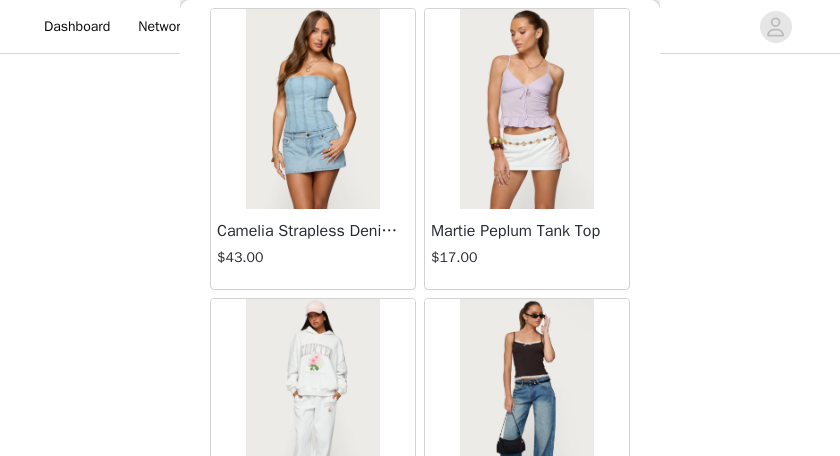 scroll, scrollTop: 57646, scrollLeft: 0, axis: vertical 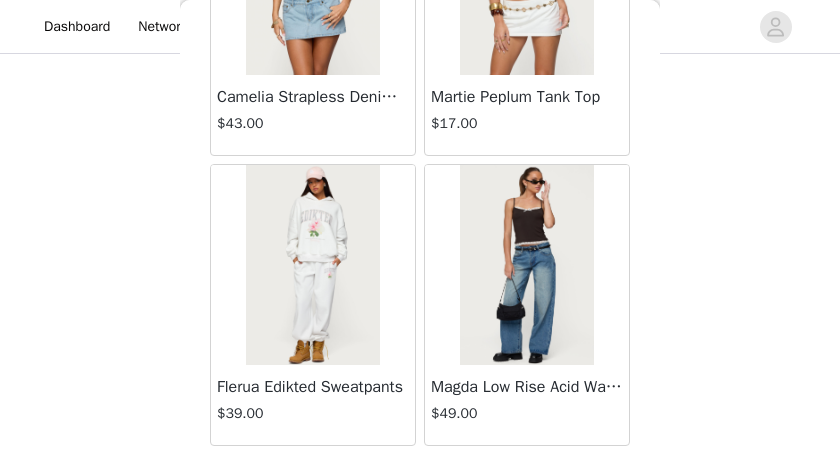 click on "Load More" at bounding box center [420, 480] 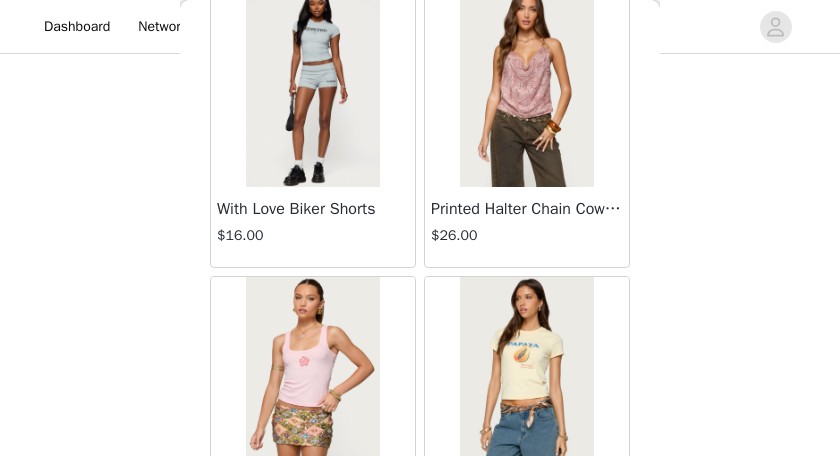 scroll, scrollTop: 60544, scrollLeft: 0, axis: vertical 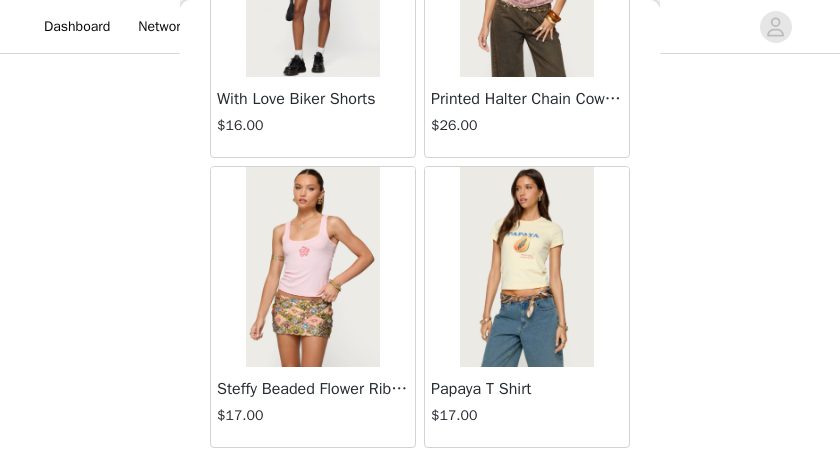 click on "Load More" at bounding box center [420, 482] 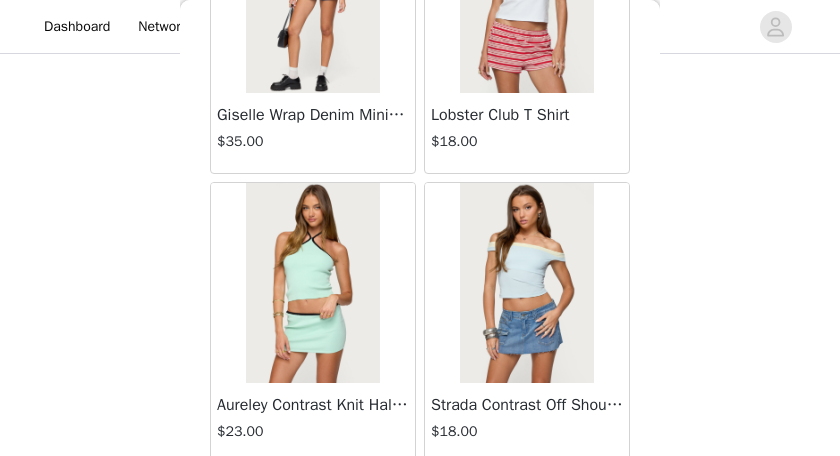 scroll, scrollTop: 63441, scrollLeft: 0, axis: vertical 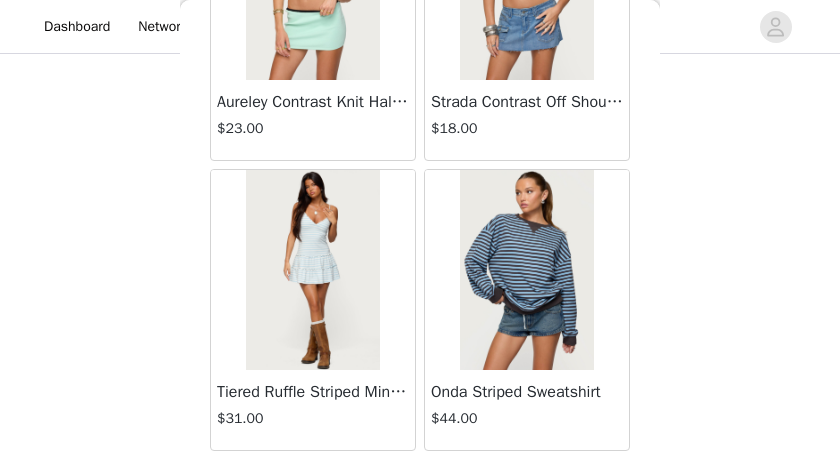 click on "Load More" at bounding box center [420, 485] 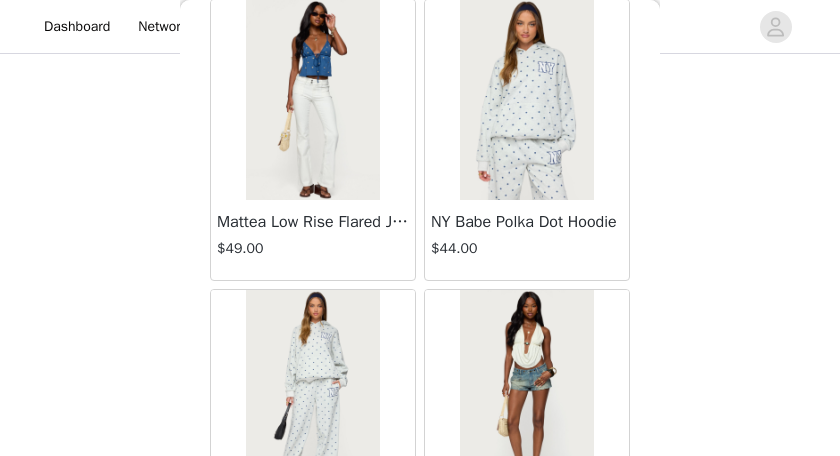 scroll, scrollTop: 66338, scrollLeft: 0, axis: vertical 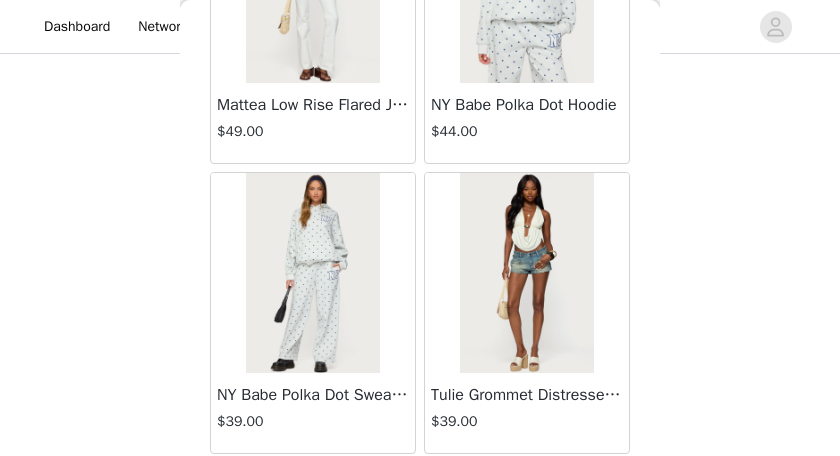 click on "Load More" at bounding box center [420, 488] 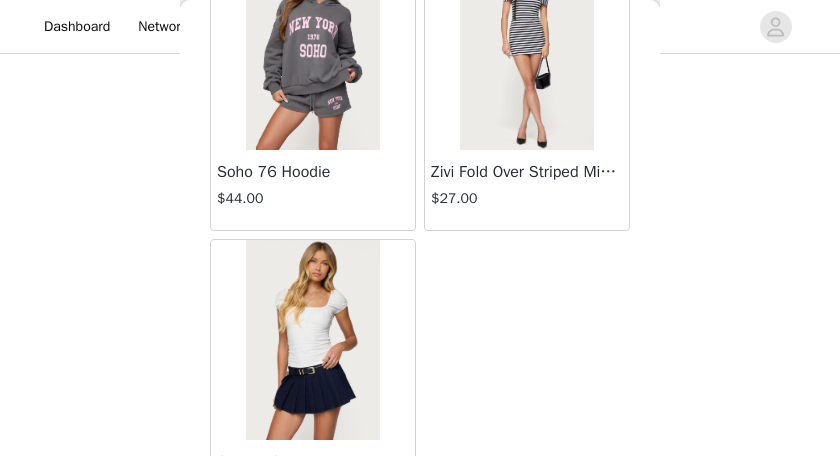 scroll, scrollTop: 69061, scrollLeft: 0, axis: vertical 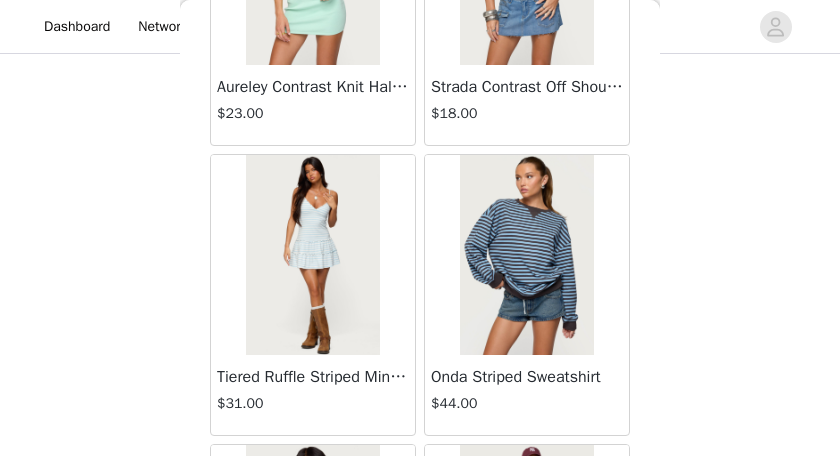 click on "Tiered Ruffle Striped Mini Dress" at bounding box center [313, 377] 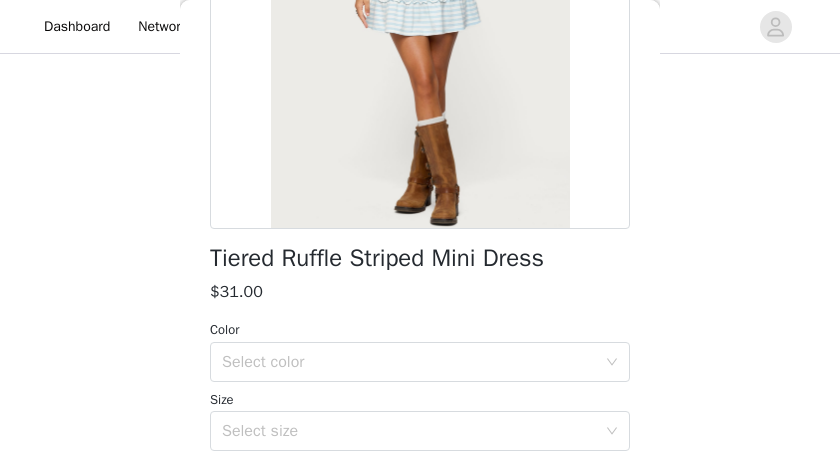 scroll, scrollTop: 323, scrollLeft: 0, axis: vertical 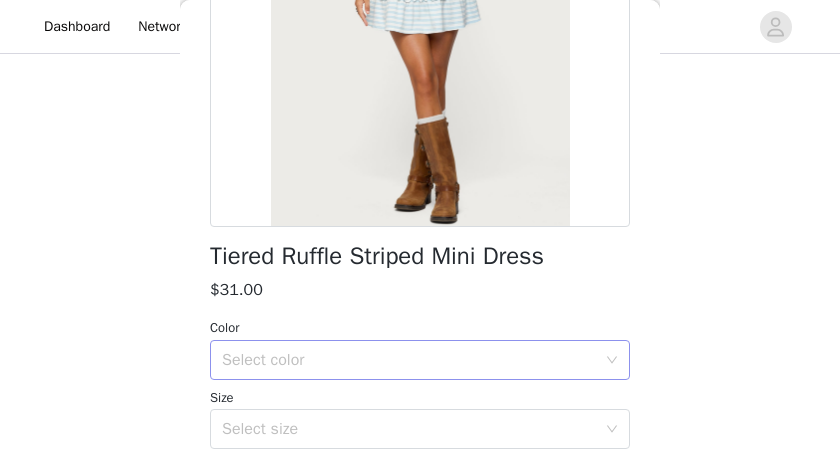 click on "Select color" at bounding box center [409, 360] 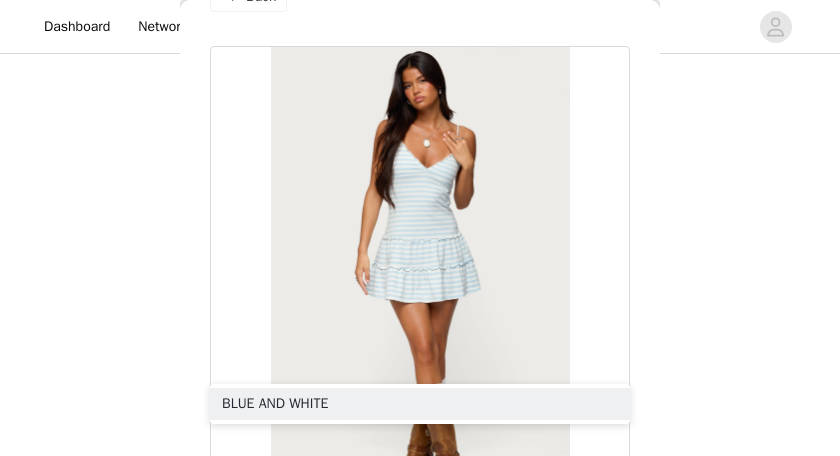 scroll, scrollTop: 0, scrollLeft: 0, axis: both 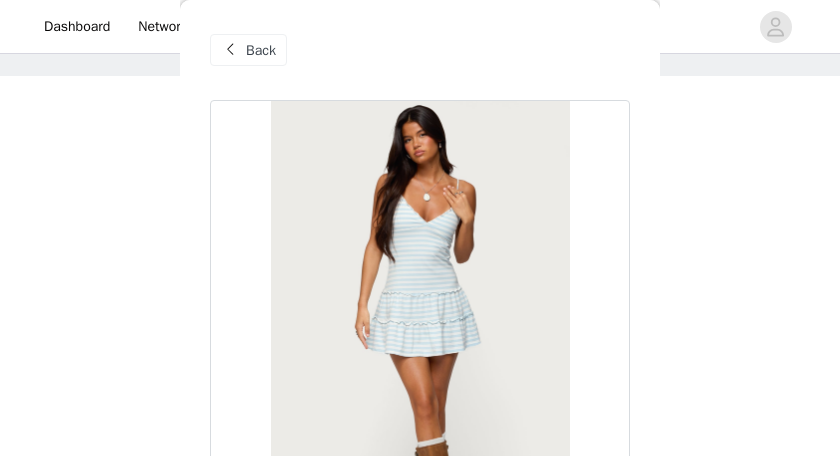 click on "Back" at bounding box center (261, 50) 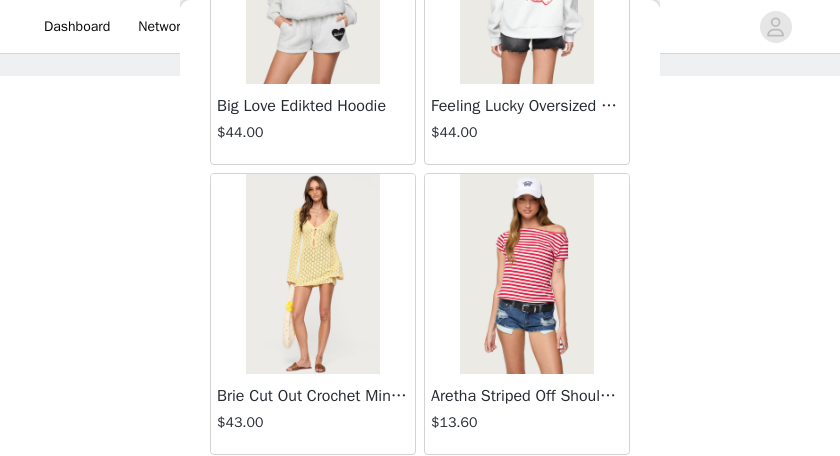 scroll, scrollTop: 6309, scrollLeft: 0, axis: vertical 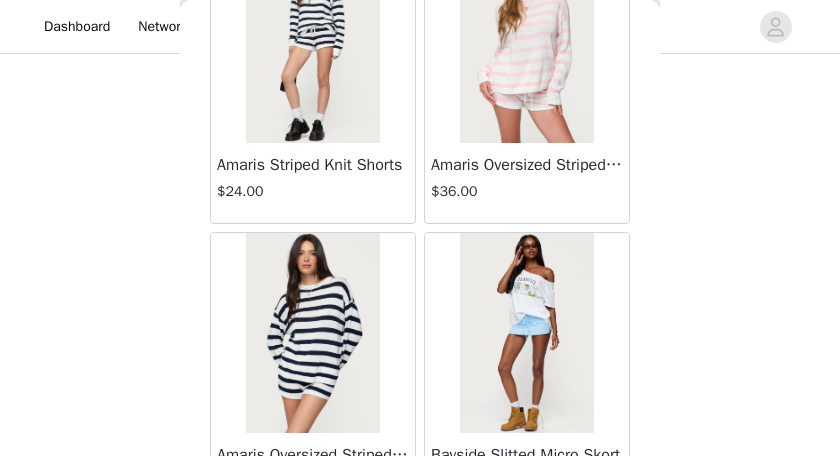 click on "Amaris Striped Knit Shorts" at bounding box center [313, 165] 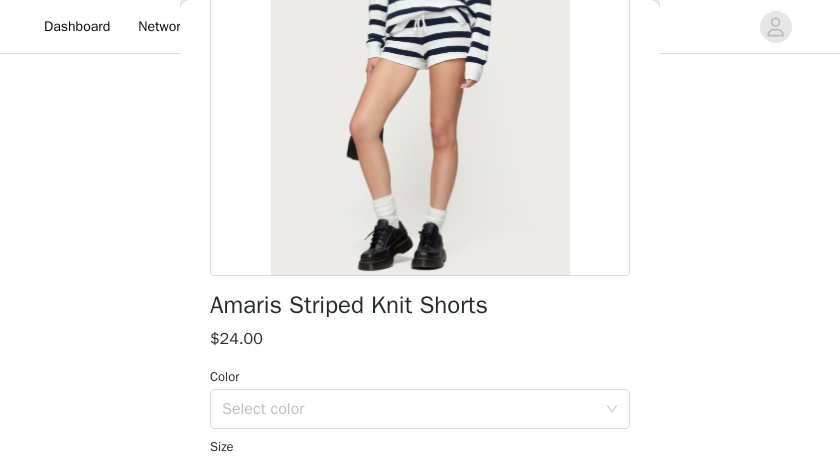 scroll, scrollTop: 369, scrollLeft: 0, axis: vertical 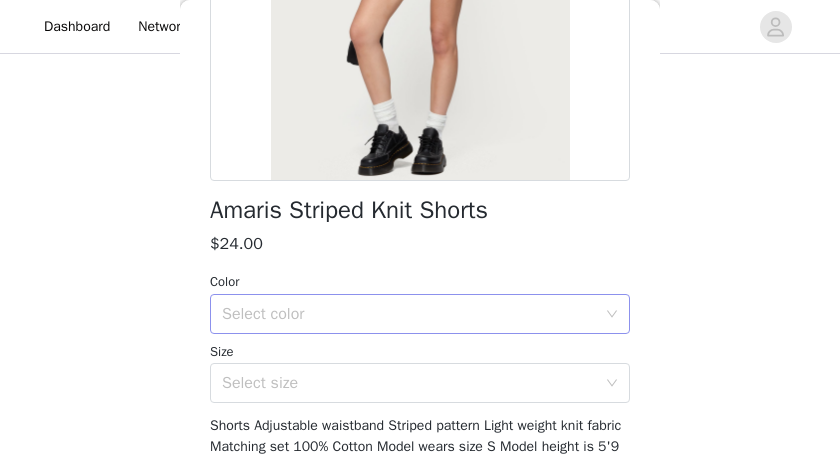 click on "Select color" at bounding box center [409, 314] 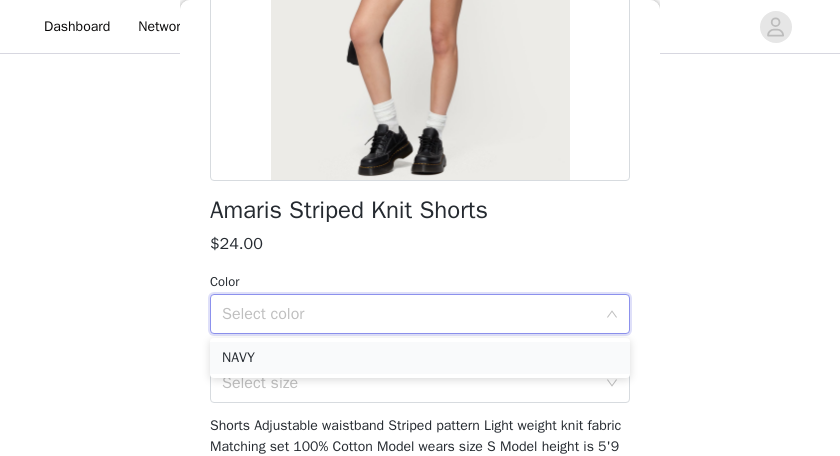 click on "NAVY" at bounding box center [420, 358] 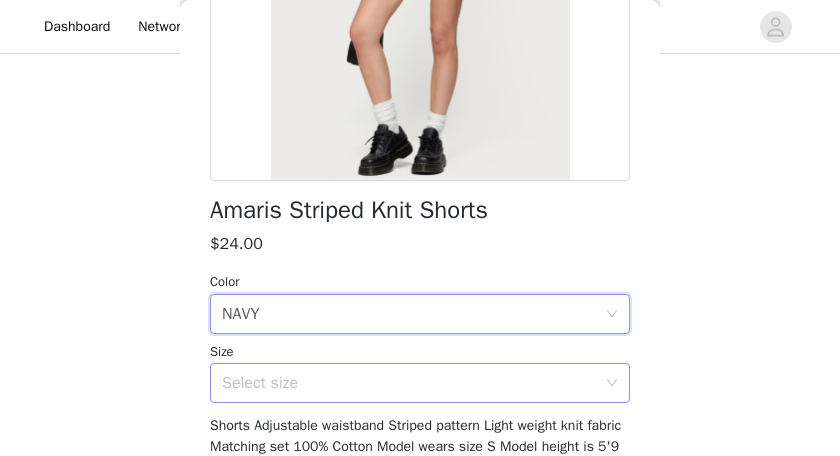 click on "Select size" at bounding box center (420, 383) 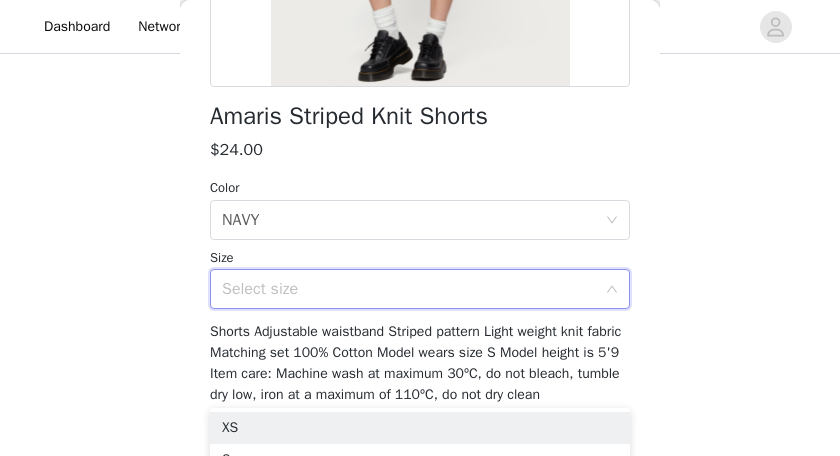 scroll, scrollTop: 468, scrollLeft: 0, axis: vertical 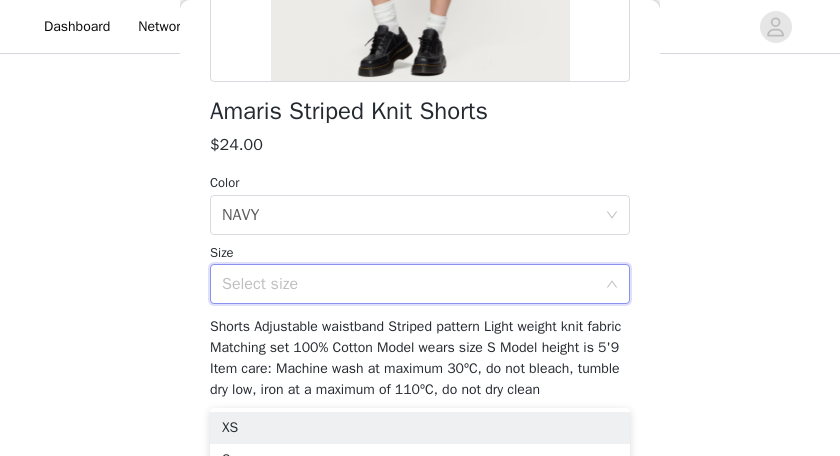 click on "Select size" at bounding box center [409, 284] 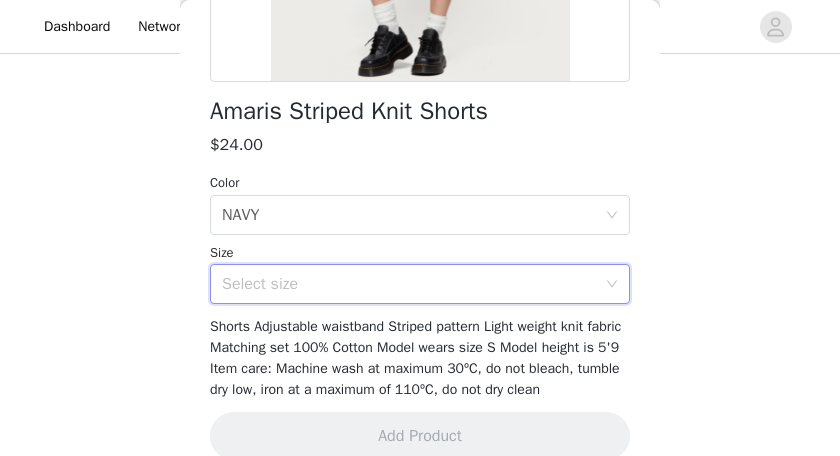 click on "Select size" at bounding box center (409, 284) 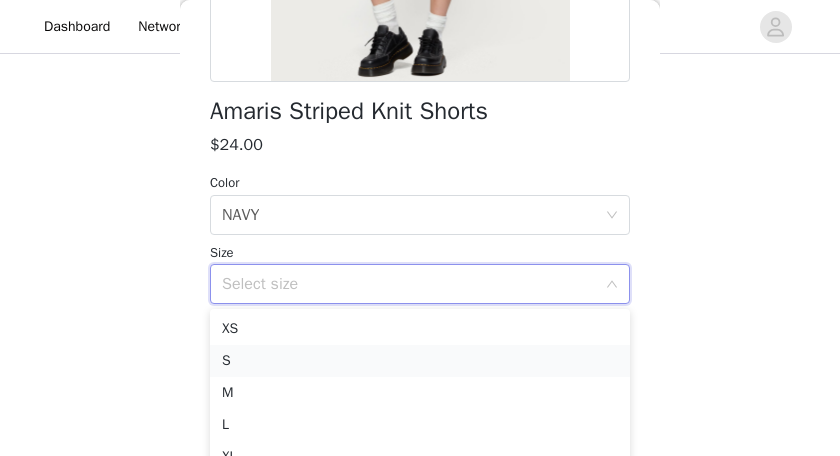 click on "S" at bounding box center (420, 361) 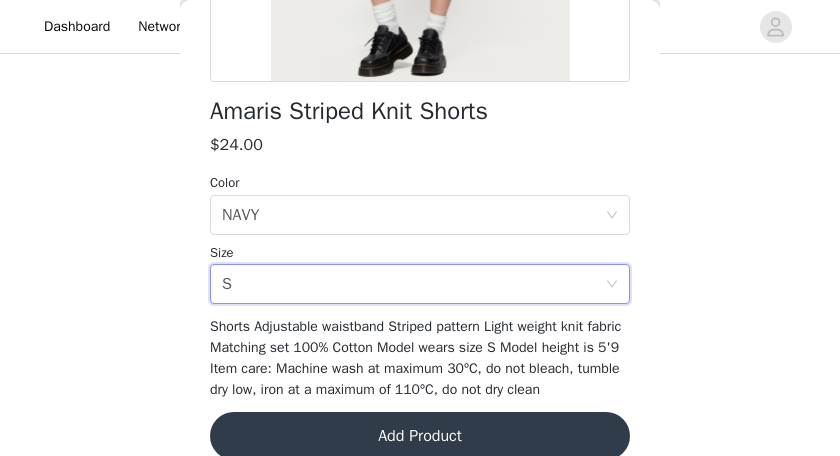 click on "Add Product" at bounding box center (420, 436) 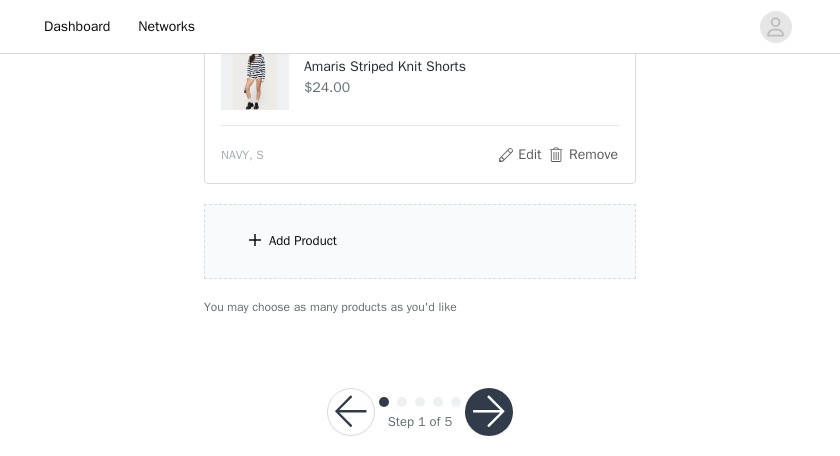 scroll, scrollTop: 614, scrollLeft: 0, axis: vertical 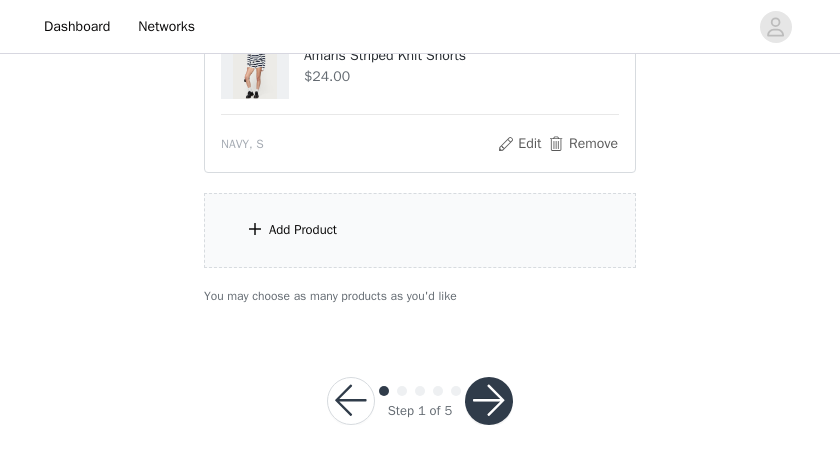 click on "Add Product" at bounding box center (303, 230) 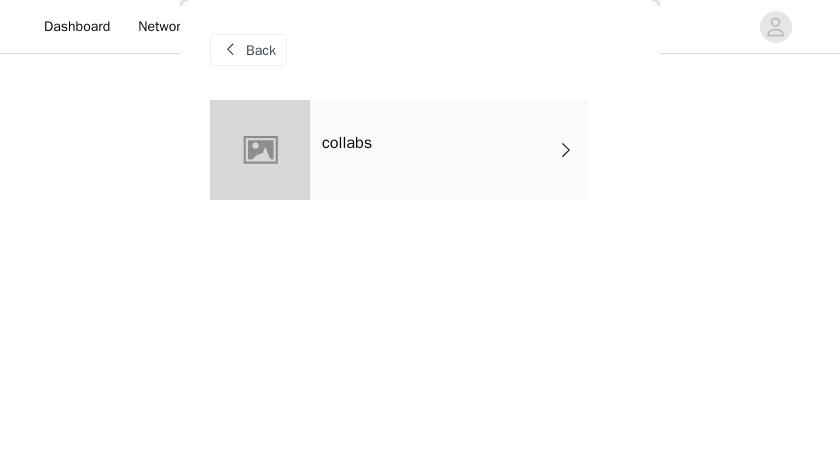 click on "collabs" at bounding box center (449, 150) 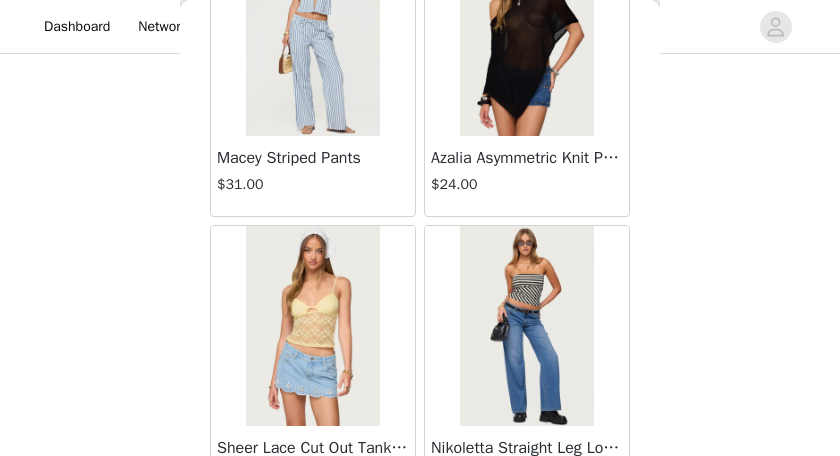scroll, scrollTop: 2601, scrollLeft: 0, axis: vertical 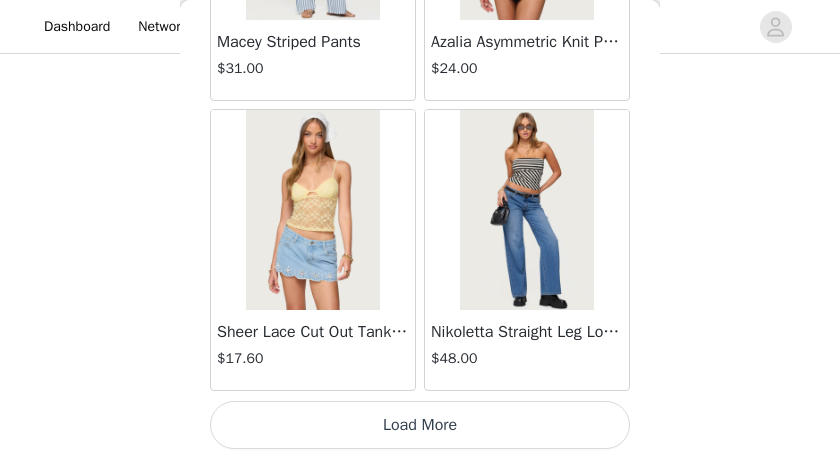 click on "Load More" at bounding box center (420, 425) 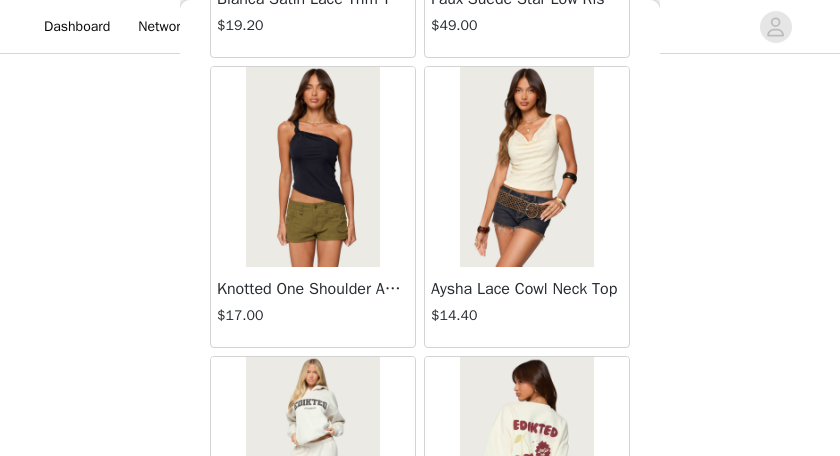 scroll, scrollTop: 5250, scrollLeft: 0, axis: vertical 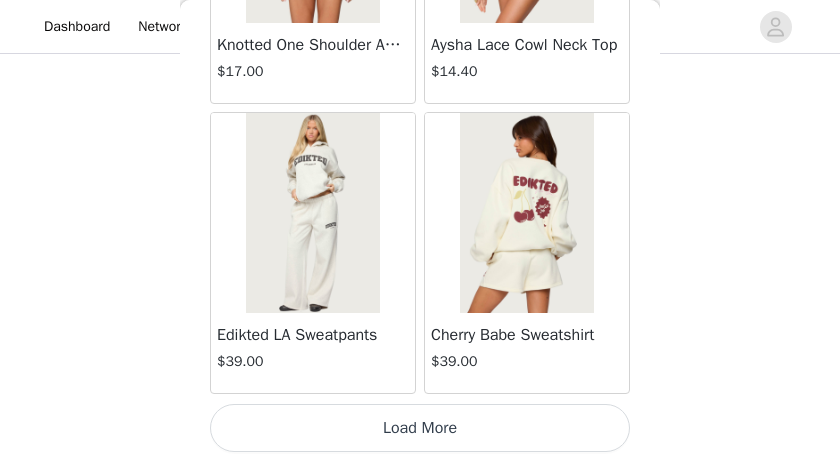 click on "Load More" at bounding box center [420, 428] 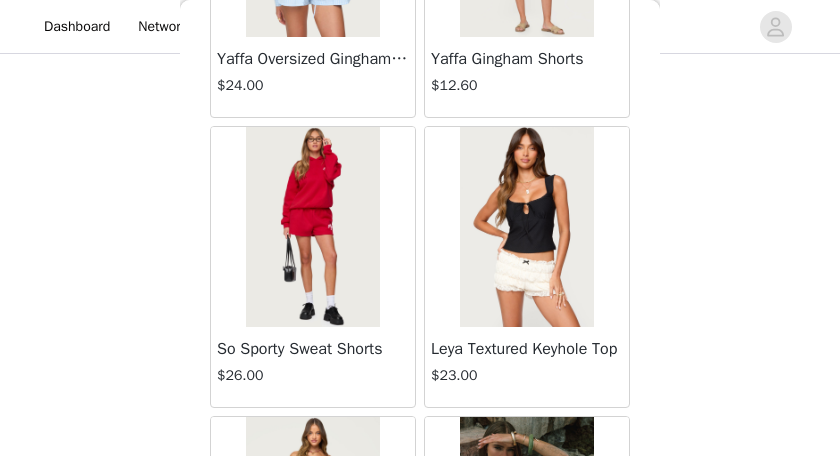scroll, scrollTop: 8125, scrollLeft: 0, axis: vertical 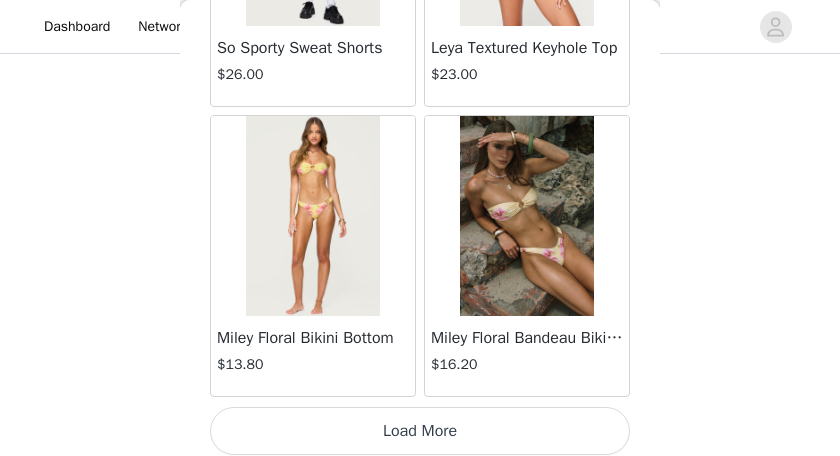 click on "Load More" at bounding box center (420, 431) 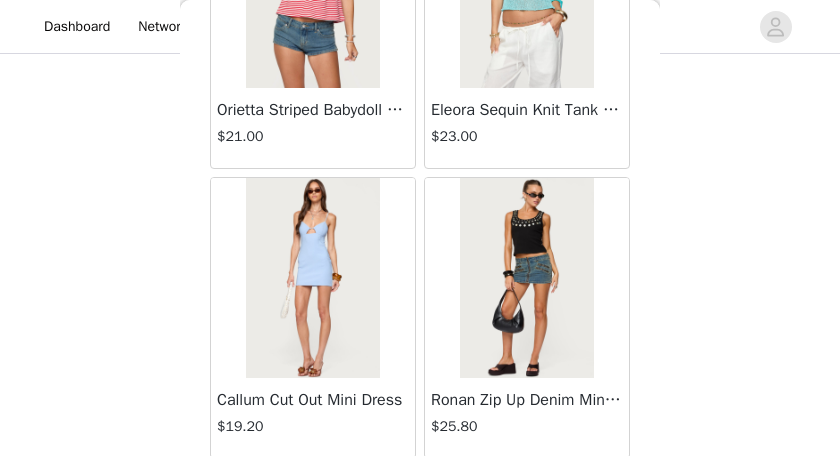 scroll, scrollTop: 11292, scrollLeft: 0, axis: vertical 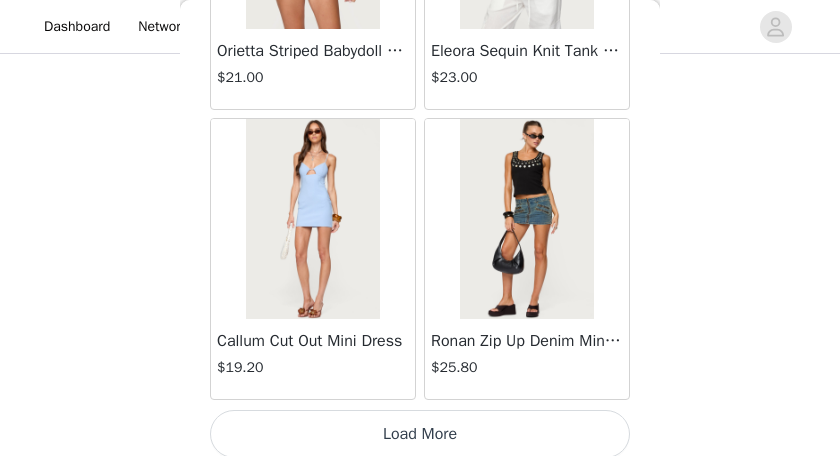 click on "Load More" at bounding box center [420, 434] 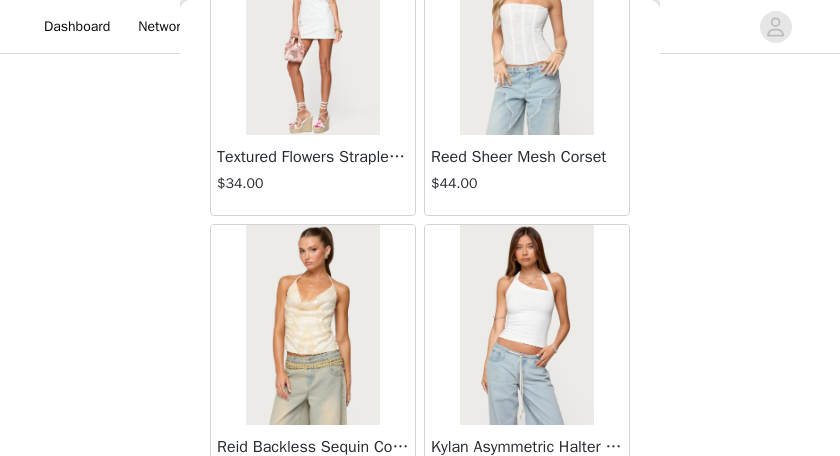 scroll, scrollTop: 12065, scrollLeft: 0, axis: vertical 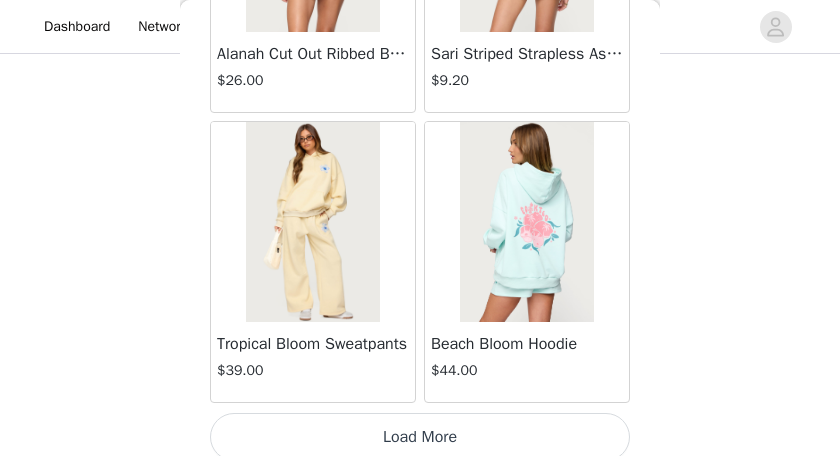 click on "Load More" at bounding box center (420, 437) 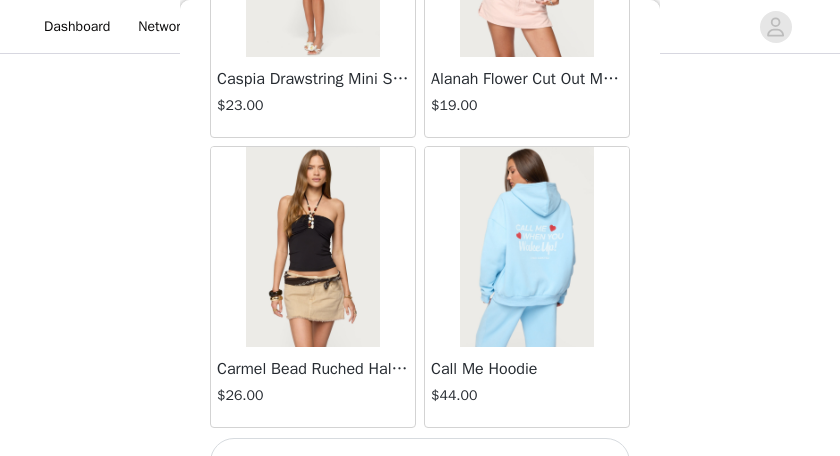 scroll, scrollTop: 17086, scrollLeft: 0, axis: vertical 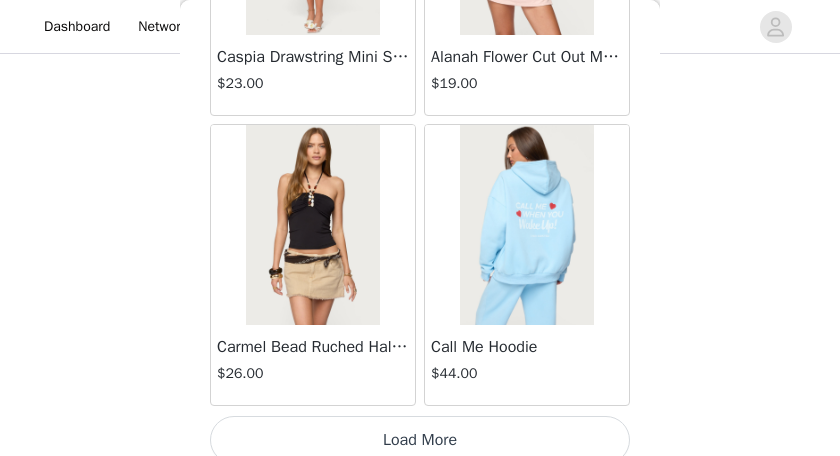 click on "Load More" at bounding box center (420, 440) 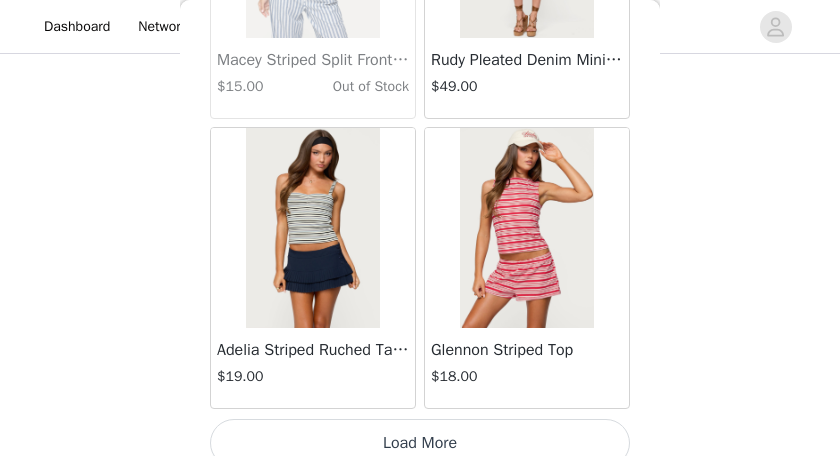 scroll, scrollTop: 19984, scrollLeft: 0, axis: vertical 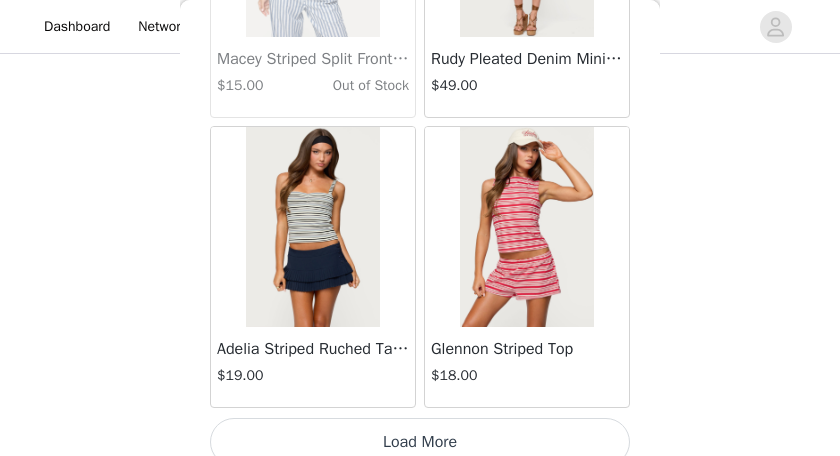 click on "Load More" at bounding box center [420, 442] 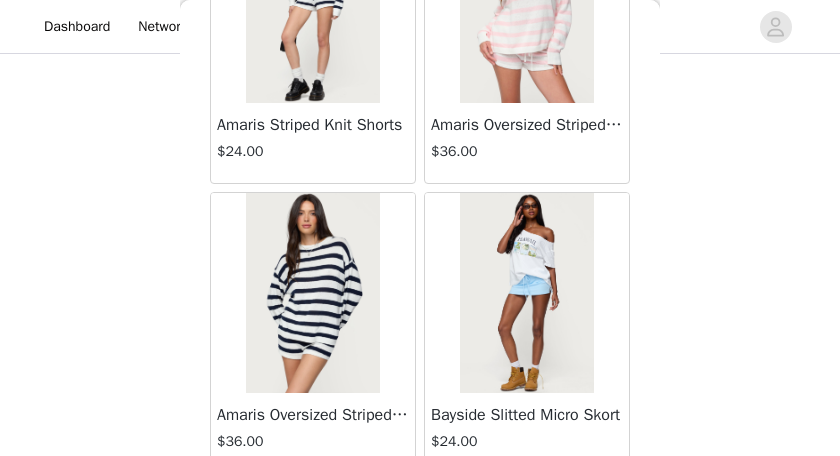 scroll, scrollTop: 20848, scrollLeft: 0, axis: vertical 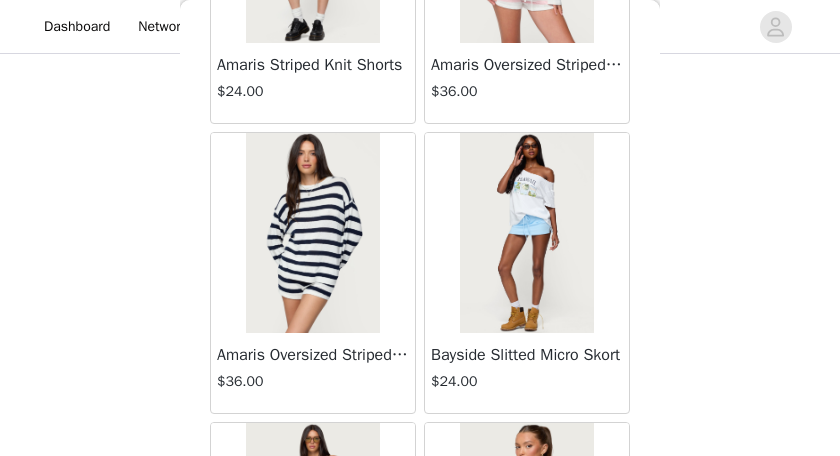 click on "Amaris Oversized Striped Knit Sweater" at bounding box center (313, 355) 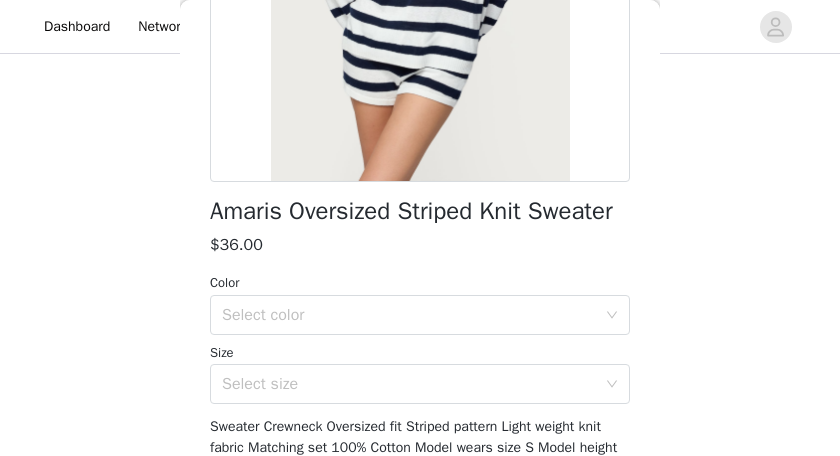scroll, scrollTop: 369, scrollLeft: 0, axis: vertical 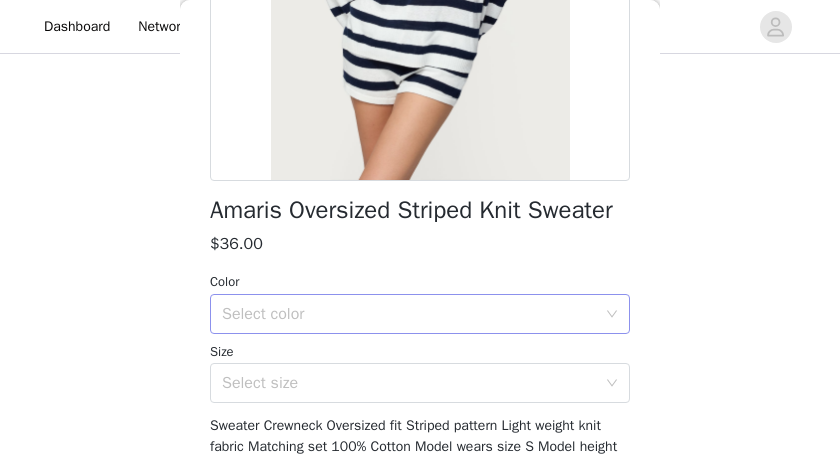 click on "Select color" at bounding box center [409, 314] 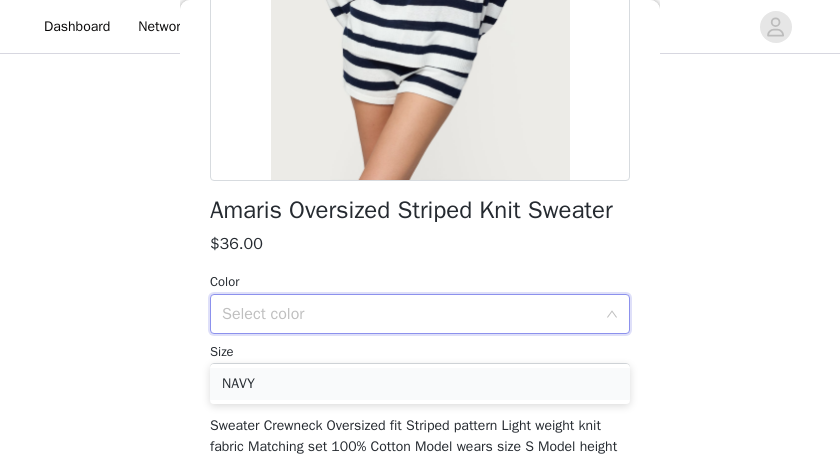 click on "NAVY" at bounding box center (420, 384) 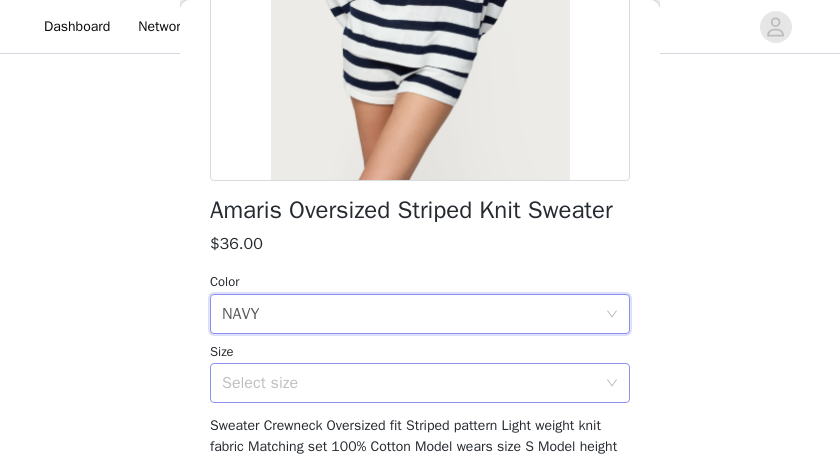 click on "Select size" at bounding box center (409, 383) 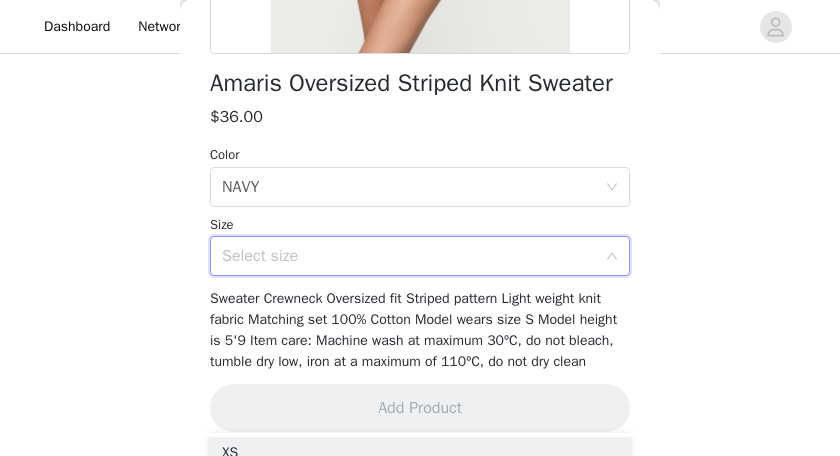 scroll, scrollTop: 544, scrollLeft: 0, axis: vertical 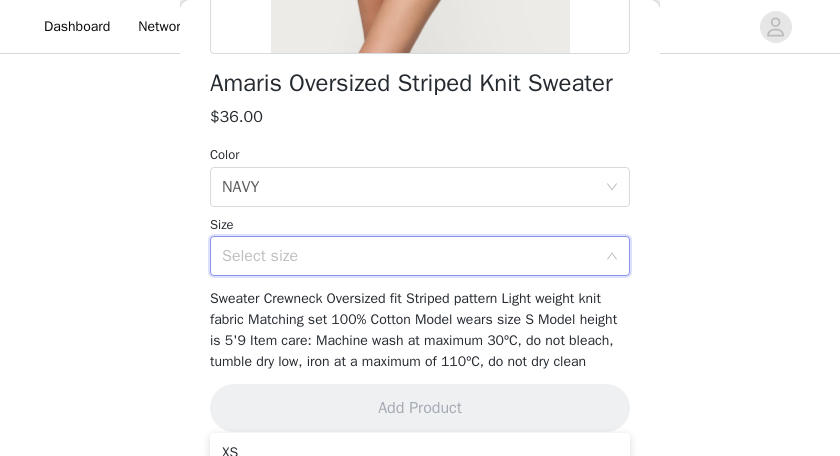 click on "Select size" at bounding box center (413, 256) 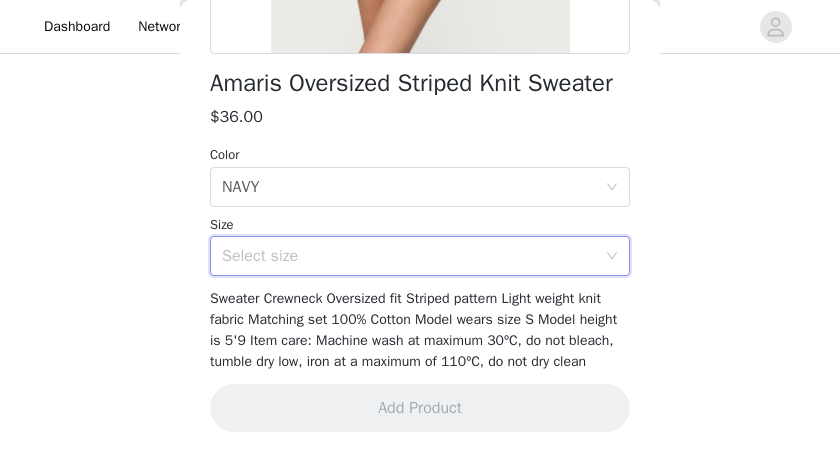click on "Select size" at bounding box center (413, 256) 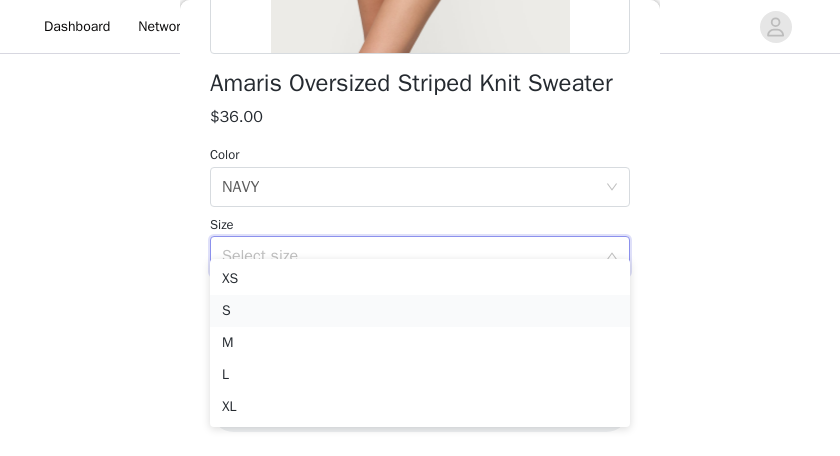 click on "S" at bounding box center [420, 311] 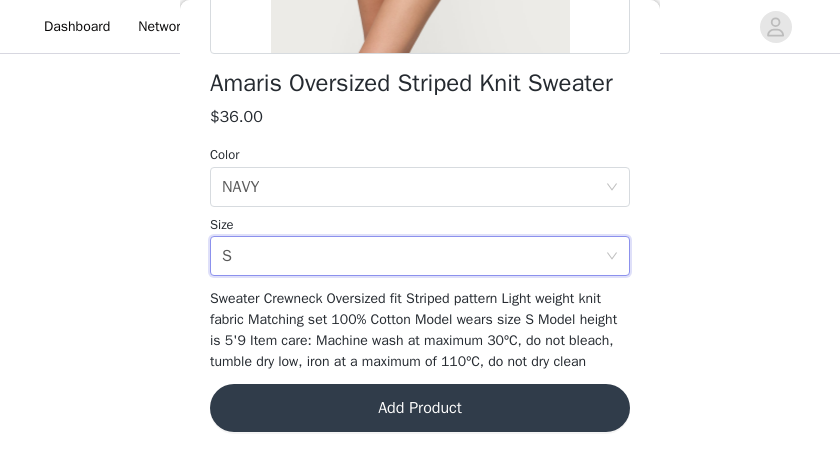 click on "Add Product" at bounding box center [420, 408] 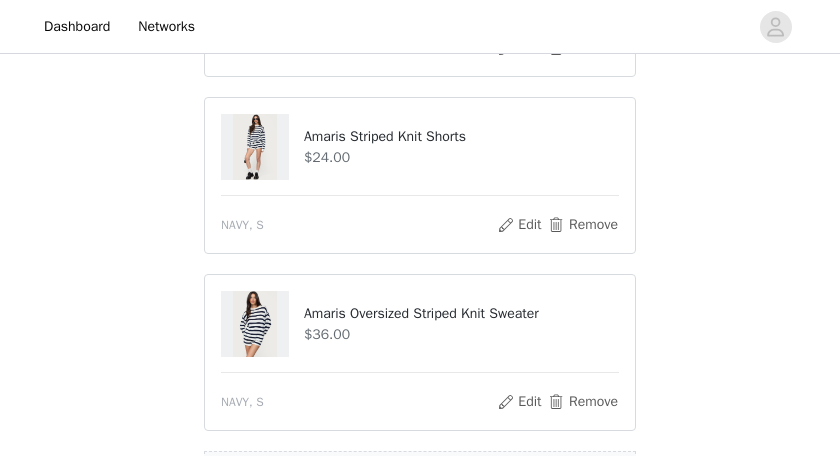 scroll, scrollTop: 519, scrollLeft: 0, axis: vertical 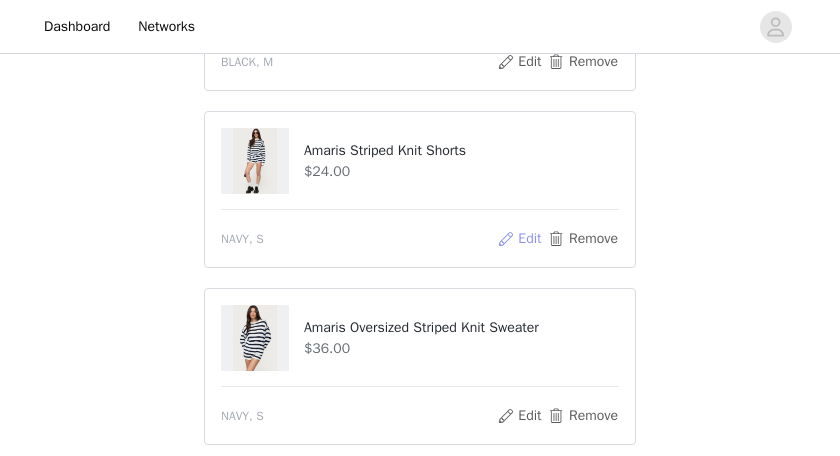 click on "Edit" at bounding box center [519, 239] 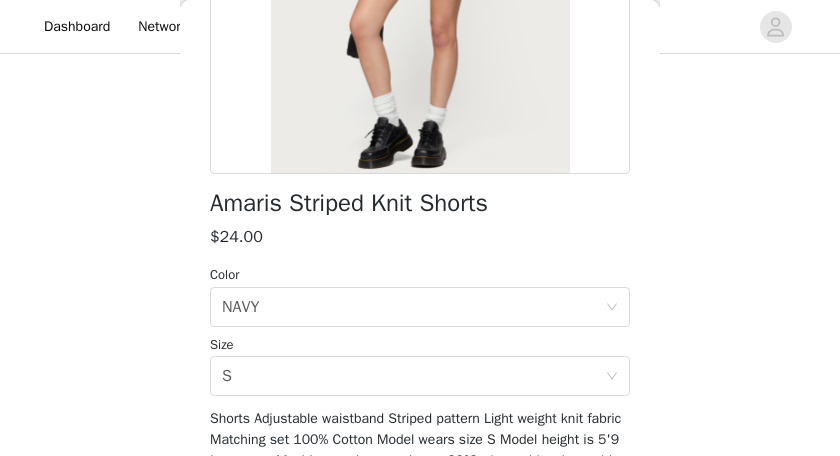 scroll, scrollTop: 393, scrollLeft: 0, axis: vertical 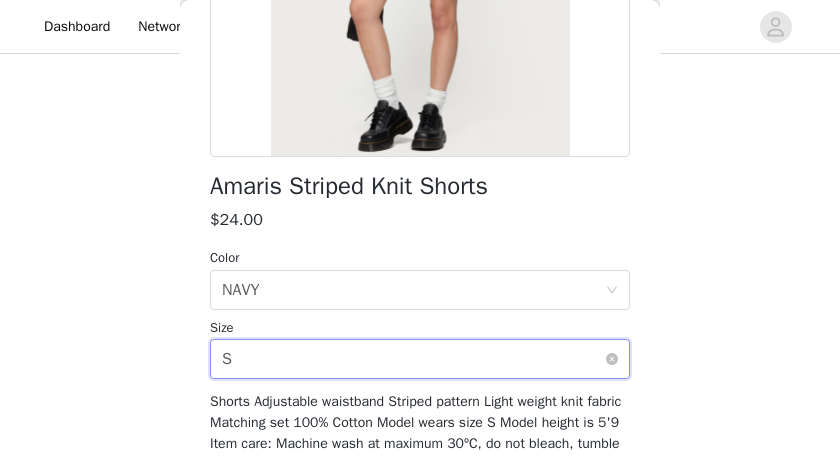 click on "Select size S" at bounding box center (413, 359) 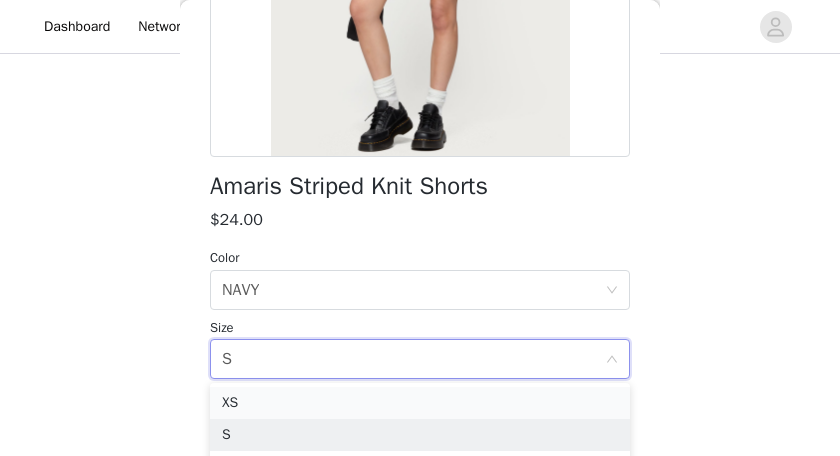 scroll, scrollTop: 634, scrollLeft: 0, axis: vertical 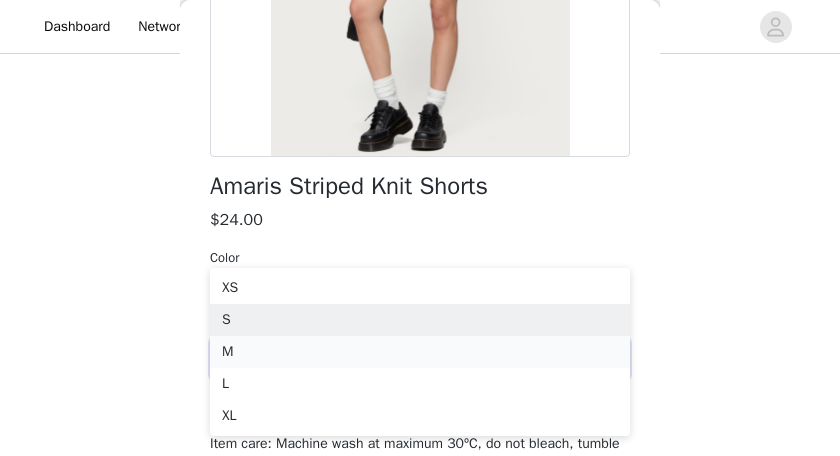 click on "M" at bounding box center (420, 352) 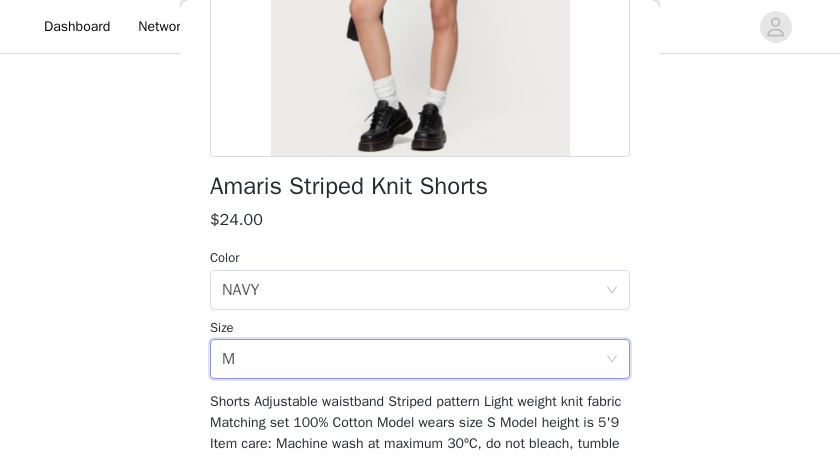 scroll, scrollTop: 517, scrollLeft: 0, axis: vertical 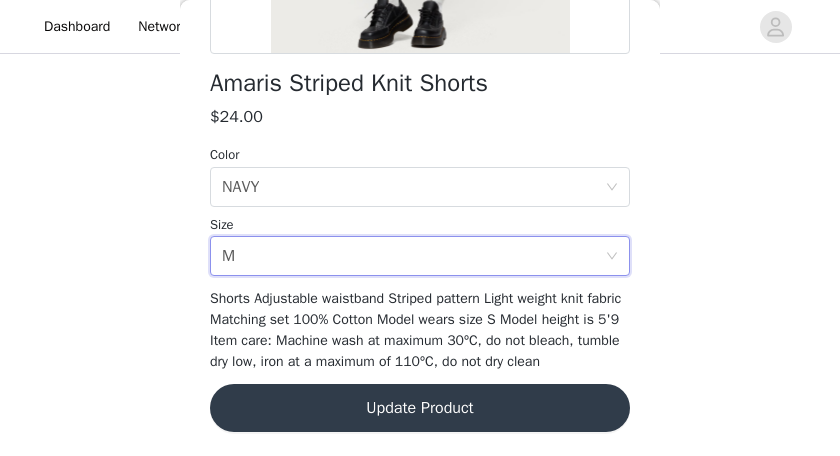 click on "Update Product" at bounding box center (420, 408) 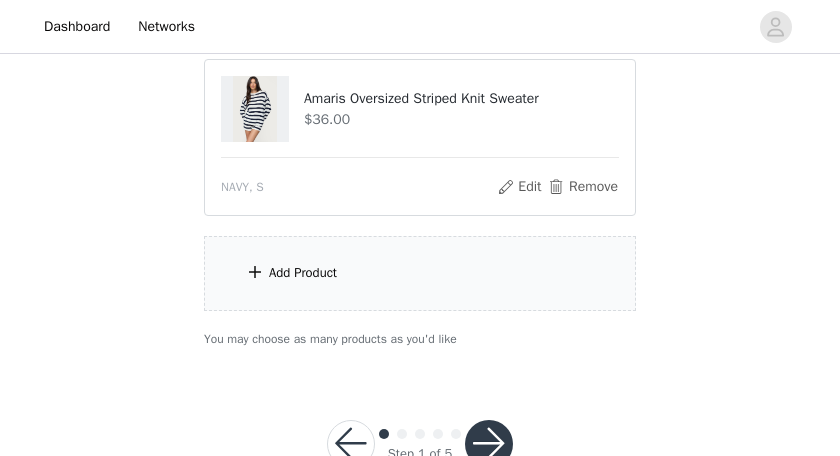 scroll, scrollTop: 786, scrollLeft: 0, axis: vertical 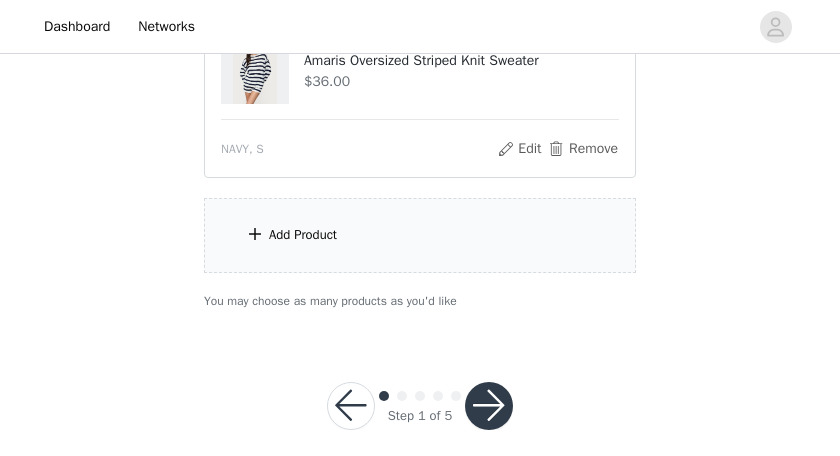 click on "Add Product" at bounding box center [303, 235] 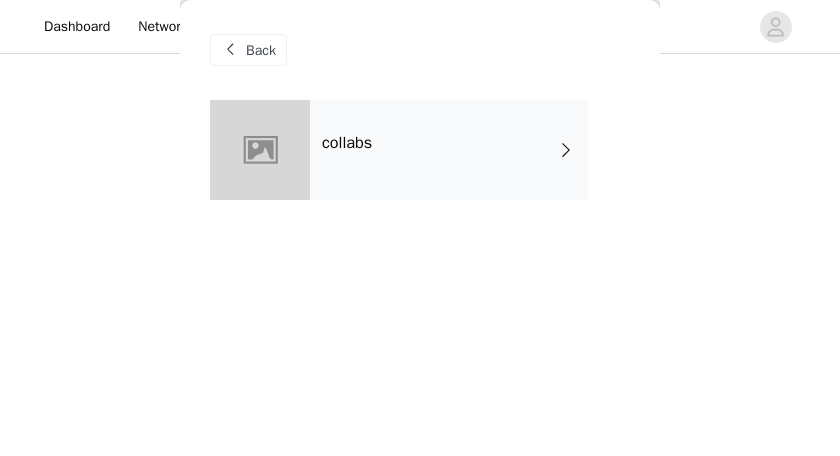 click on "collabs" at bounding box center [347, 143] 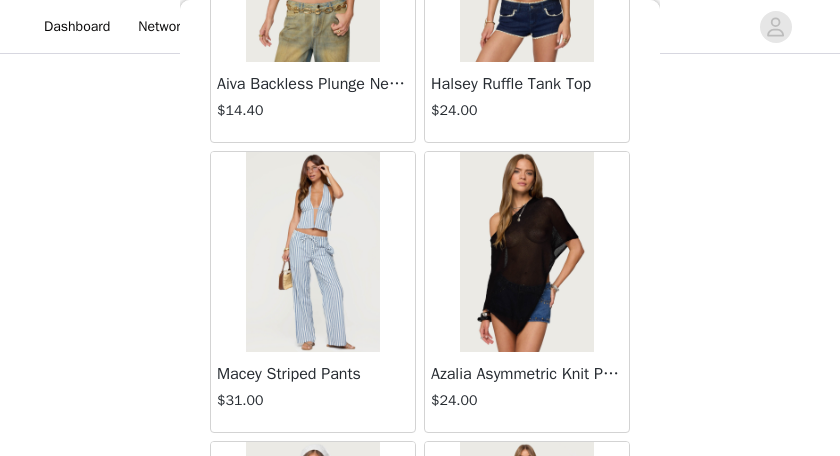 scroll, scrollTop: 2601, scrollLeft: 0, axis: vertical 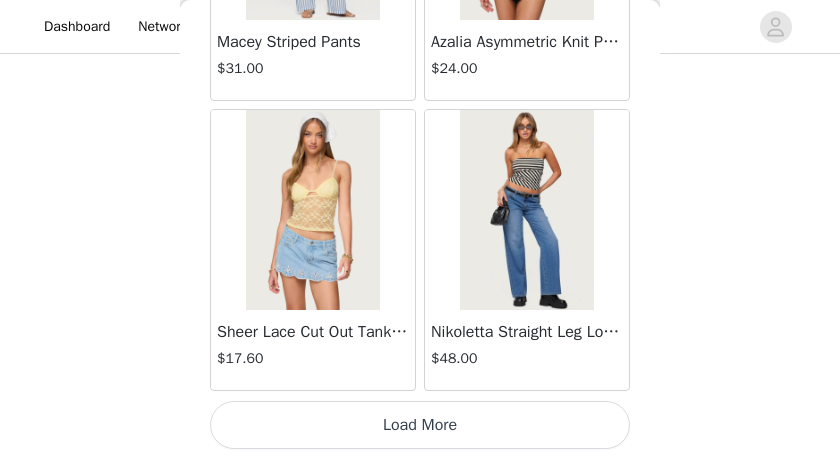 click on "Load More" at bounding box center (420, 425) 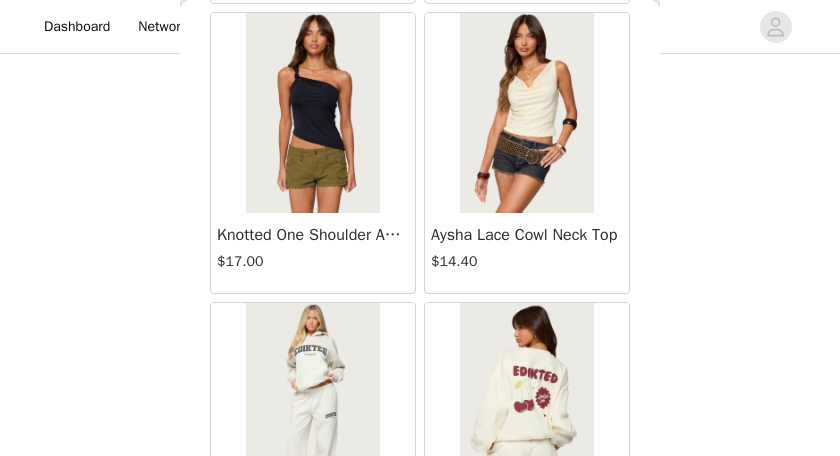 scroll, scrollTop: 5498, scrollLeft: 0, axis: vertical 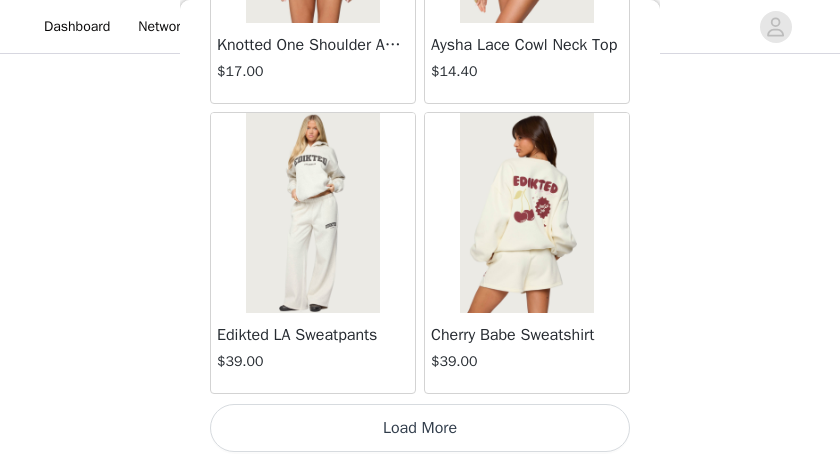 click on "Load More" at bounding box center (420, 428) 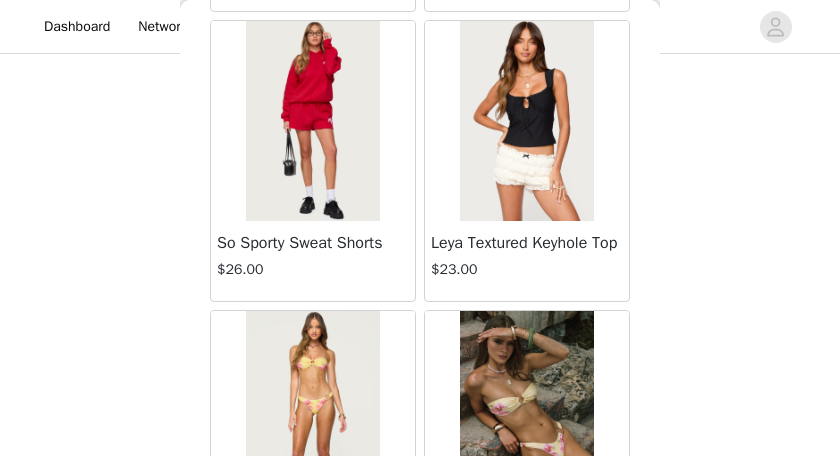 scroll, scrollTop: 8395, scrollLeft: 0, axis: vertical 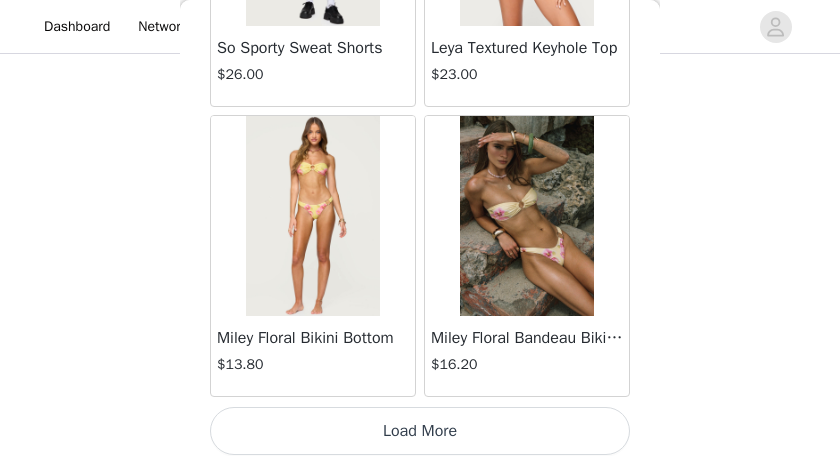 click on "Load More" at bounding box center [420, 431] 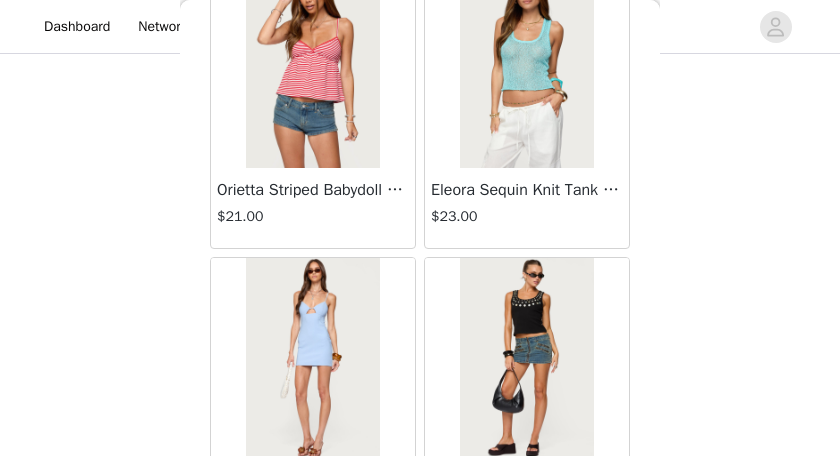 scroll, scrollTop: 11292, scrollLeft: 0, axis: vertical 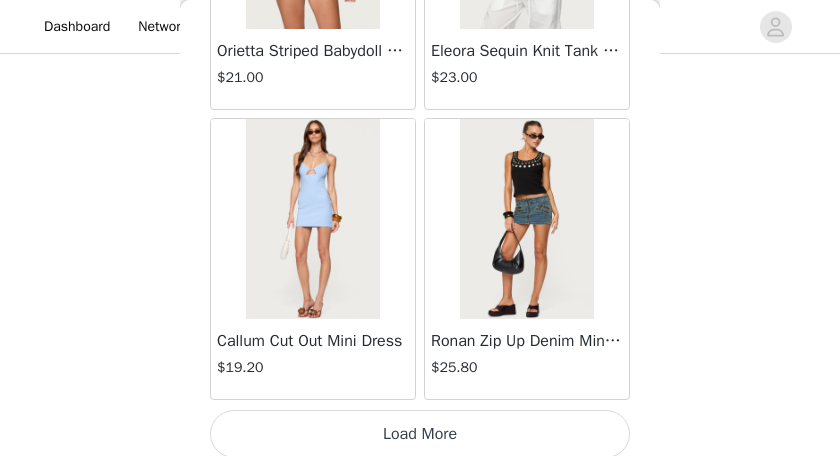 click on "Load More" at bounding box center [420, 434] 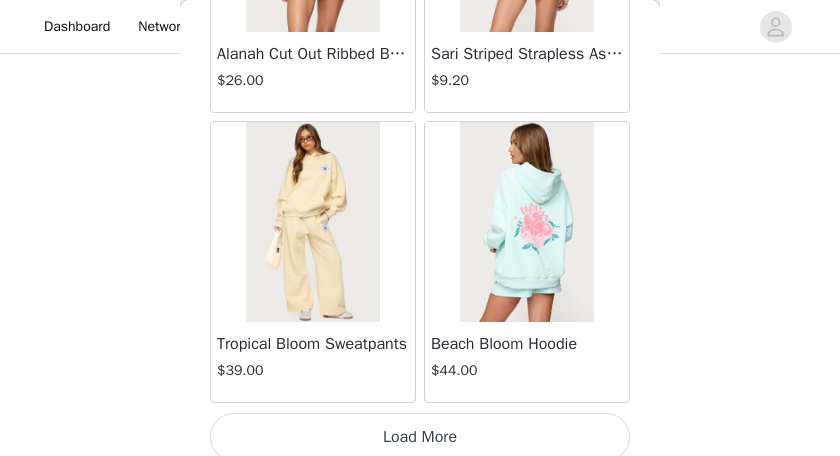 click on "Load More" at bounding box center [420, 437] 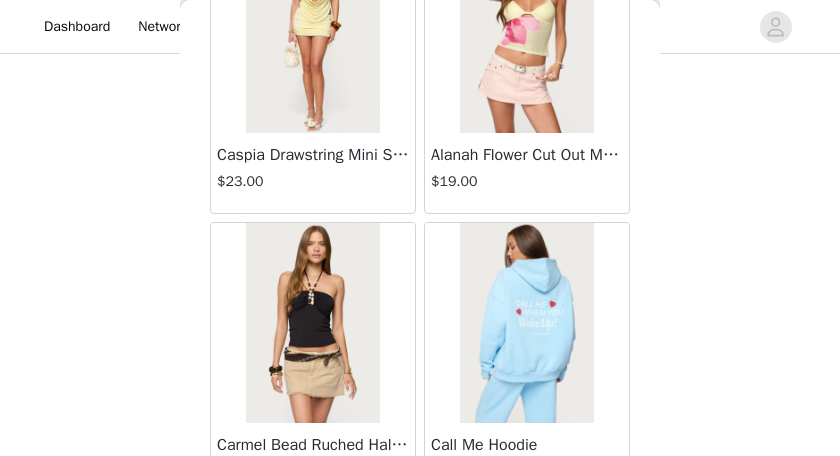 scroll, scrollTop: 17086, scrollLeft: 0, axis: vertical 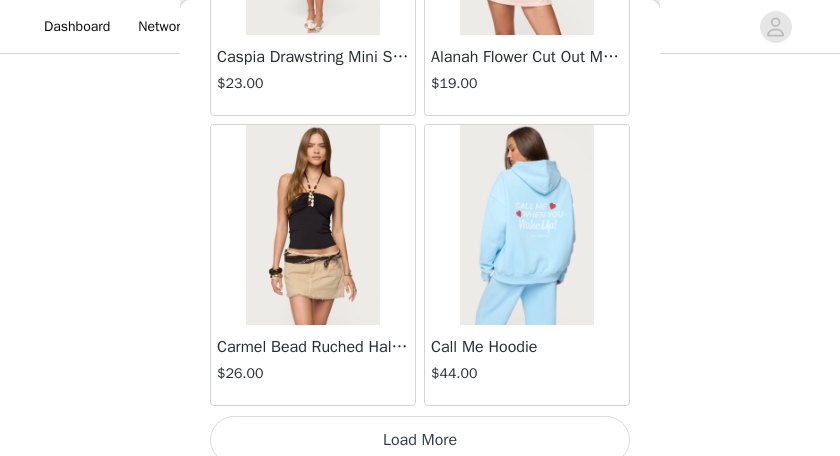 click on "Load More" at bounding box center (420, 440) 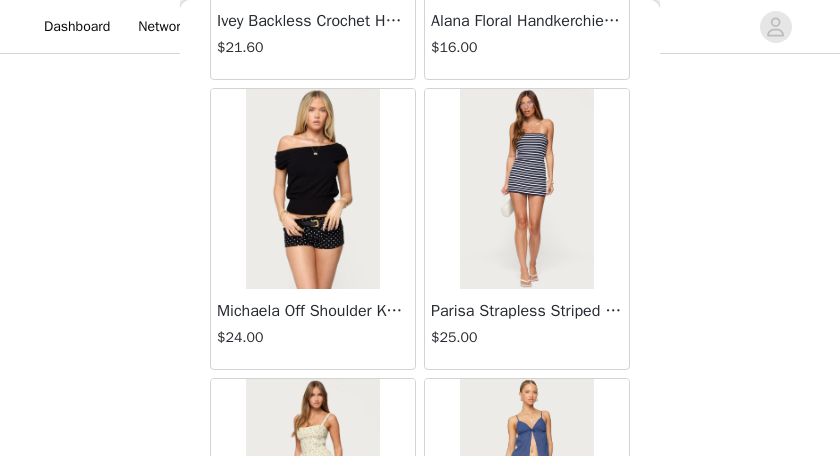 scroll, scrollTop: 17705, scrollLeft: 0, axis: vertical 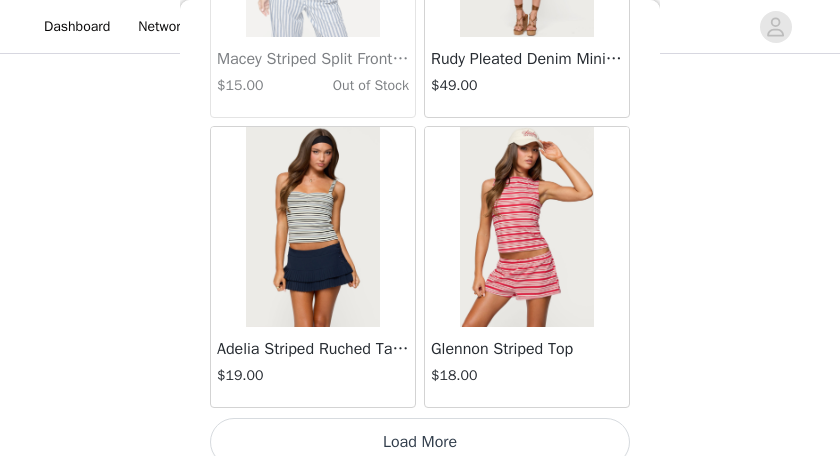 click on "Load More" at bounding box center [420, 442] 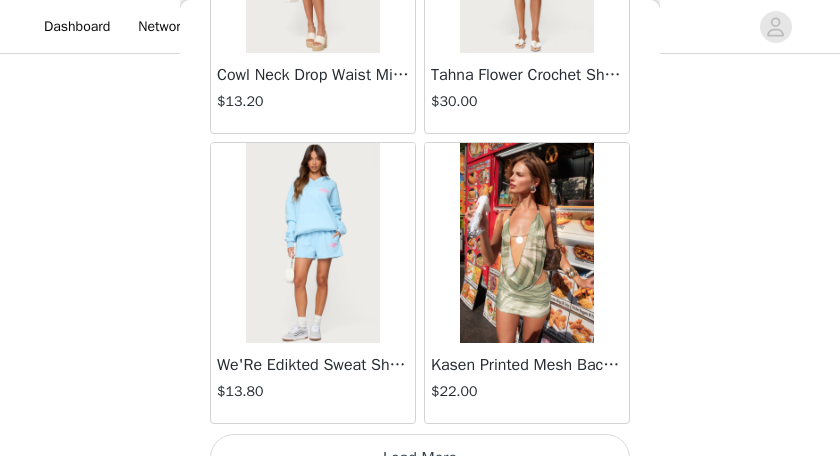 scroll, scrollTop: 22881, scrollLeft: 0, axis: vertical 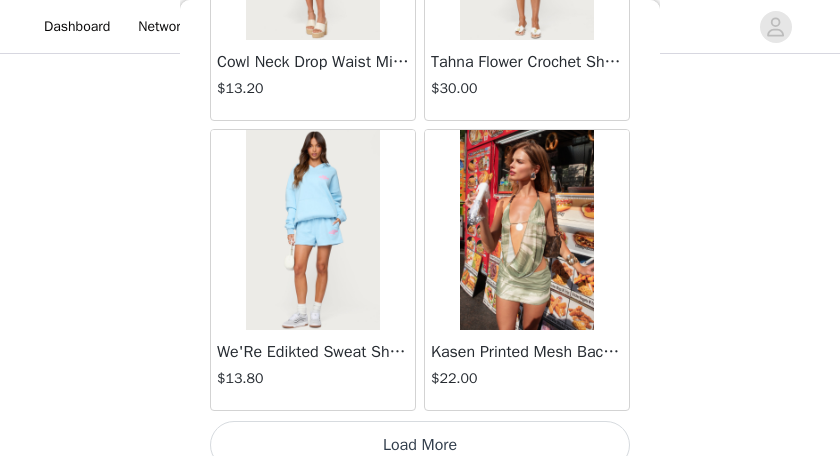 click on "Load More" at bounding box center [420, 445] 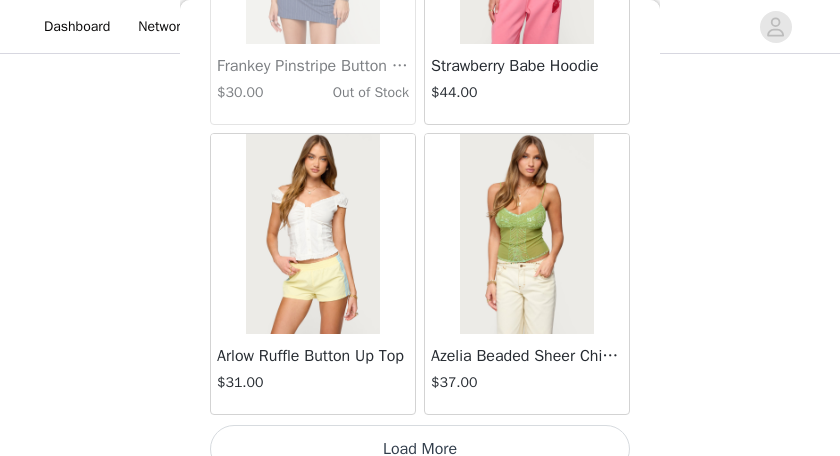 scroll, scrollTop: 25778, scrollLeft: 0, axis: vertical 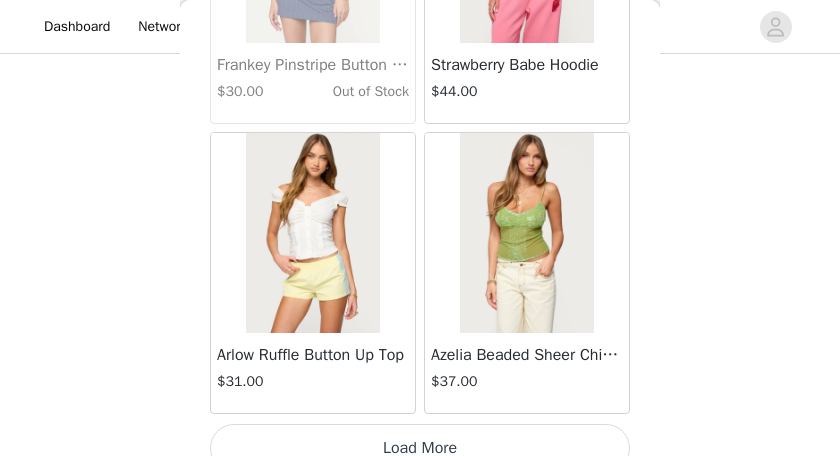 click on "Load More" at bounding box center (420, 448) 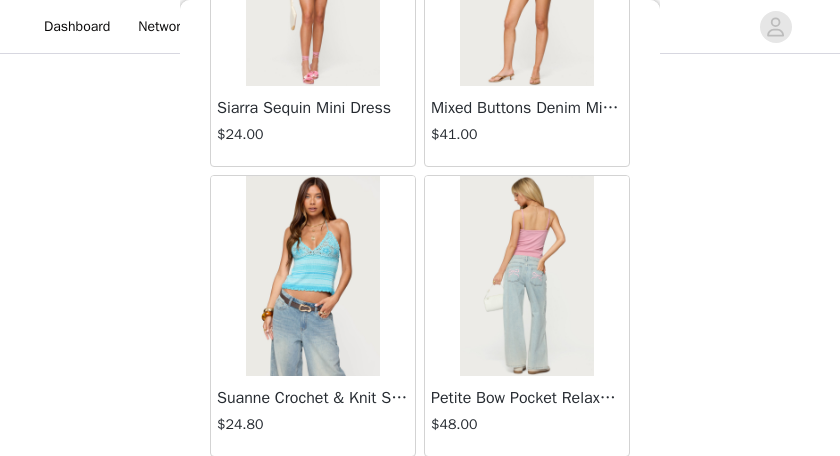 scroll, scrollTop: 28675, scrollLeft: 0, axis: vertical 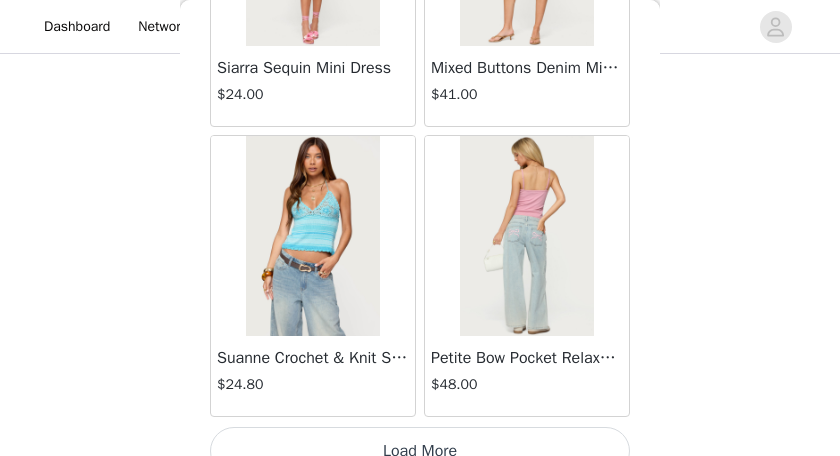 click on "Load More" at bounding box center (420, 451) 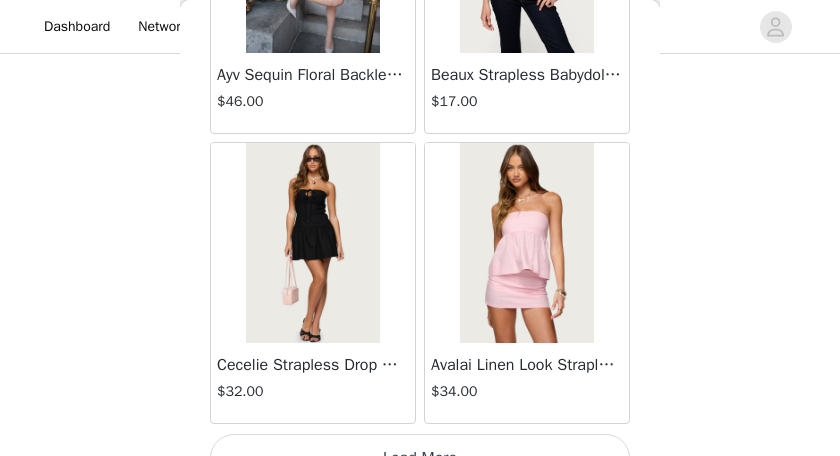 scroll, scrollTop: 31572, scrollLeft: 0, axis: vertical 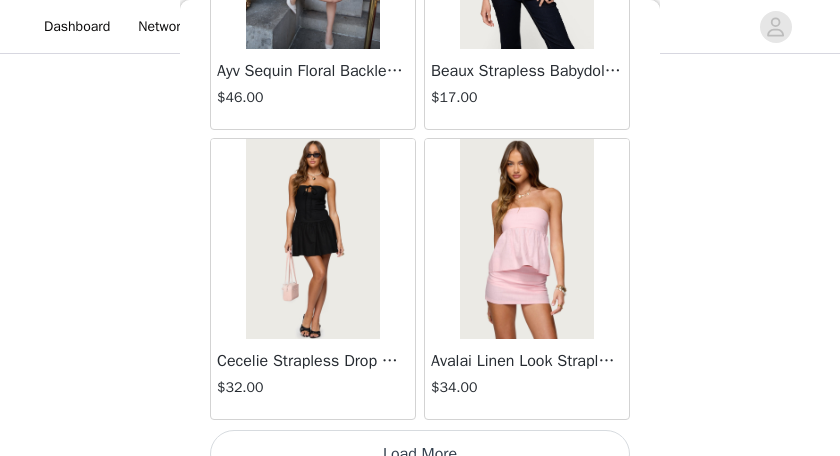 click on "Load More" at bounding box center (420, 454) 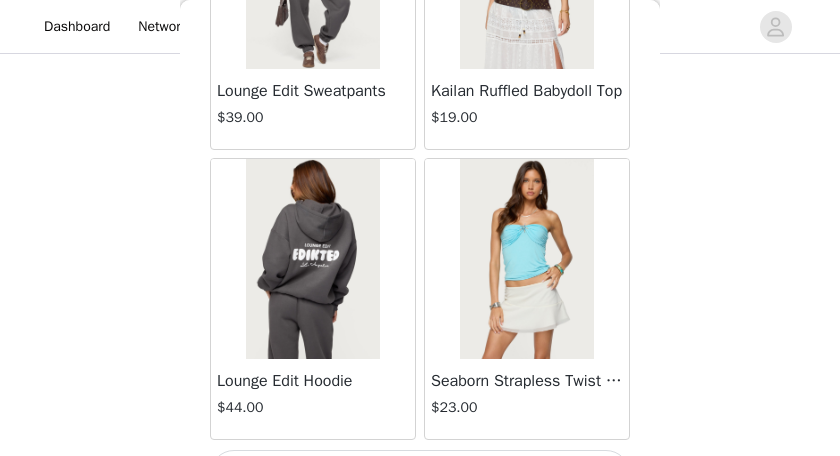 scroll, scrollTop: 34469, scrollLeft: 0, axis: vertical 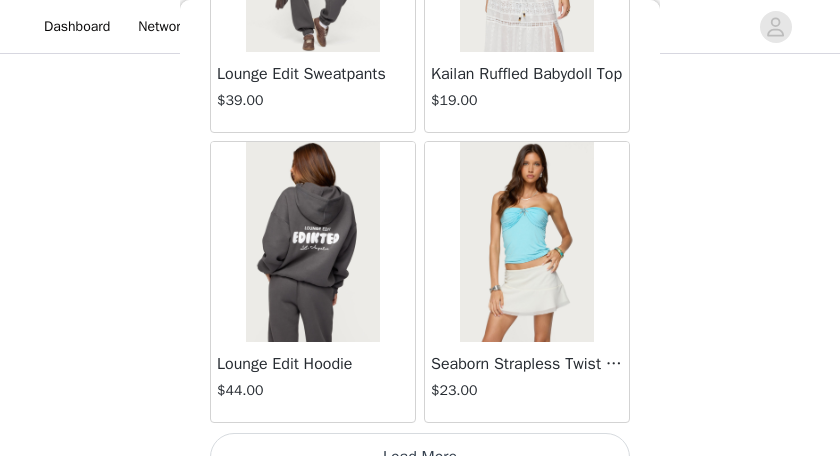 click on "Load More" at bounding box center [420, 457] 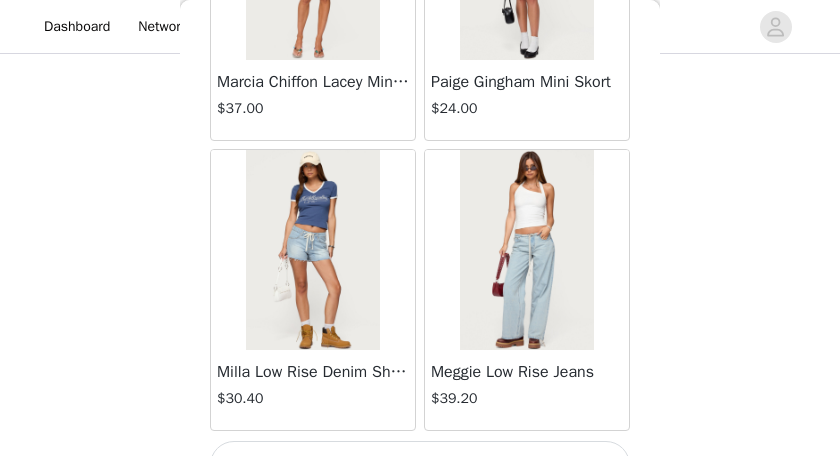 scroll, scrollTop: 37366, scrollLeft: 0, axis: vertical 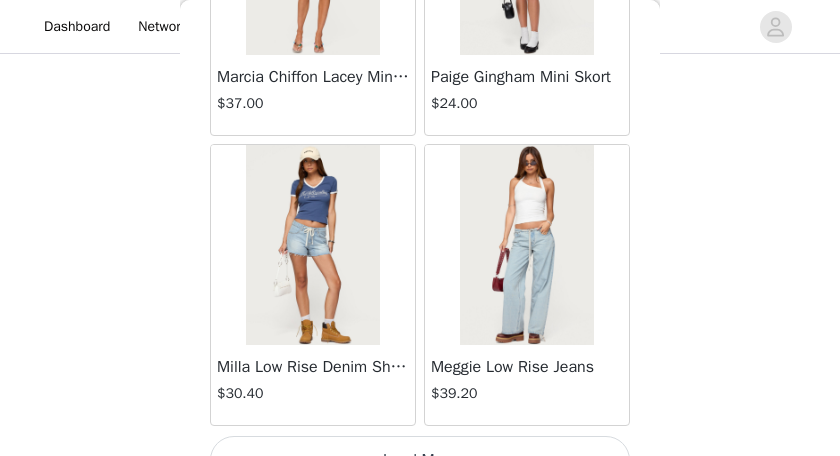 click on "Load More" at bounding box center [420, 460] 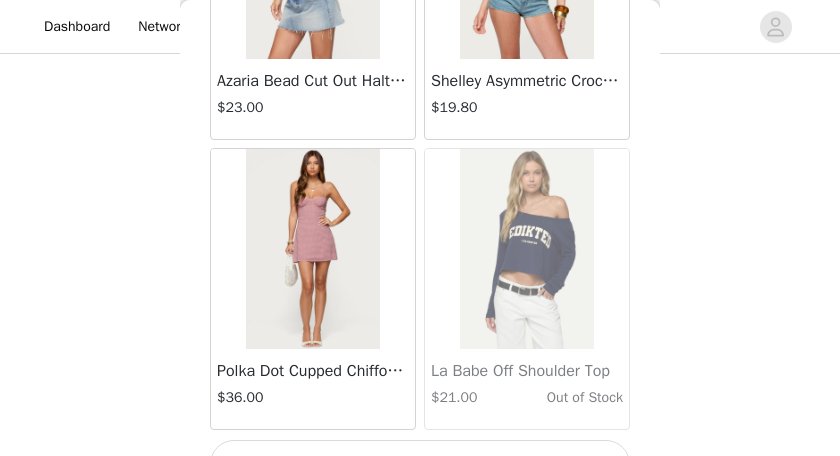 scroll, scrollTop: 40264, scrollLeft: 0, axis: vertical 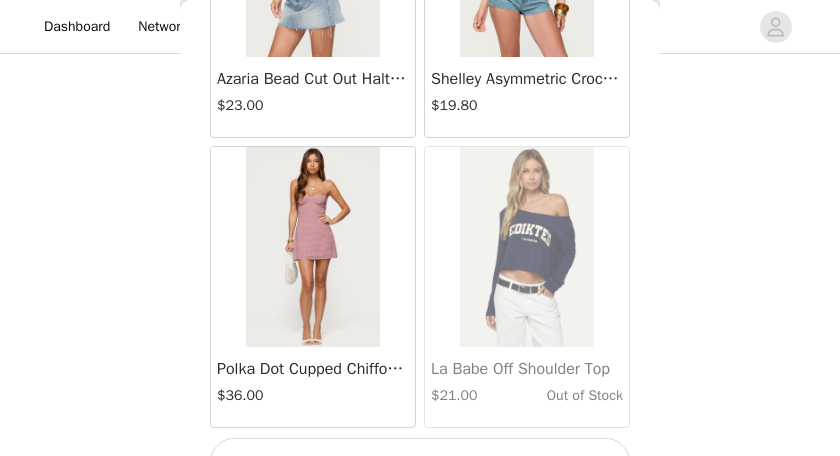 click on "Load More" at bounding box center [420, 462] 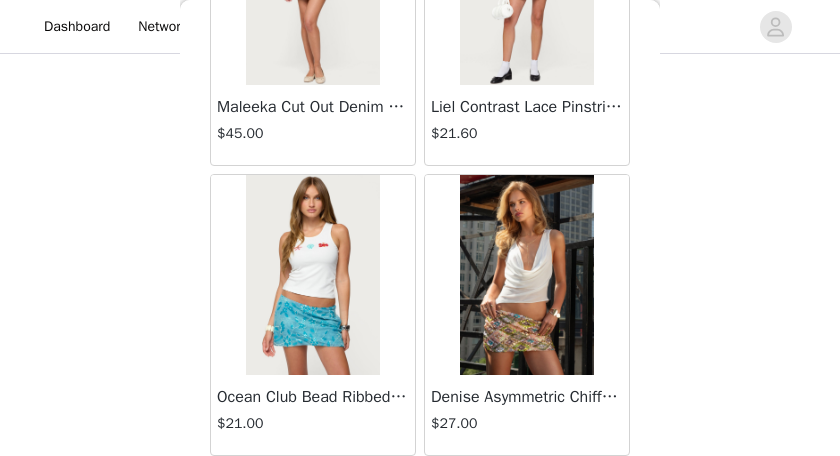 scroll, scrollTop: 43161, scrollLeft: 0, axis: vertical 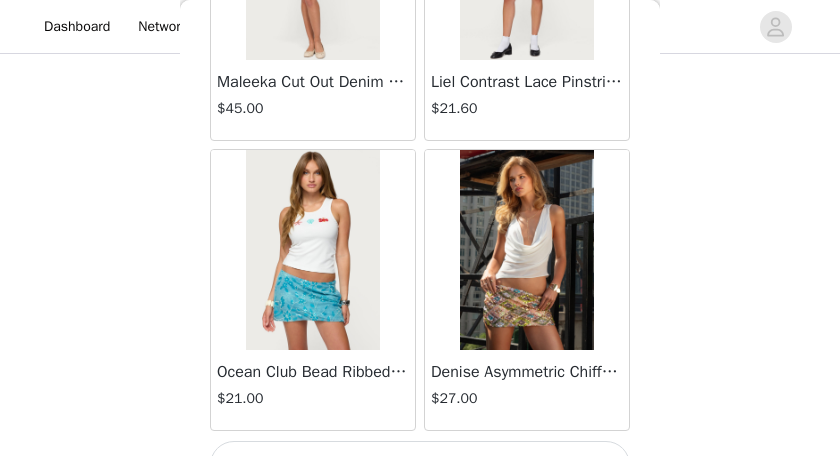 click on "Load More" at bounding box center [420, 465] 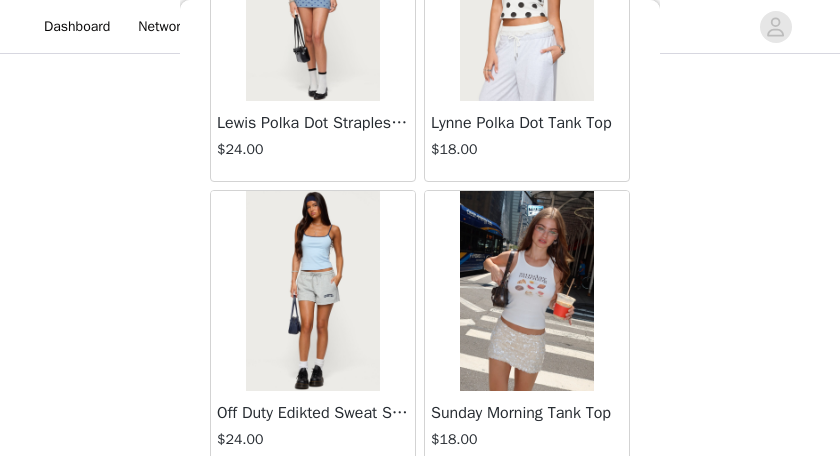 scroll, scrollTop: 46058, scrollLeft: 0, axis: vertical 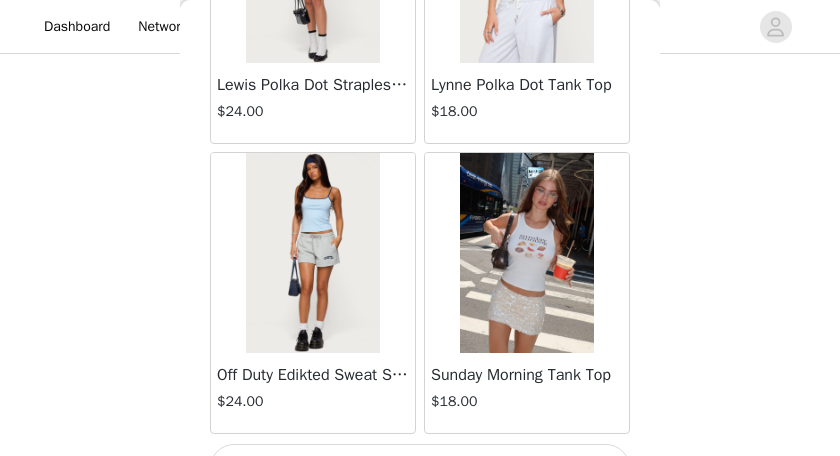 click on "Load More" at bounding box center (420, 468) 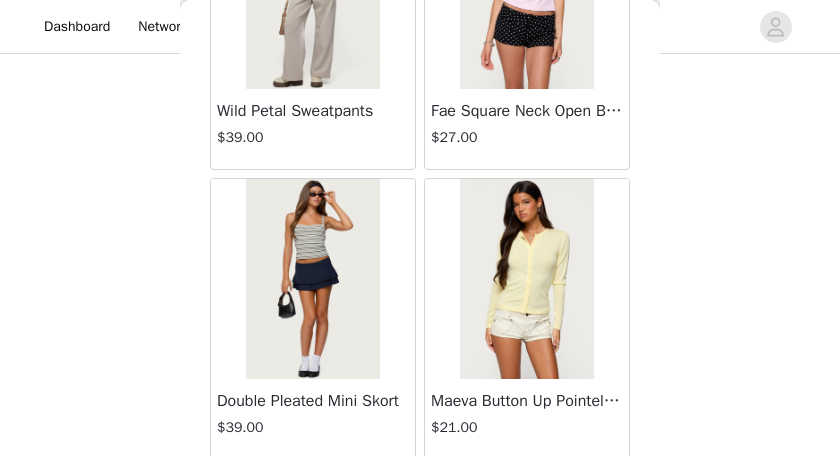 scroll, scrollTop: 48955, scrollLeft: 0, axis: vertical 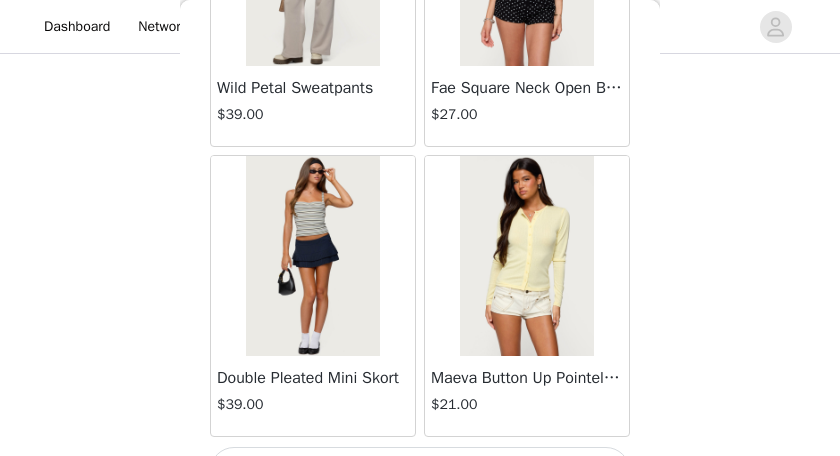 click on "Load More" at bounding box center [420, 471] 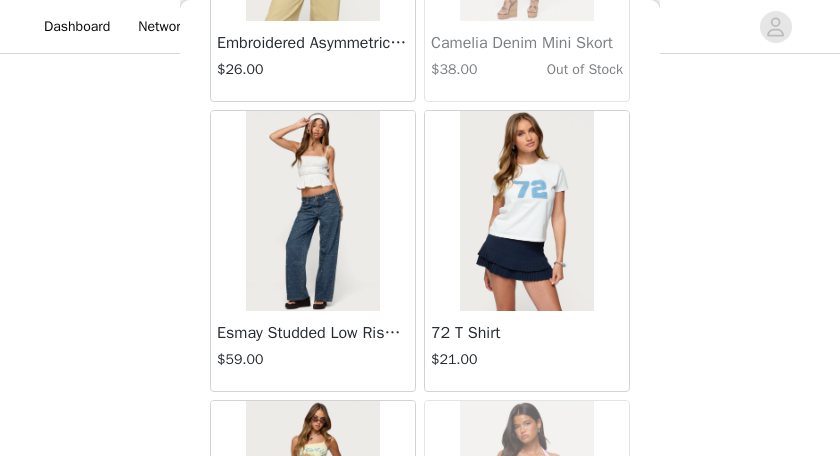 scroll, scrollTop: 49873, scrollLeft: 0, axis: vertical 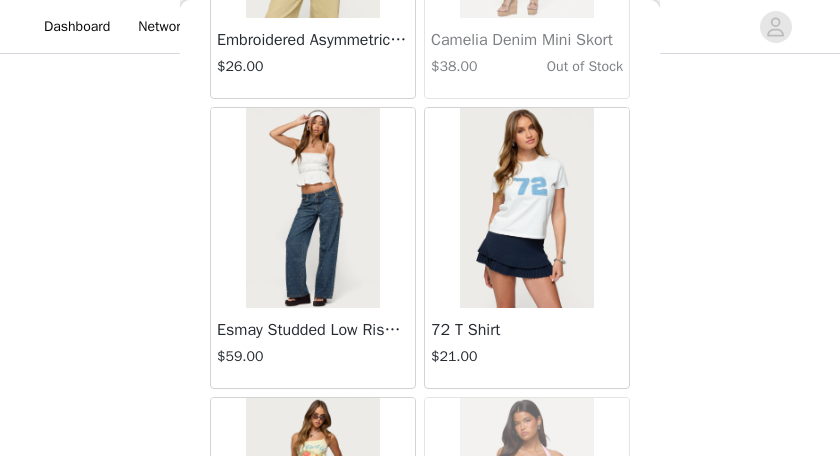 click at bounding box center [312, 208] 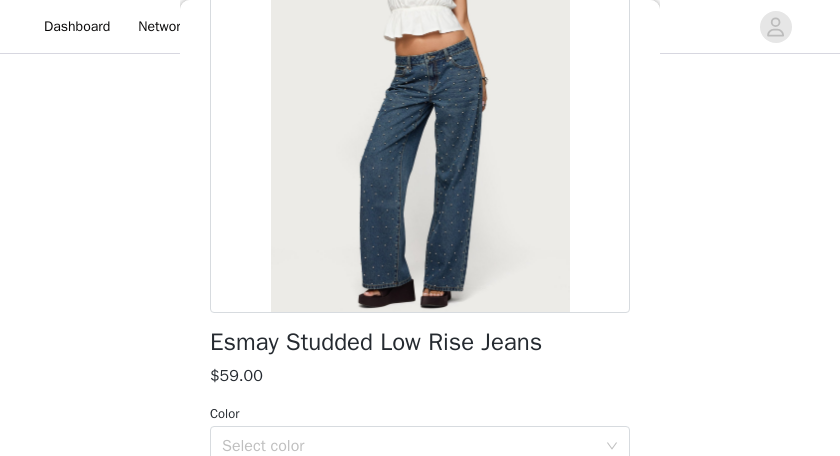 scroll, scrollTop: 0, scrollLeft: 0, axis: both 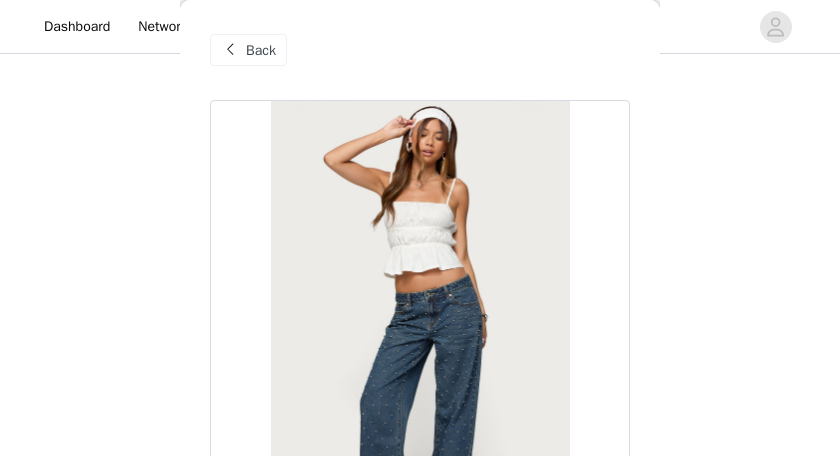 click on "Back" at bounding box center [261, 50] 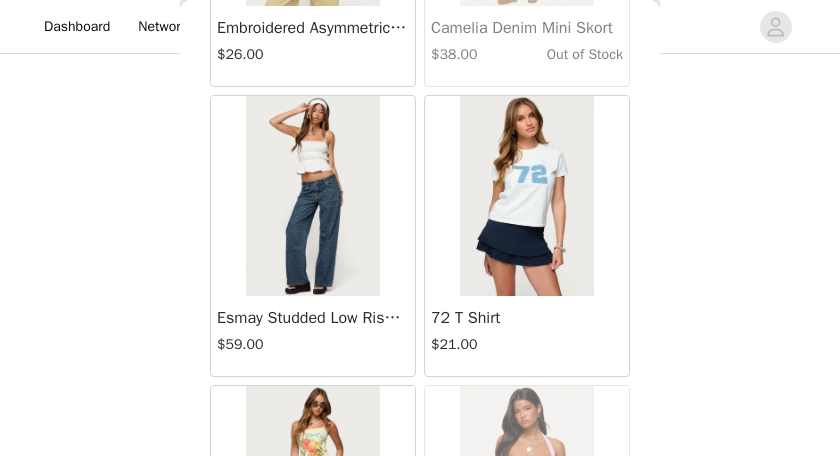 scroll, scrollTop: 49791, scrollLeft: 0, axis: vertical 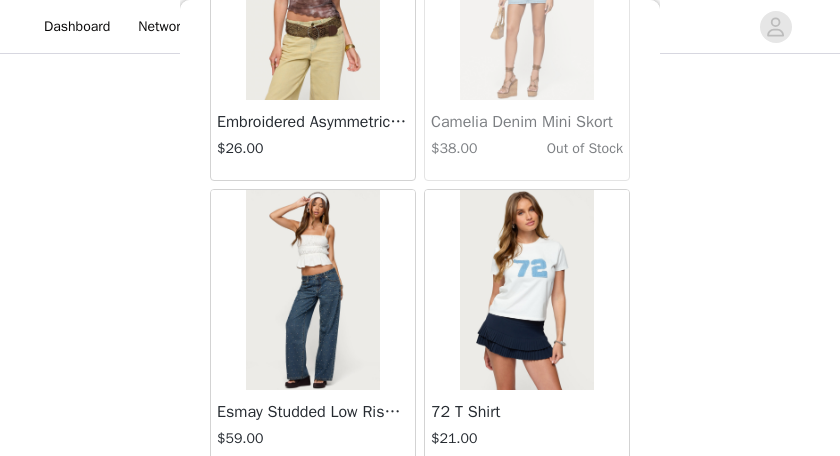 click on "72 T Shirt" at bounding box center [527, 412] 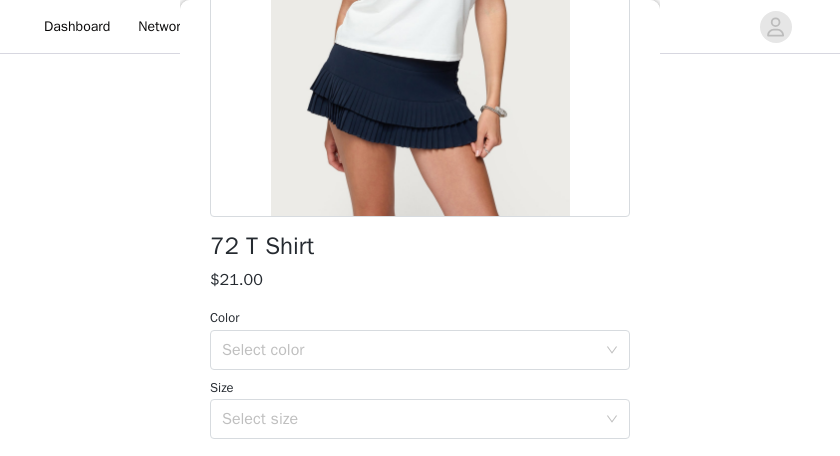 scroll, scrollTop: 344, scrollLeft: 0, axis: vertical 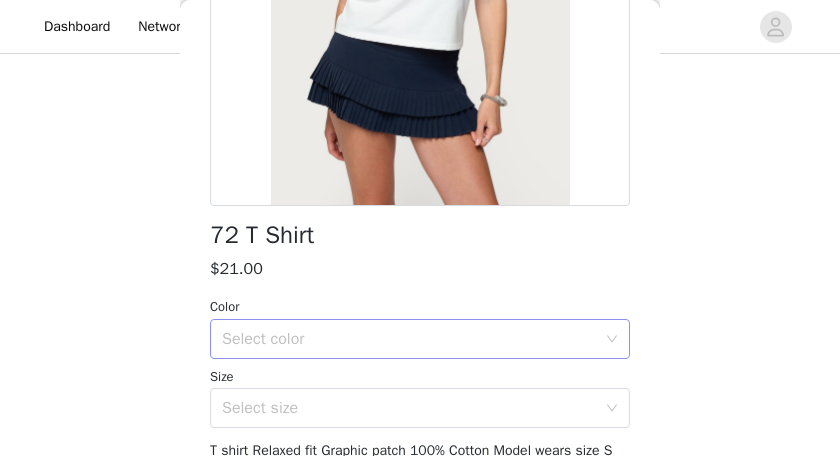 click on "Select color" at bounding box center (413, 339) 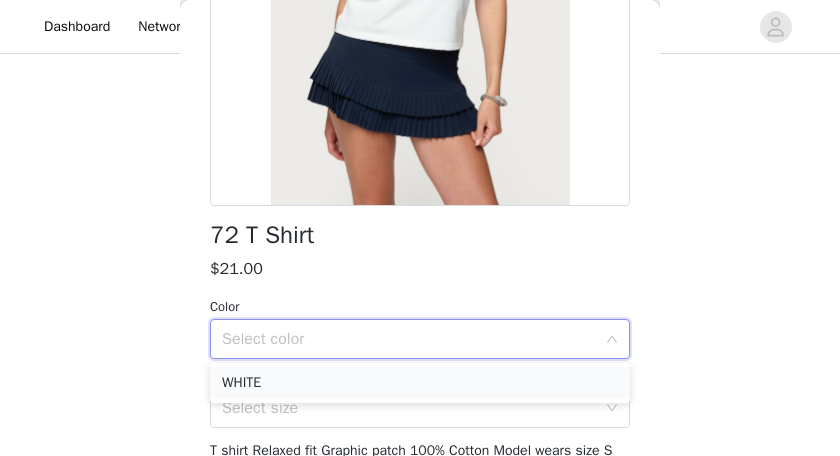 click on "WHITE" at bounding box center (420, 383) 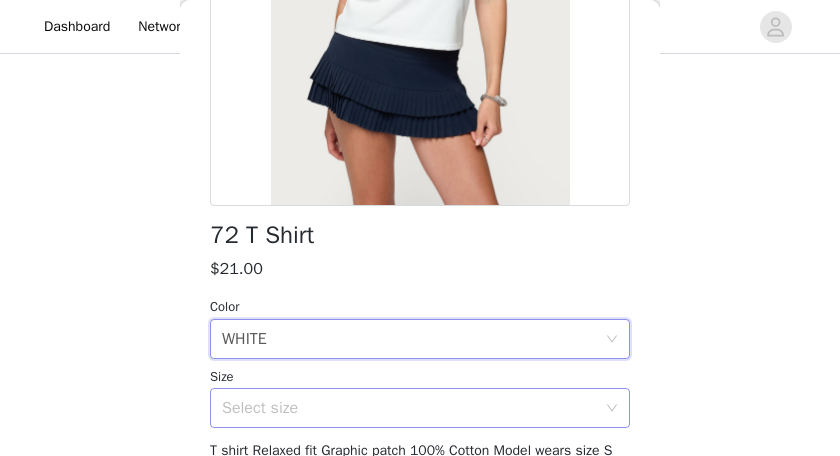 click on "Select size" at bounding box center (409, 408) 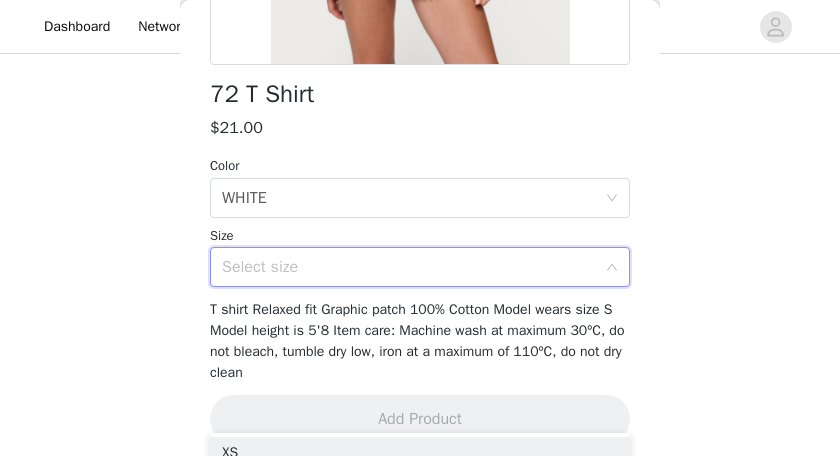 scroll, scrollTop: 490, scrollLeft: 0, axis: vertical 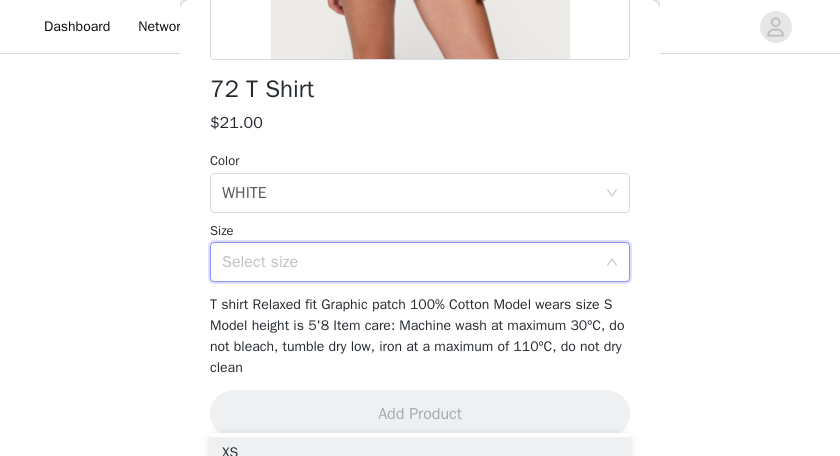 click on "Select size" at bounding box center (409, 262) 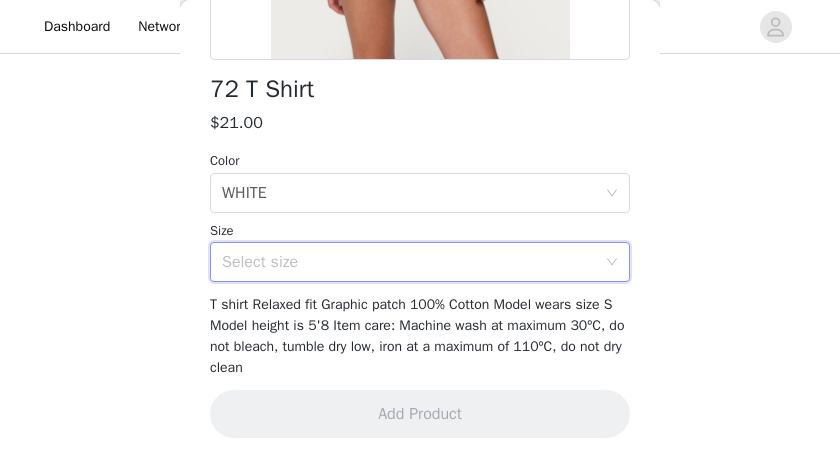click on "Select size" at bounding box center [420, 262] 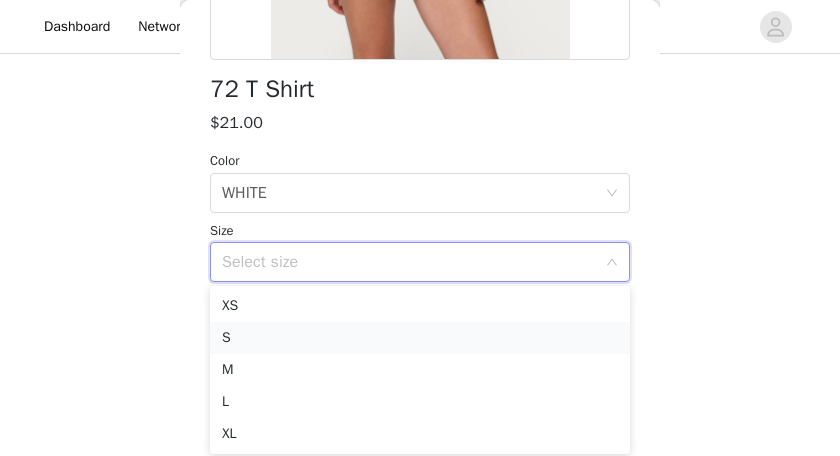 click on "S" at bounding box center (420, 338) 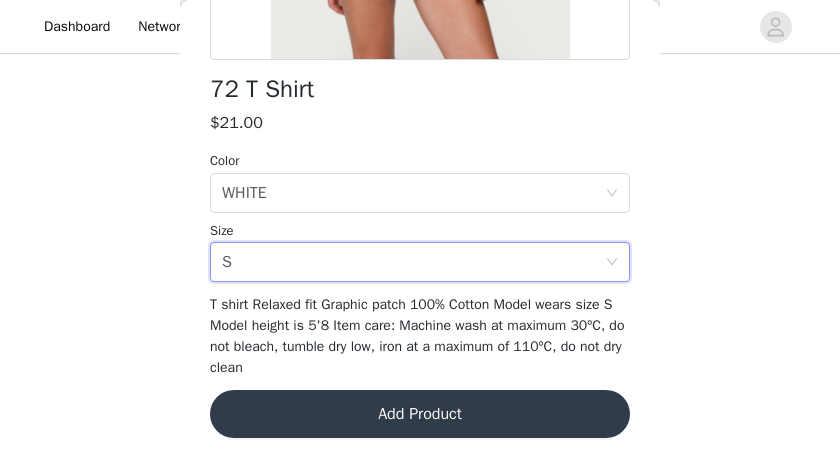 click on "Add Product" at bounding box center [420, 414] 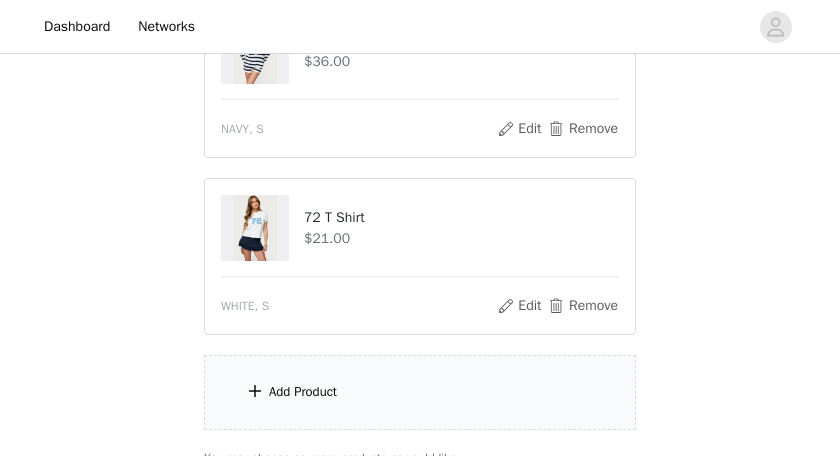 click on "Add Product" at bounding box center [420, 392] 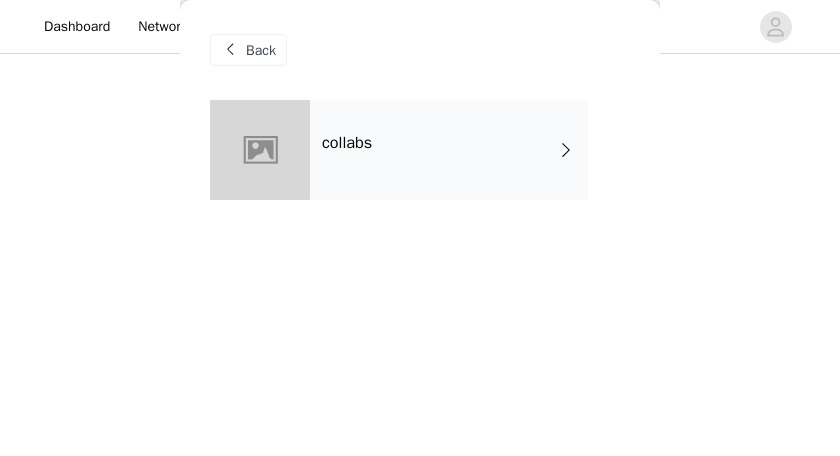 click on "collabs" at bounding box center [347, 143] 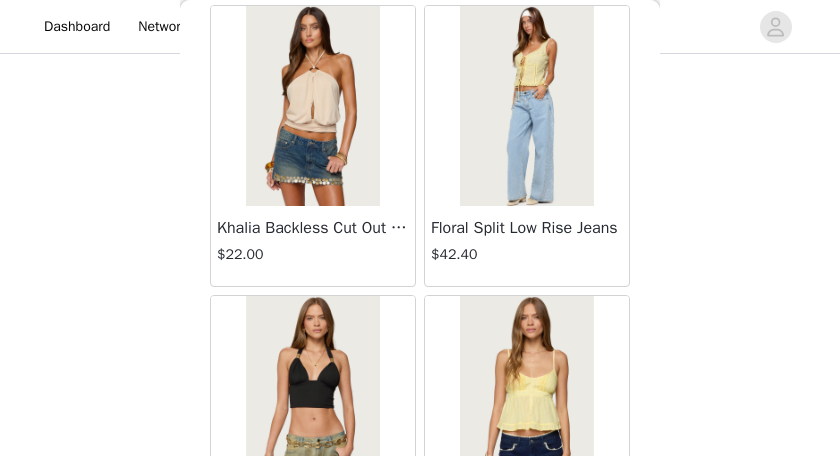 scroll, scrollTop: 2601, scrollLeft: 0, axis: vertical 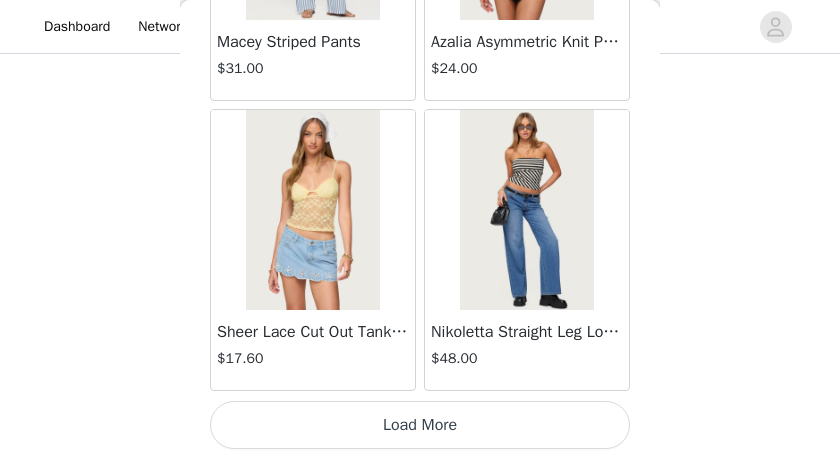 click on "Load More" at bounding box center (420, 425) 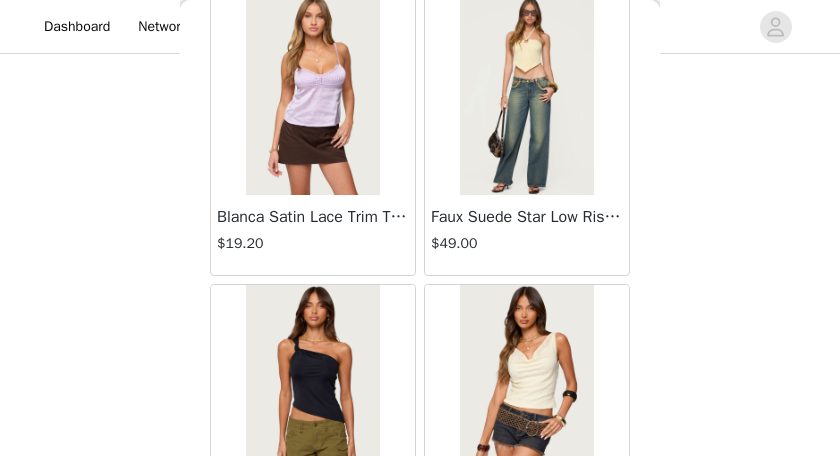 scroll, scrollTop: 5498, scrollLeft: 0, axis: vertical 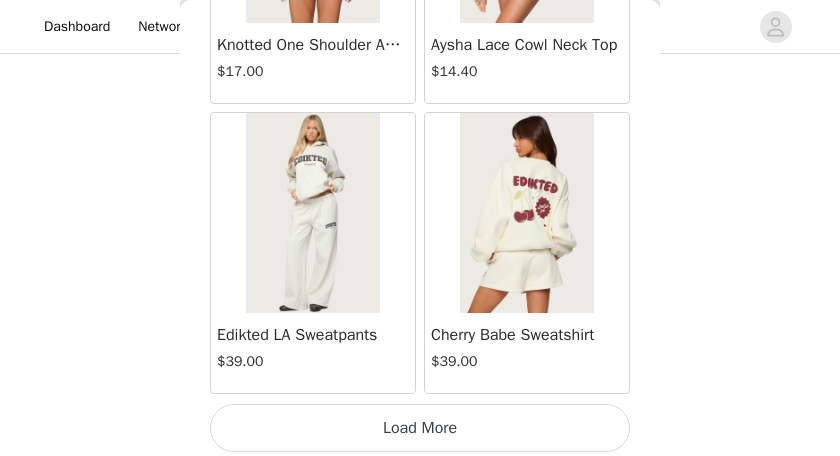 click on "Load More" at bounding box center [420, 428] 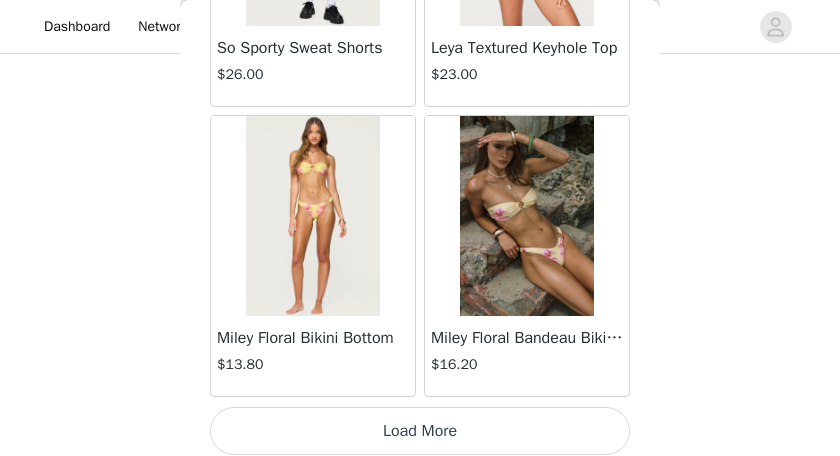 click on "Load More" at bounding box center (420, 431) 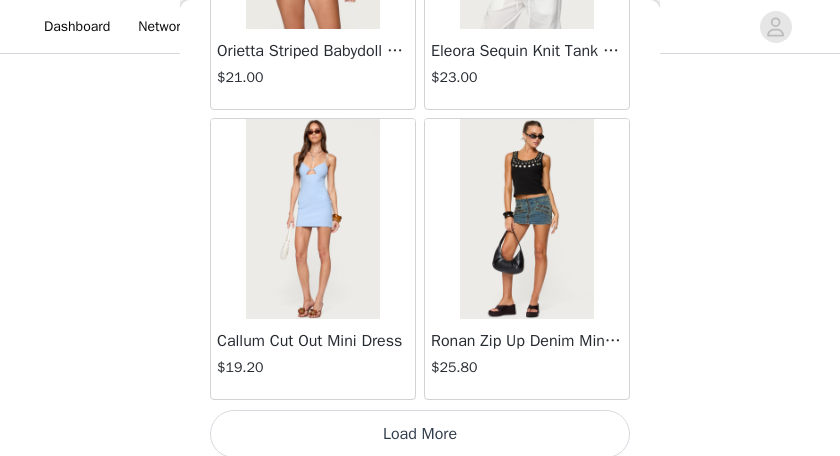 click on "Load More" at bounding box center (420, 434) 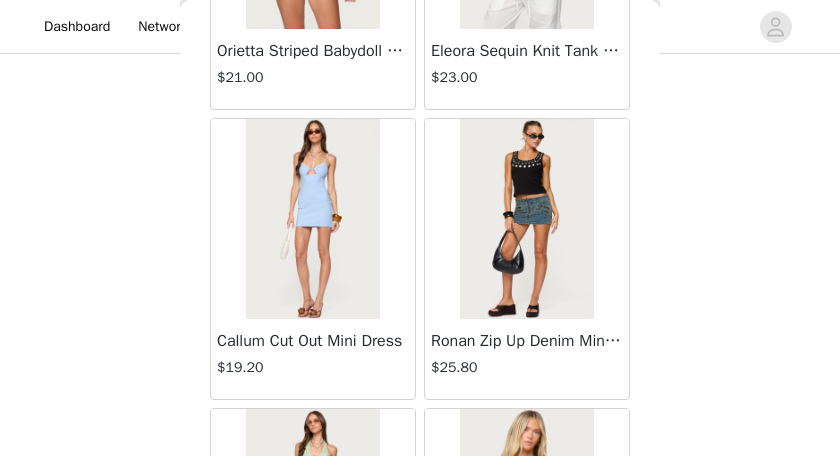 scroll, scrollTop: 14189, scrollLeft: 0, axis: vertical 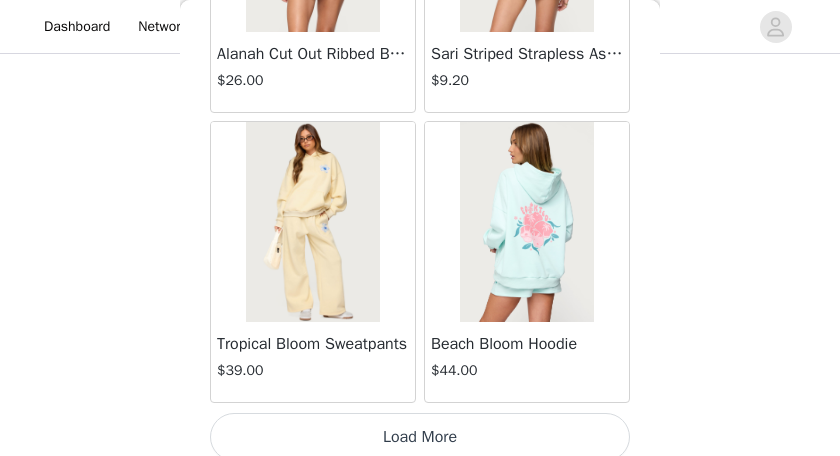 click on "Load More" at bounding box center (420, 437) 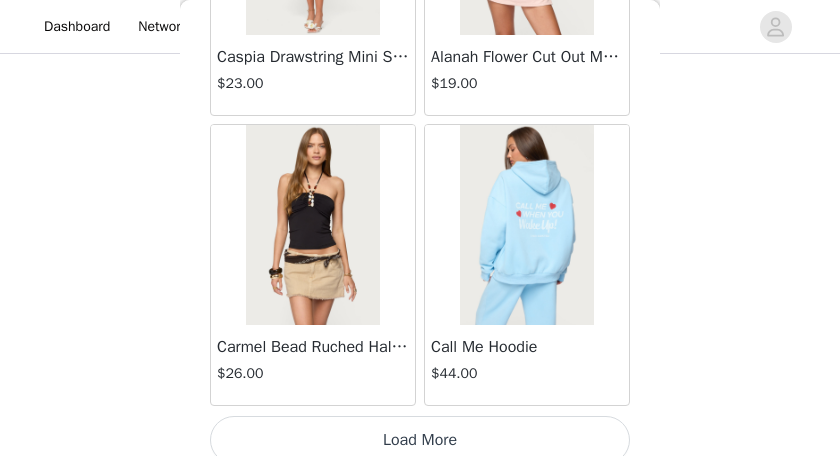 click on "Load More" at bounding box center [420, 440] 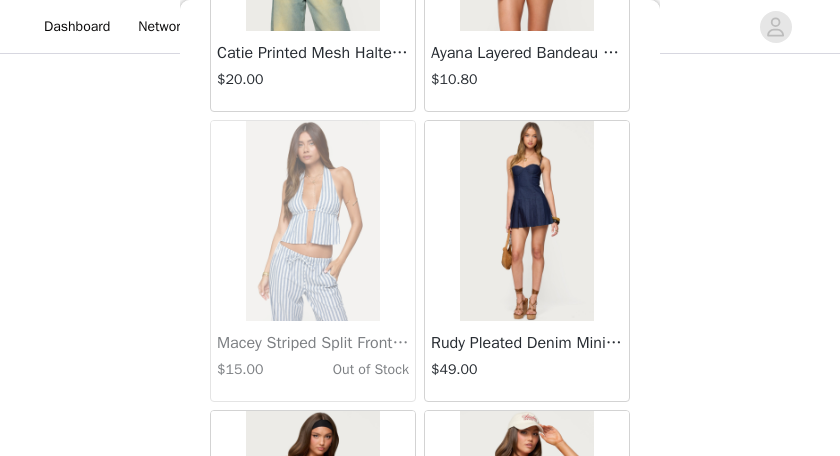 scroll, scrollTop: 19984, scrollLeft: 0, axis: vertical 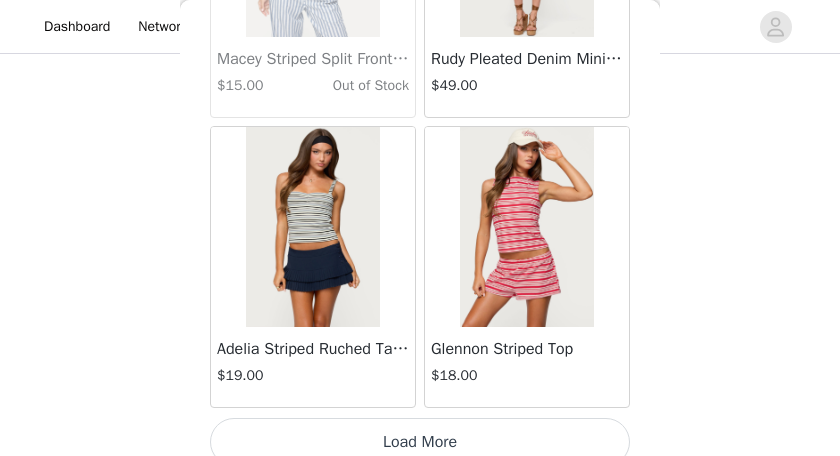 click on "Load More" at bounding box center [420, 442] 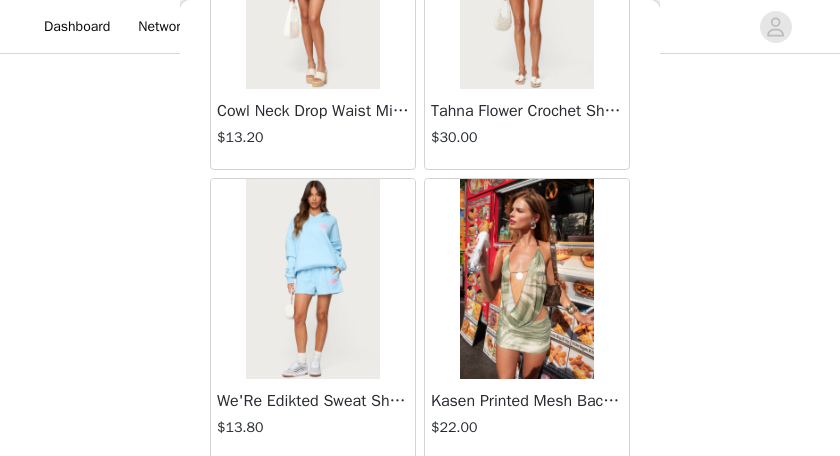 scroll, scrollTop: 22881, scrollLeft: 0, axis: vertical 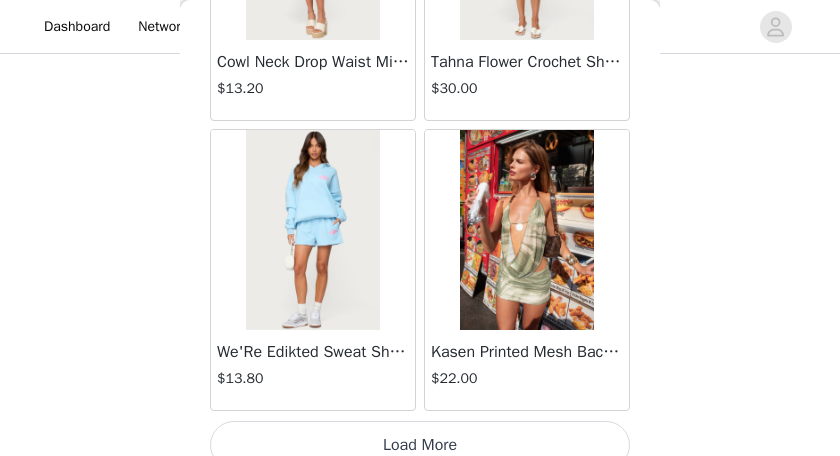 click on "Load More" at bounding box center [420, 445] 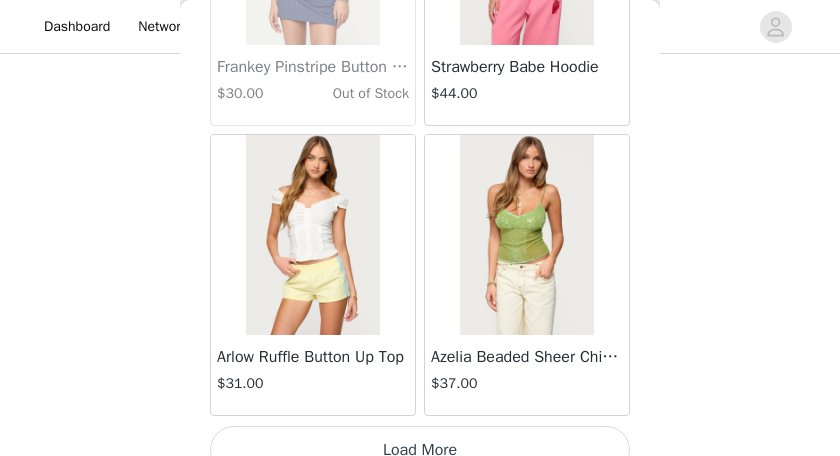 scroll, scrollTop: 25778, scrollLeft: 0, axis: vertical 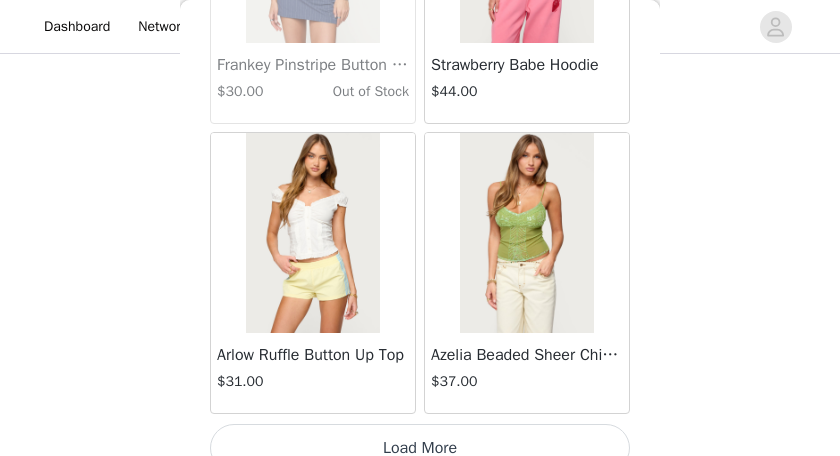 click on "Load More" at bounding box center (420, 448) 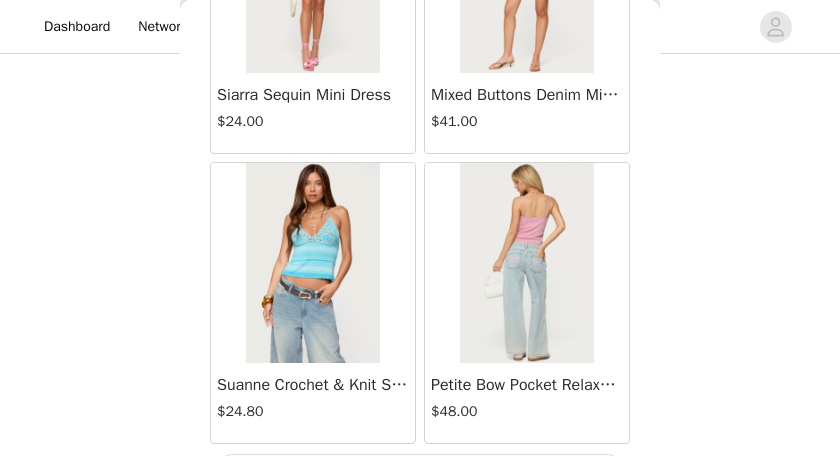 scroll, scrollTop: 28675, scrollLeft: 0, axis: vertical 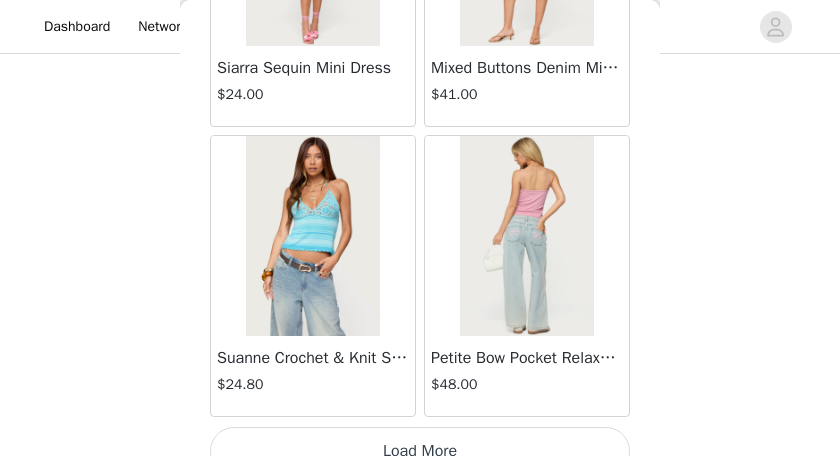 click on "Load More" at bounding box center [420, 451] 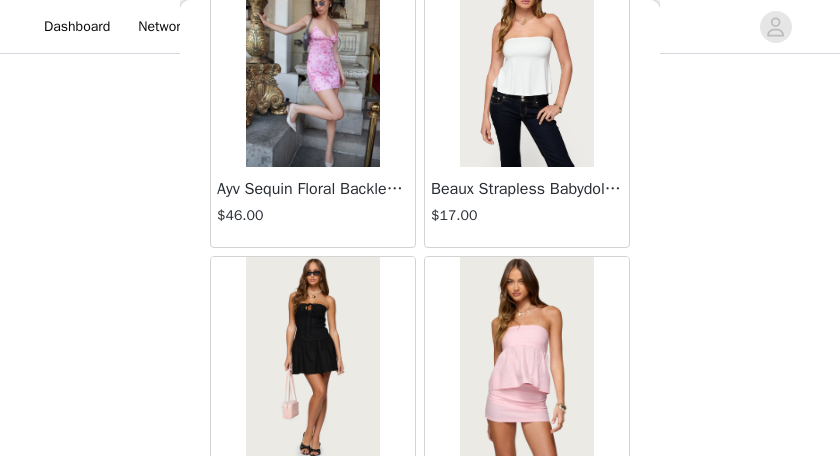 scroll, scrollTop: 31572, scrollLeft: 0, axis: vertical 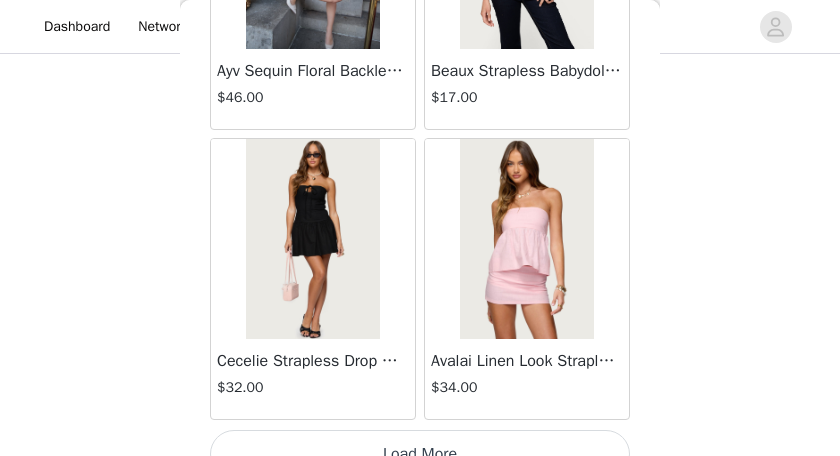 click on "Load More" at bounding box center (420, 454) 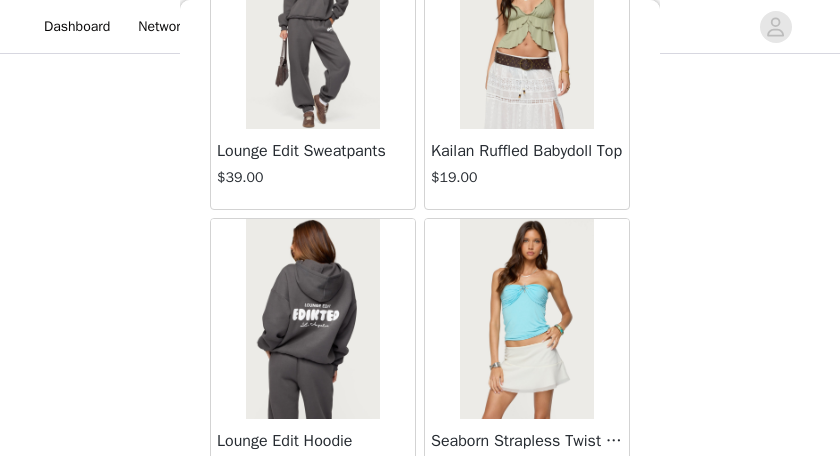 scroll, scrollTop: 34469, scrollLeft: 0, axis: vertical 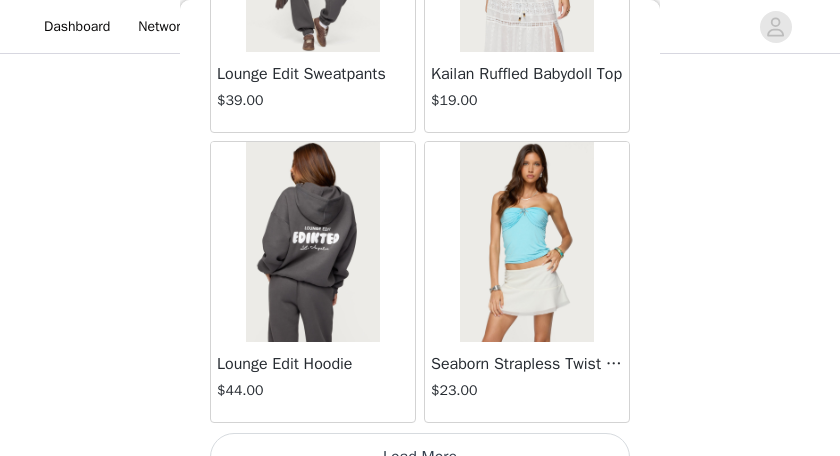 click on "Load More" at bounding box center (420, 457) 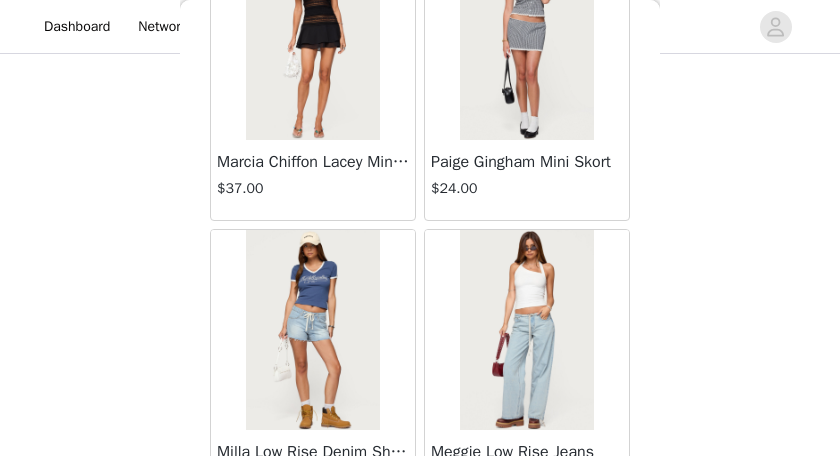 scroll, scrollTop: 37366, scrollLeft: 0, axis: vertical 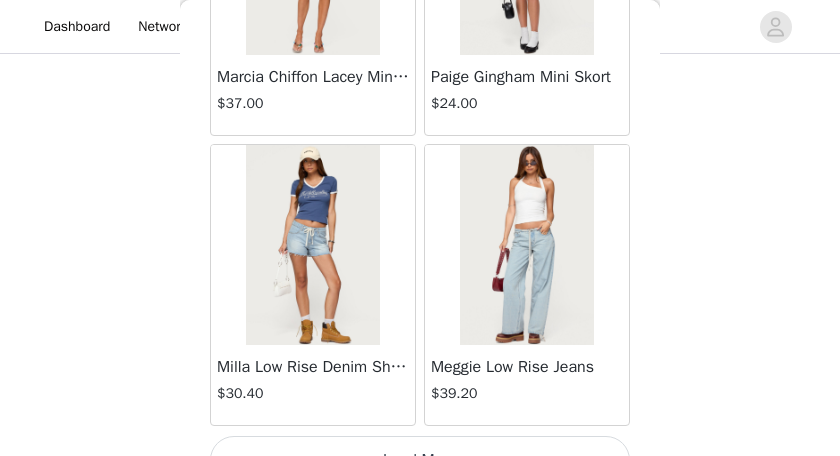 click on "Load More" at bounding box center (420, 460) 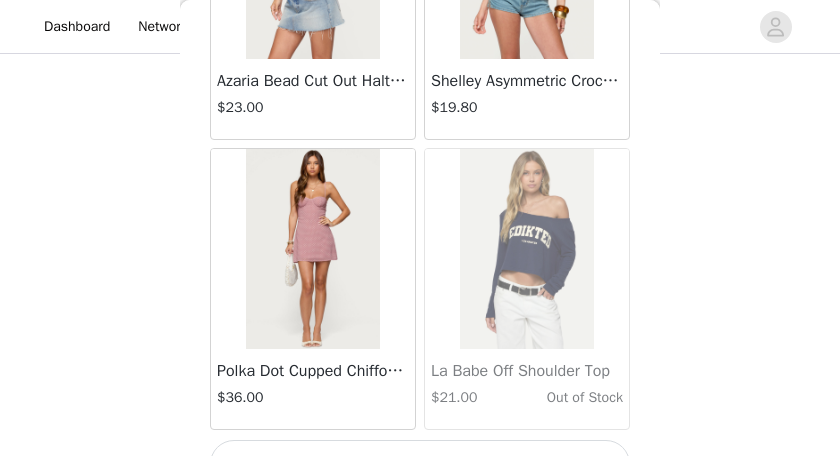scroll, scrollTop: 40264, scrollLeft: 0, axis: vertical 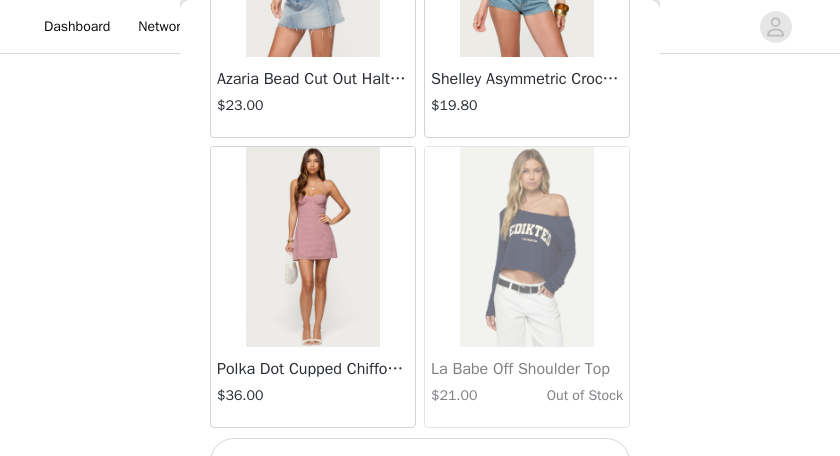 click on "Load More" at bounding box center (420, 462) 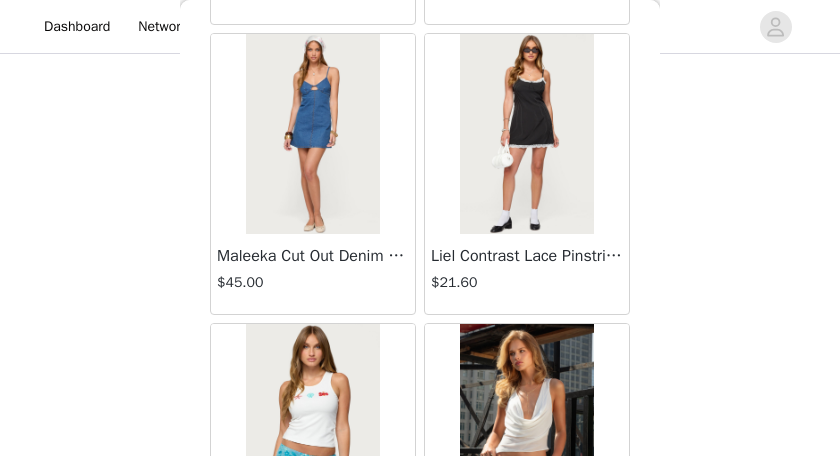 scroll, scrollTop: 43161, scrollLeft: 0, axis: vertical 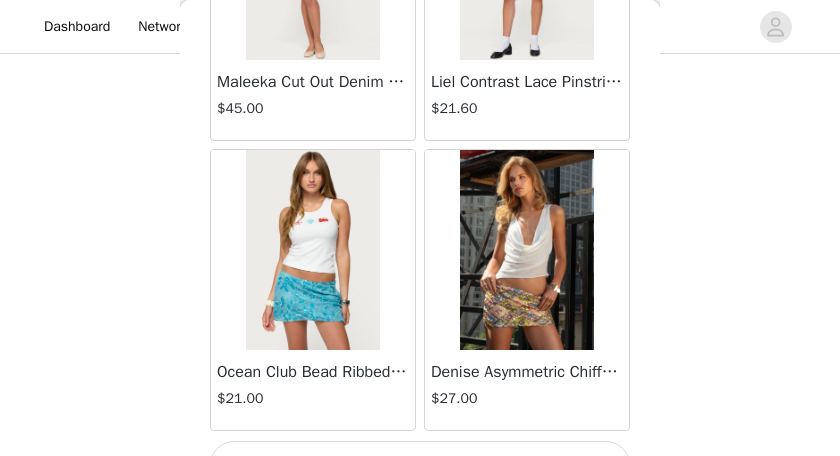 click on "Load More" at bounding box center [420, 465] 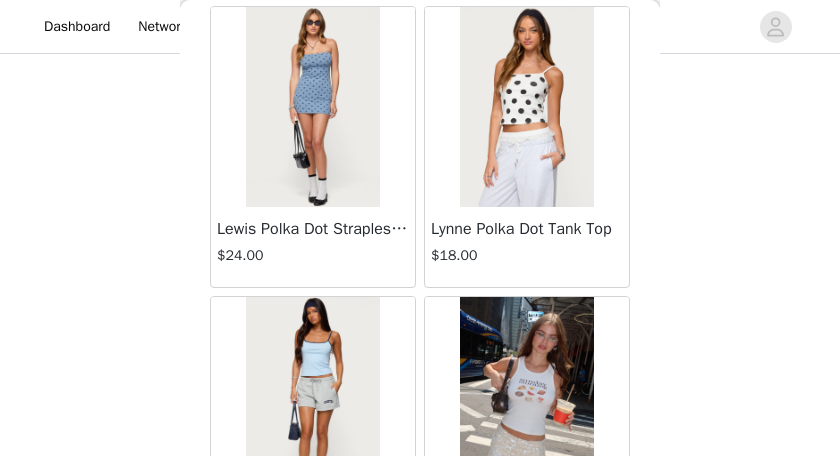 scroll, scrollTop: 46058, scrollLeft: 0, axis: vertical 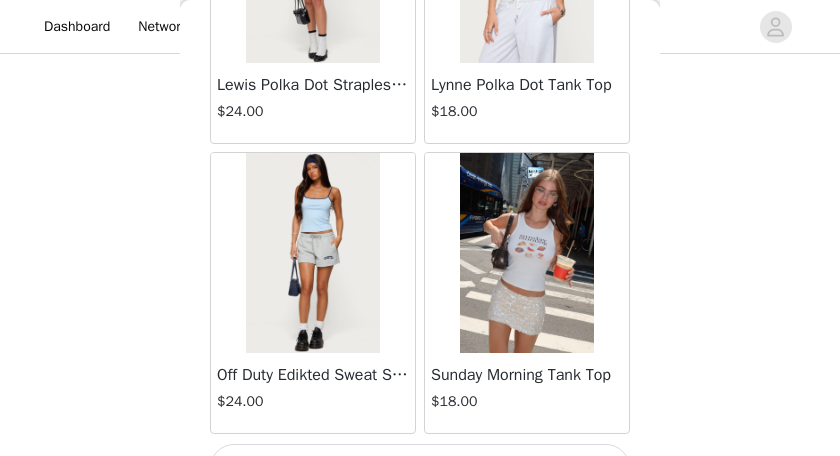 click on "Load More" at bounding box center (420, 468) 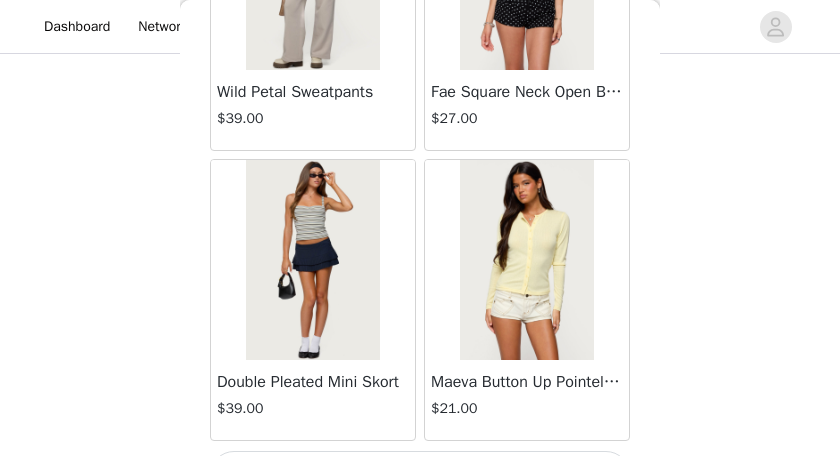 scroll, scrollTop: 48955, scrollLeft: 0, axis: vertical 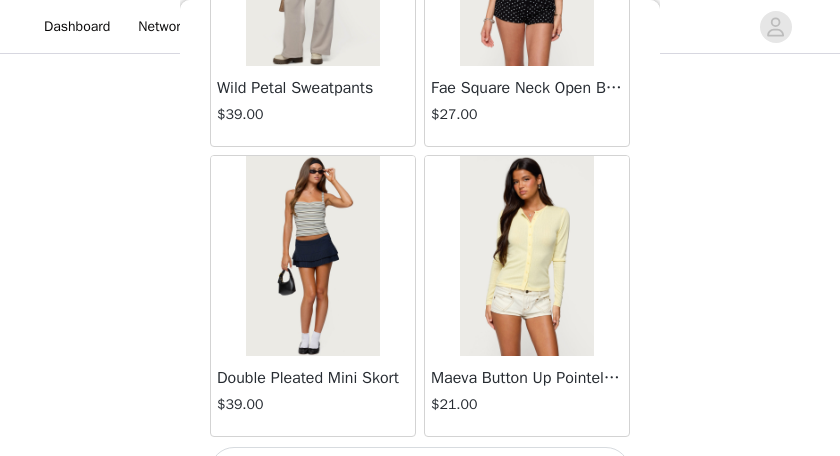 click on "Double Pleated Mini Skort" at bounding box center (313, 378) 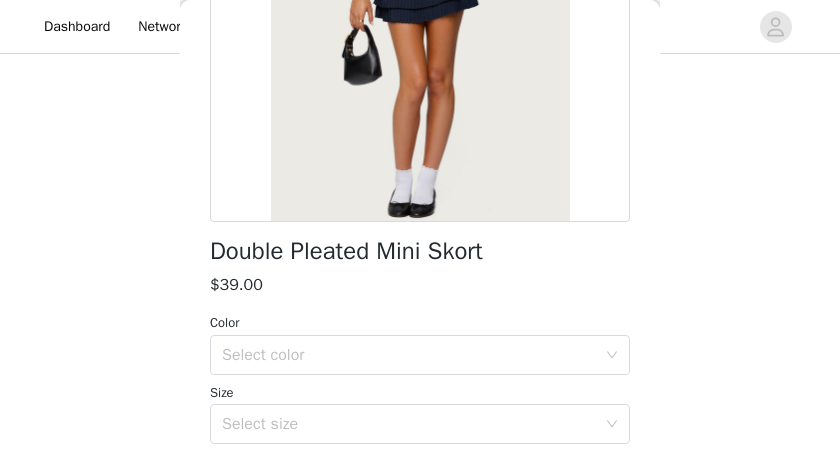 scroll, scrollTop: 329, scrollLeft: 0, axis: vertical 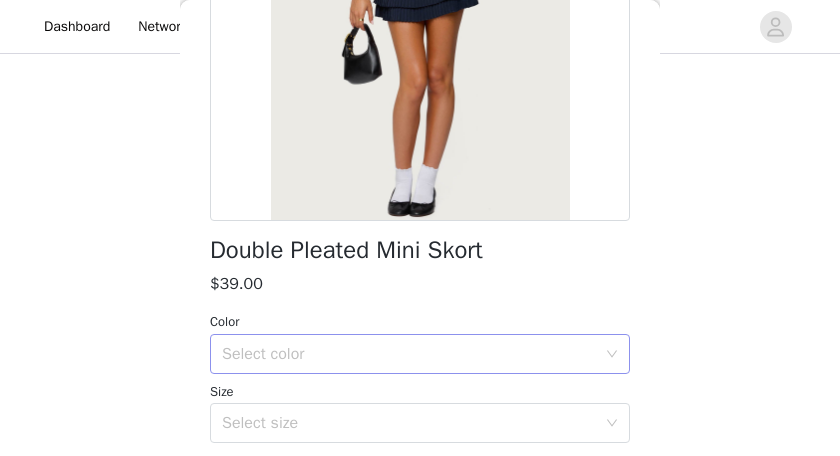 click on "Select color" at bounding box center (409, 354) 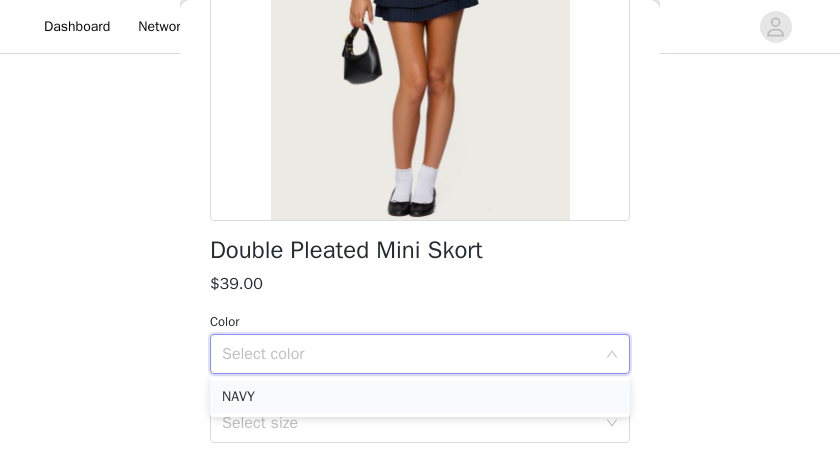 click on "NAVY" at bounding box center (420, 397) 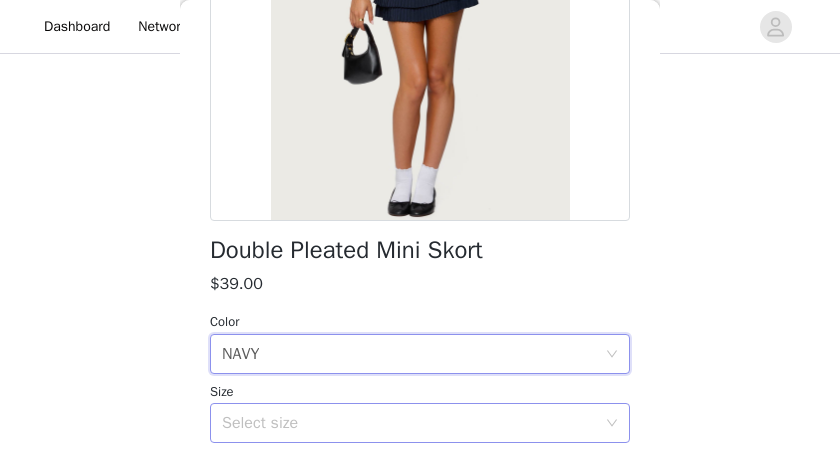 click on "Select size" at bounding box center (409, 423) 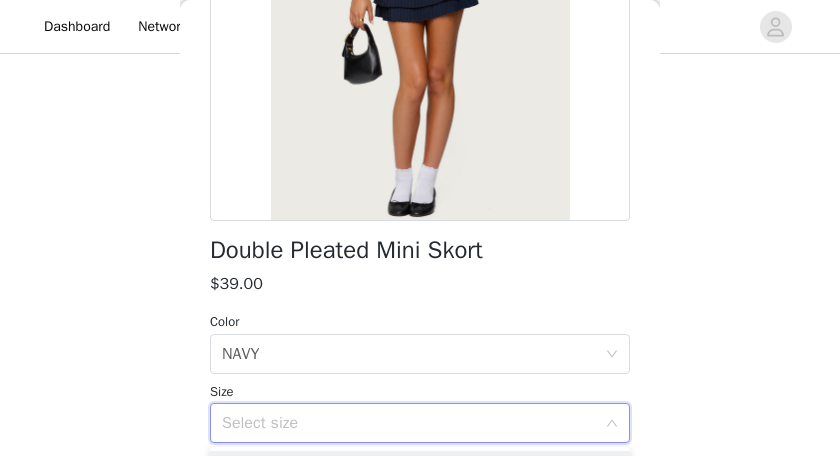 click on "Select size" at bounding box center [409, 423] 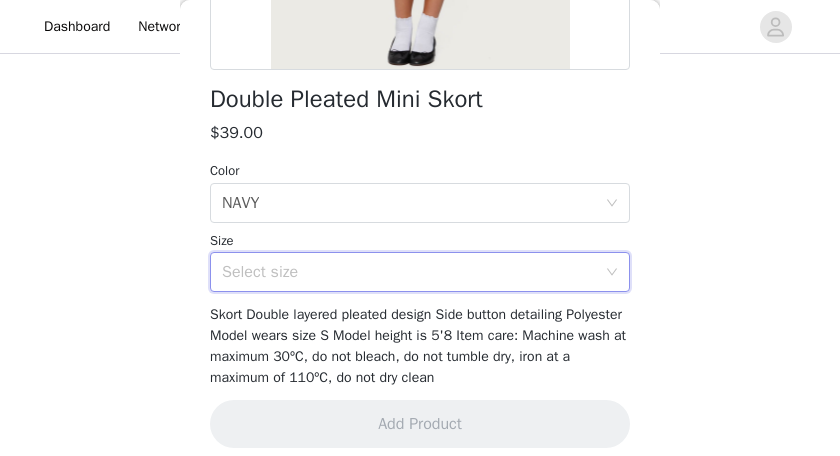 scroll, scrollTop: 482, scrollLeft: 0, axis: vertical 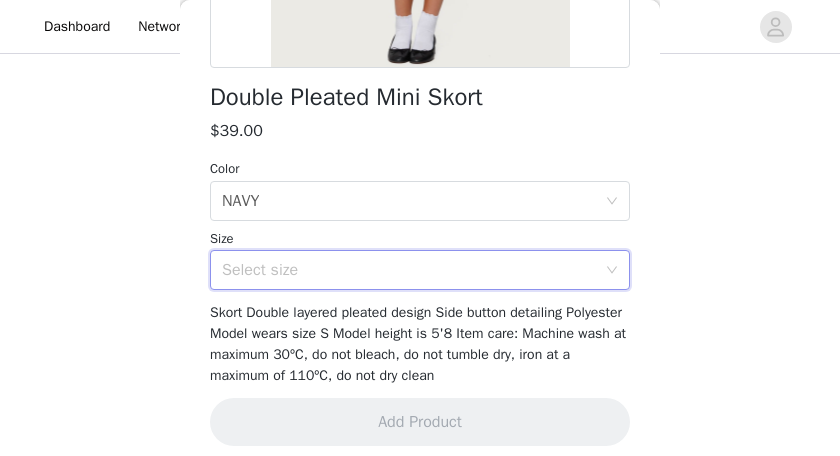 click on "Select size" at bounding box center (409, 270) 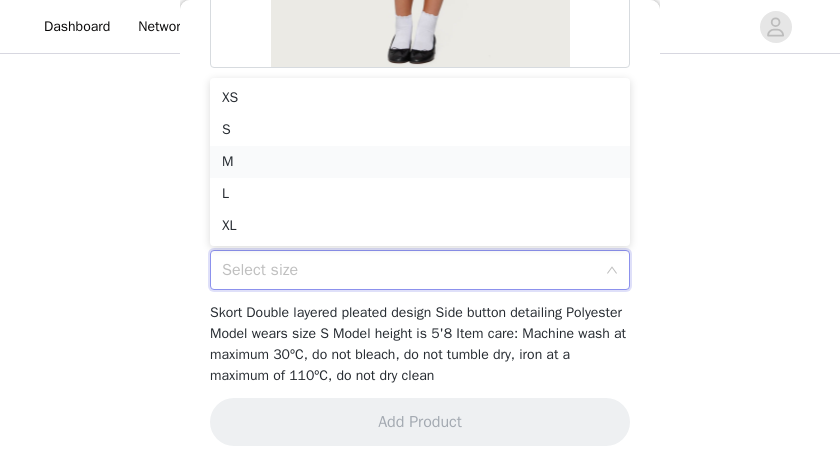 click on "M" at bounding box center (420, 162) 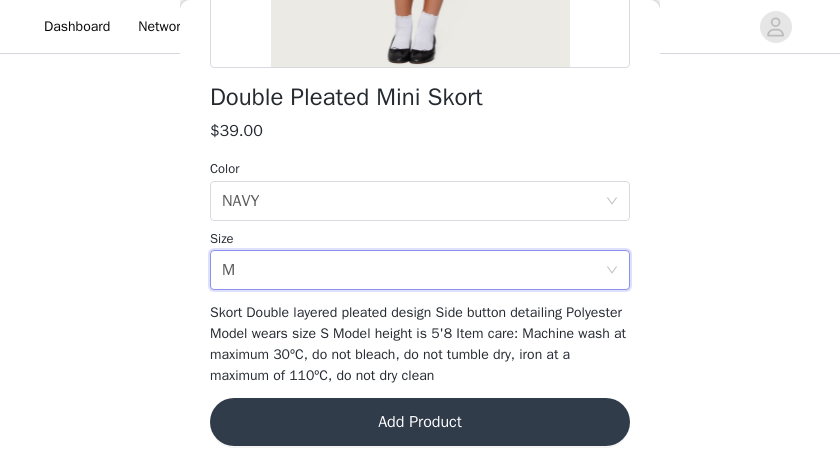 click on "Add Product" at bounding box center [420, 422] 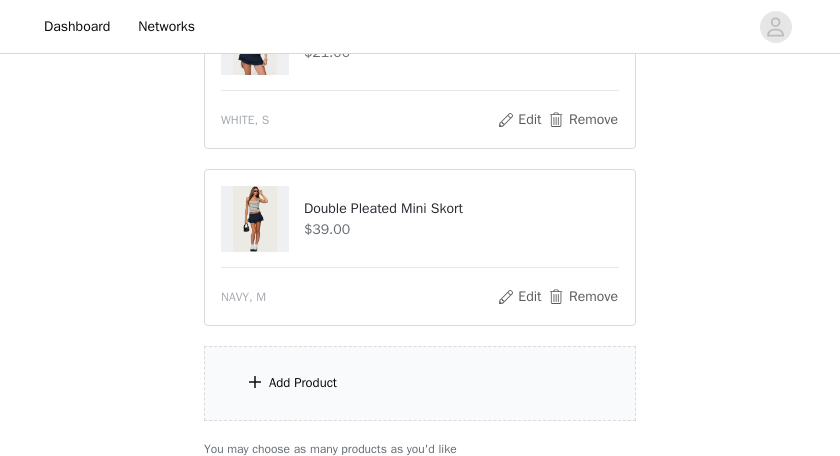 scroll, scrollTop: 1160, scrollLeft: 0, axis: vertical 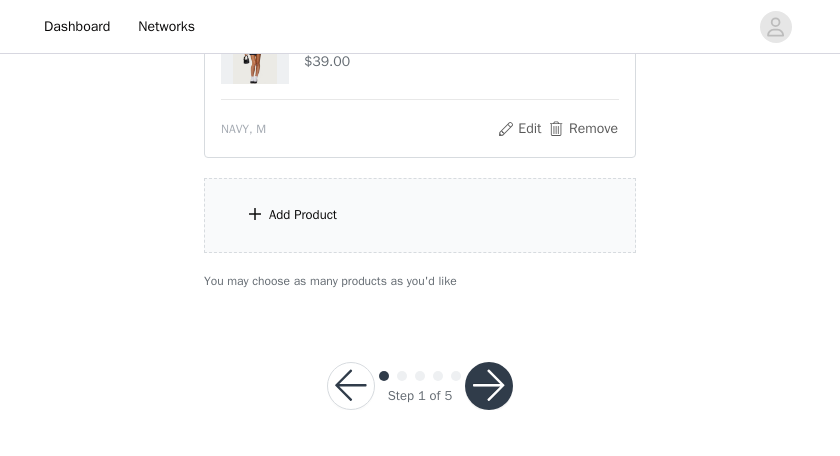 click at bounding box center [255, 214] 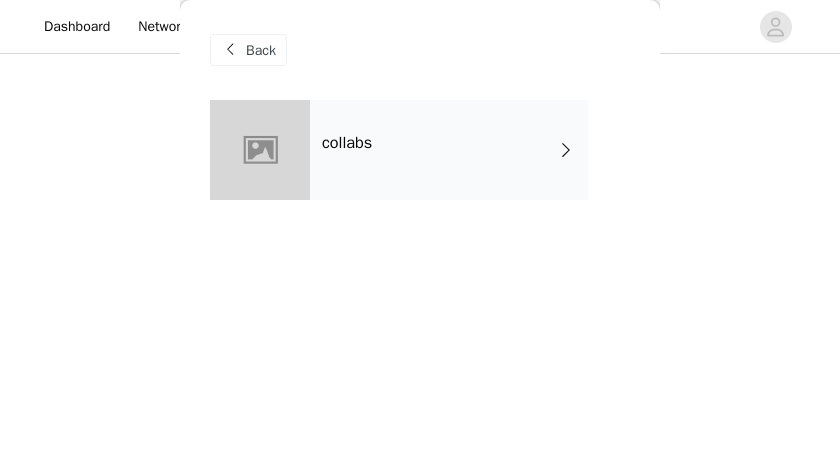 click on "collabs" at bounding box center (449, 150) 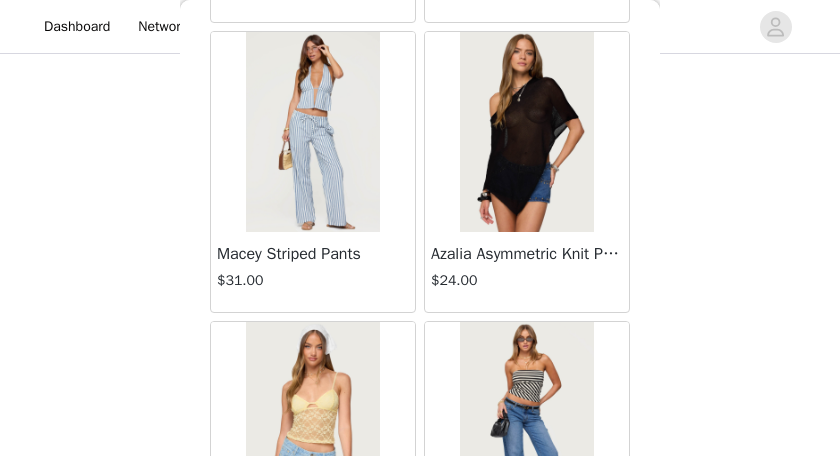 scroll, scrollTop: 2601, scrollLeft: 0, axis: vertical 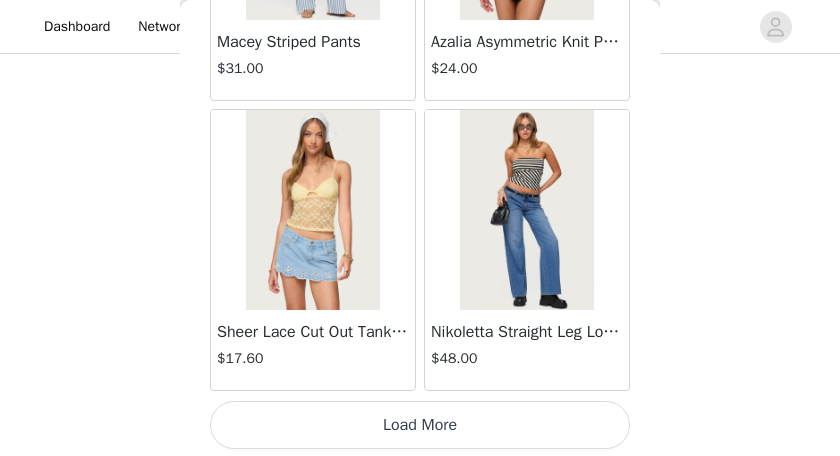 click on "Load More" at bounding box center (420, 425) 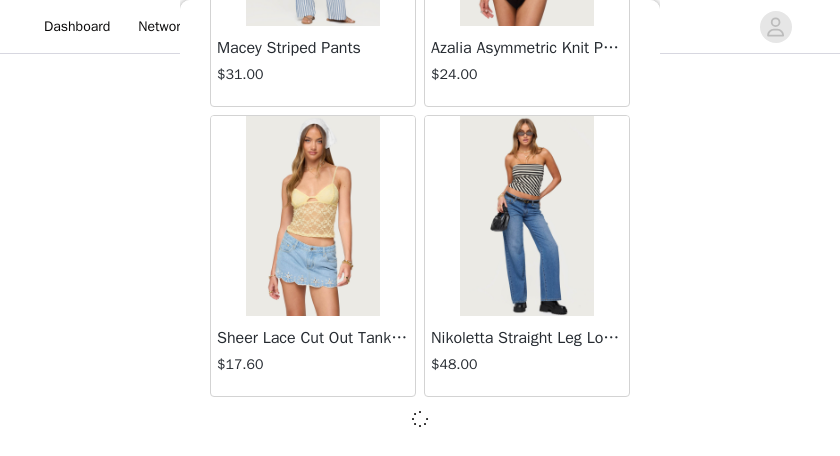 scroll, scrollTop: 2592, scrollLeft: 0, axis: vertical 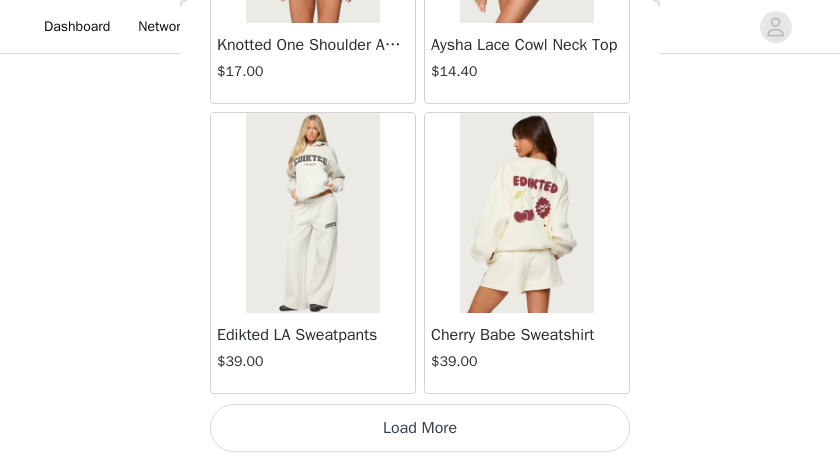 click on "Load More" at bounding box center [420, 428] 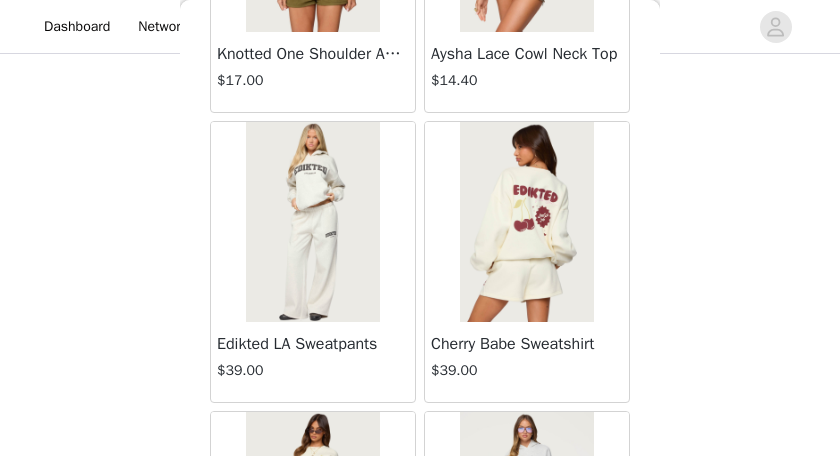 scroll, scrollTop: 5498, scrollLeft: 0, axis: vertical 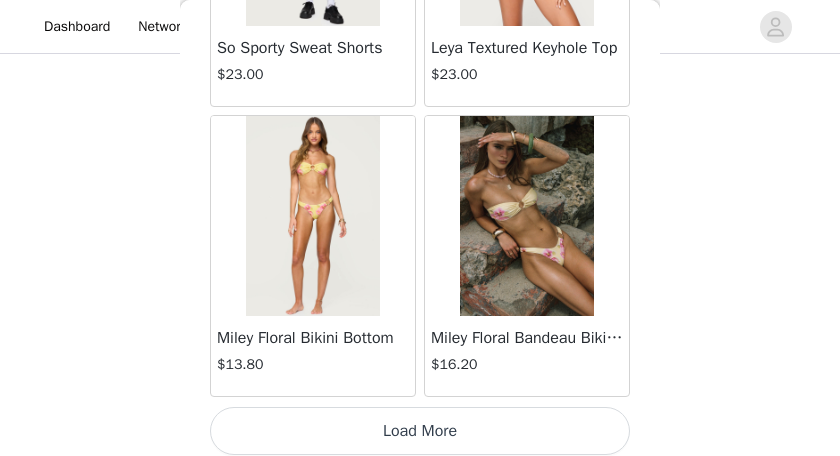 click on "Load More" at bounding box center [420, 431] 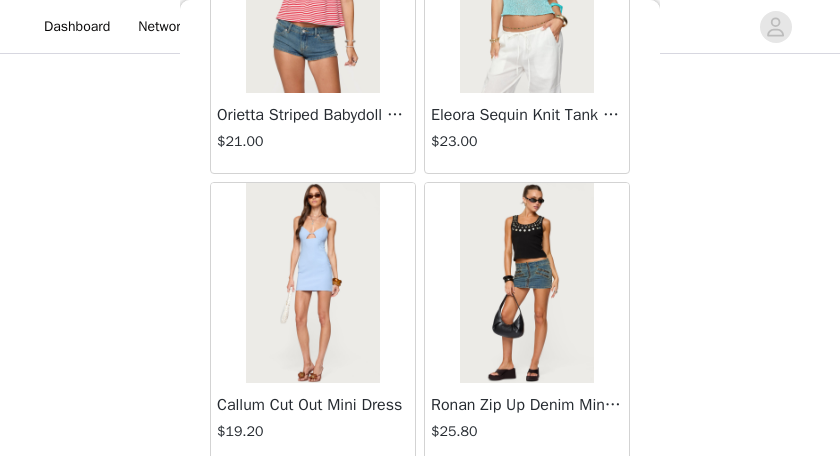 scroll, scrollTop: 11292, scrollLeft: 0, axis: vertical 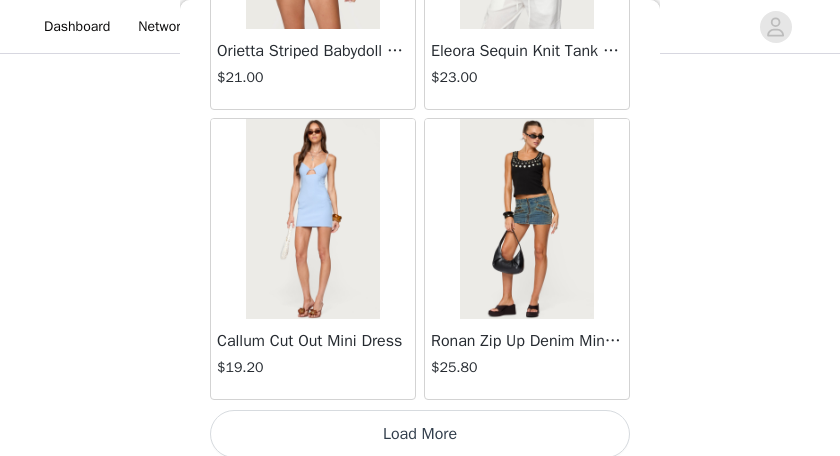 click on "Load More" at bounding box center [420, 434] 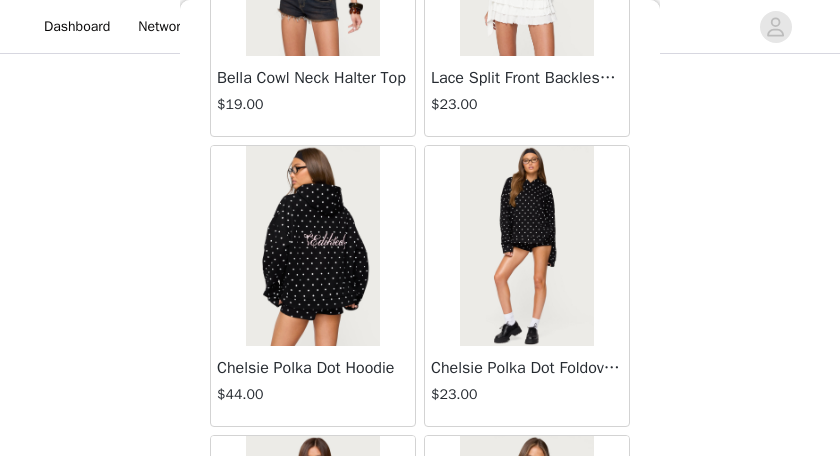 scroll, scrollTop: 14189, scrollLeft: 0, axis: vertical 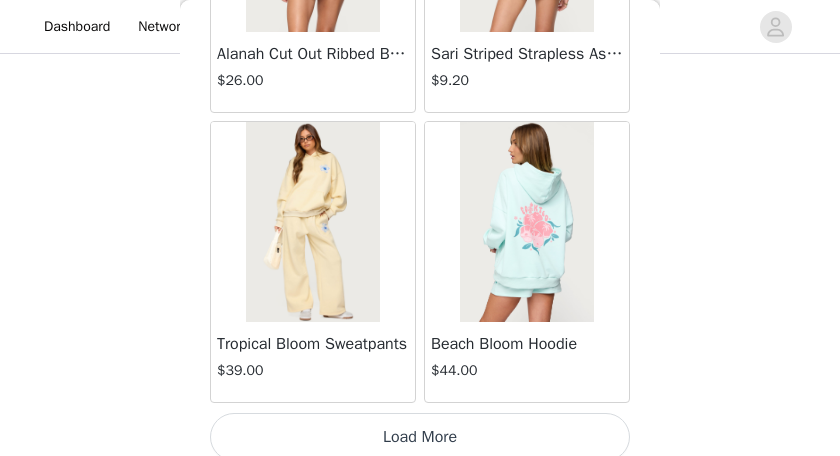 click on "Load More" at bounding box center [420, 437] 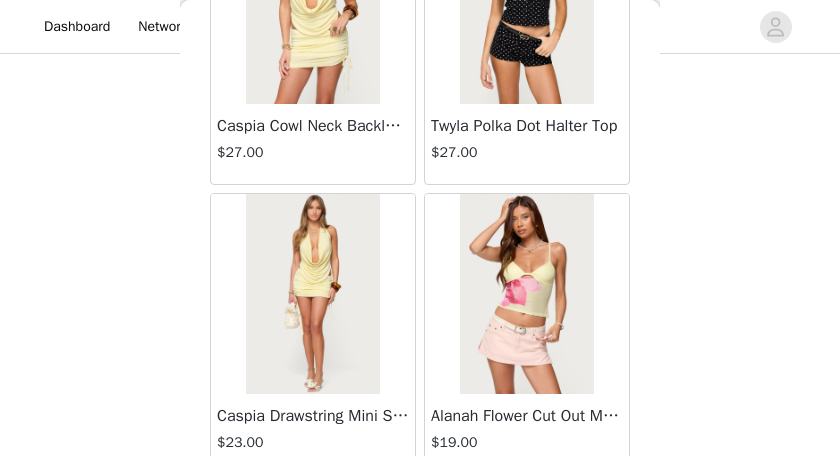 scroll, scrollTop: 17086, scrollLeft: 0, axis: vertical 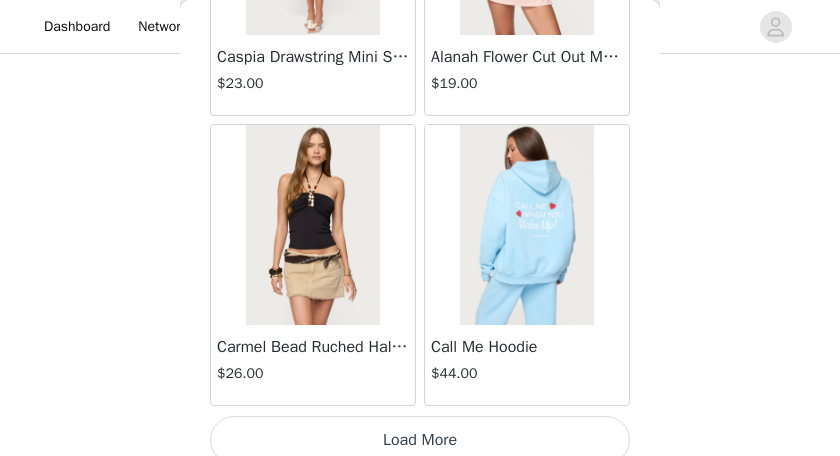 click on "Load More" at bounding box center (420, 440) 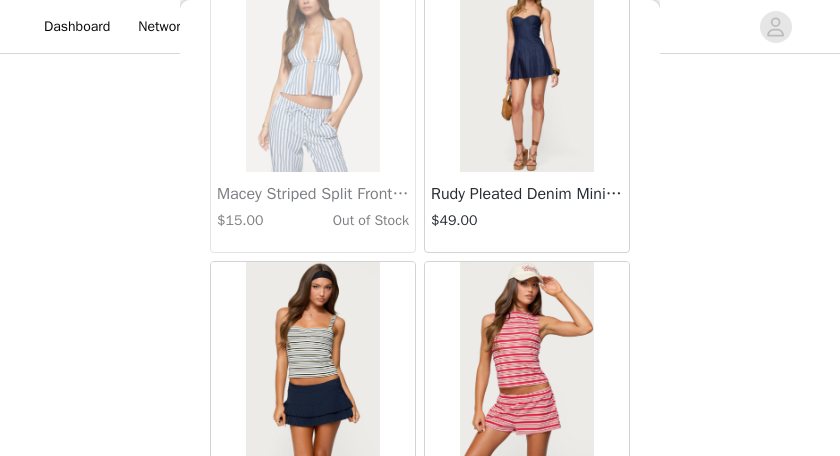 scroll, scrollTop: 19984, scrollLeft: 0, axis: vertical 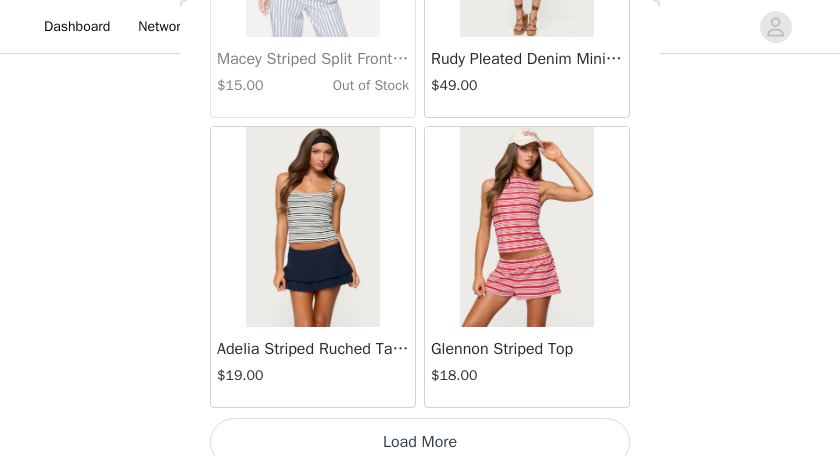 click on "Load More" at bounding box center [420, 442] 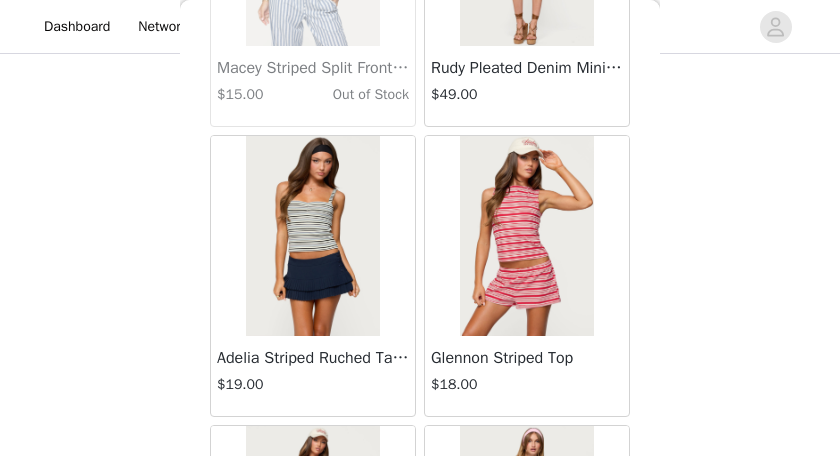 scroll, scrollTop: 19984, scrollLeft: 0, axis: vertical 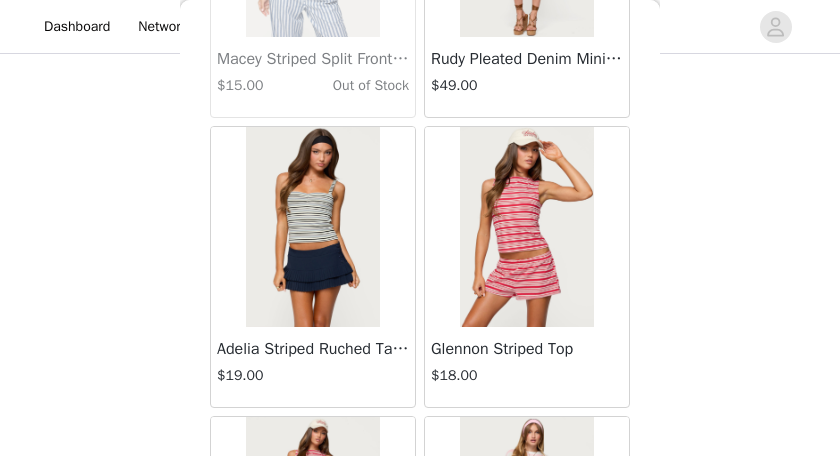 click at bounding box center (313, 517) 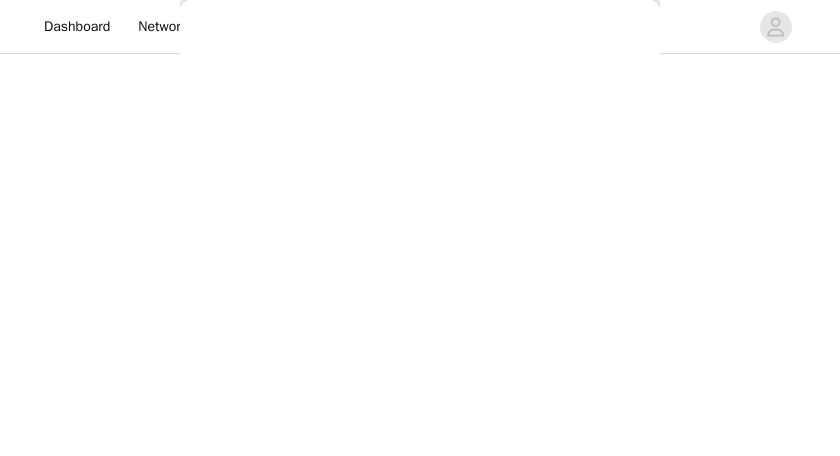 scroll, scrollTop: 0, scrollLeft: 0, axis: both 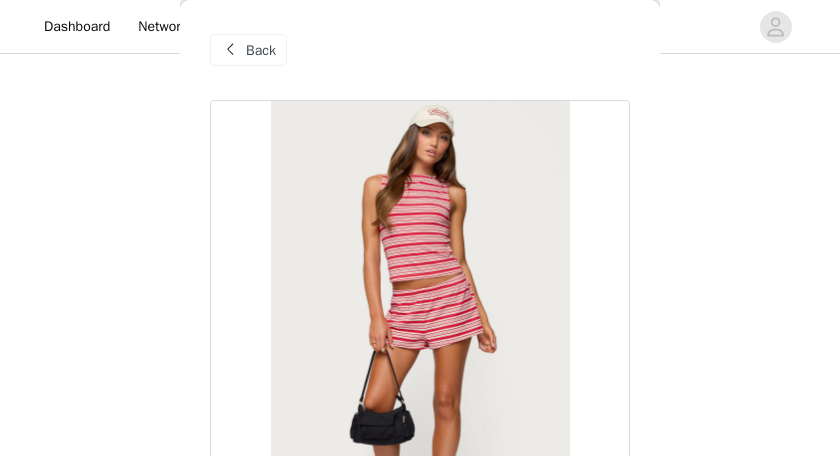 click on "Back" at bounding box center [261, 50] 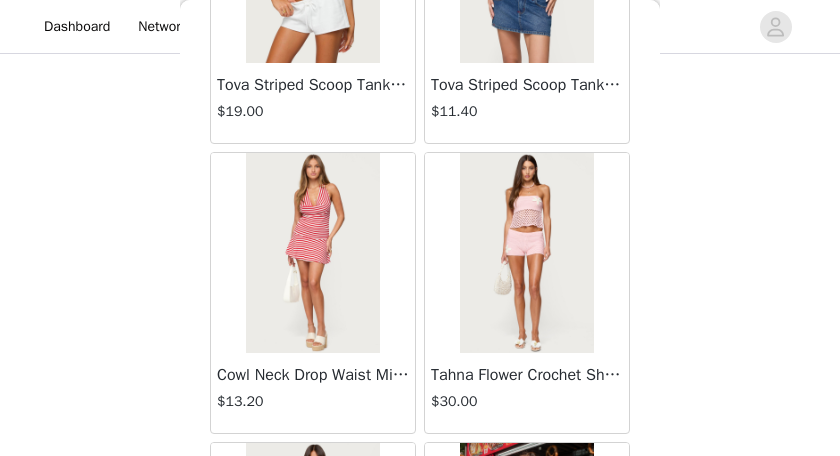 scroll, scrollTop: 22881, scrollLeft: 0, axis: vertical 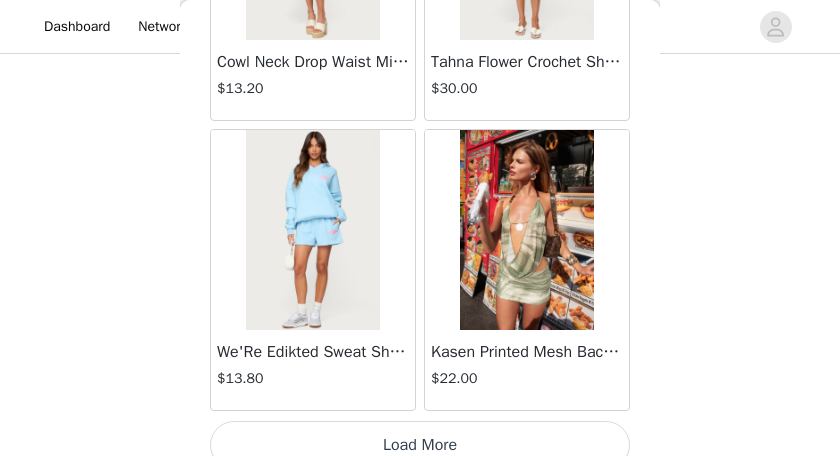 click on "Load More" at bounding box center [420, 445] 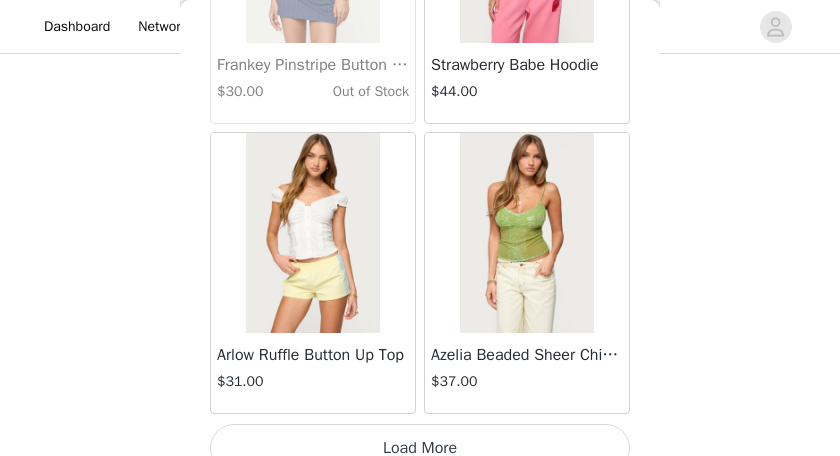 click on "Load More" at bounding box center (420, 448) 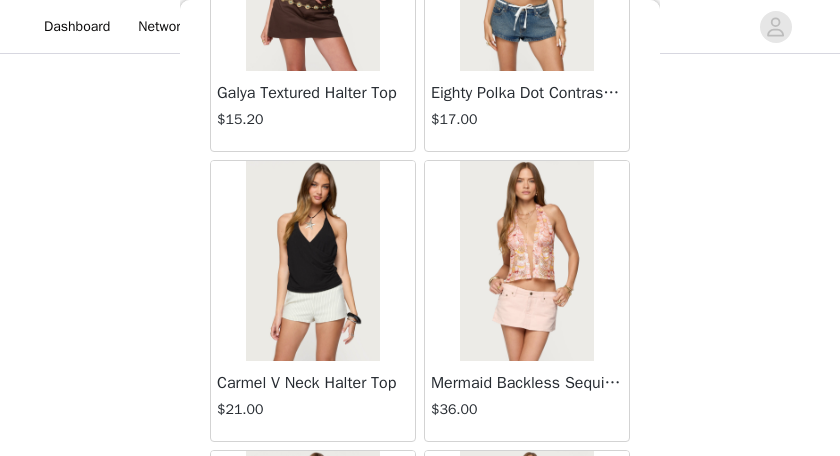 scroll, scrollTop: 28675, scrollLeft: 0, axis: vertical 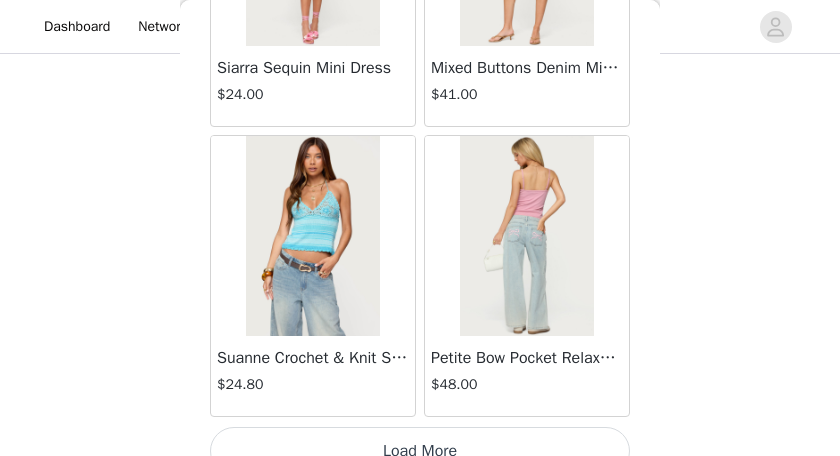 click on "Load More" at bounding box center [420, 451] 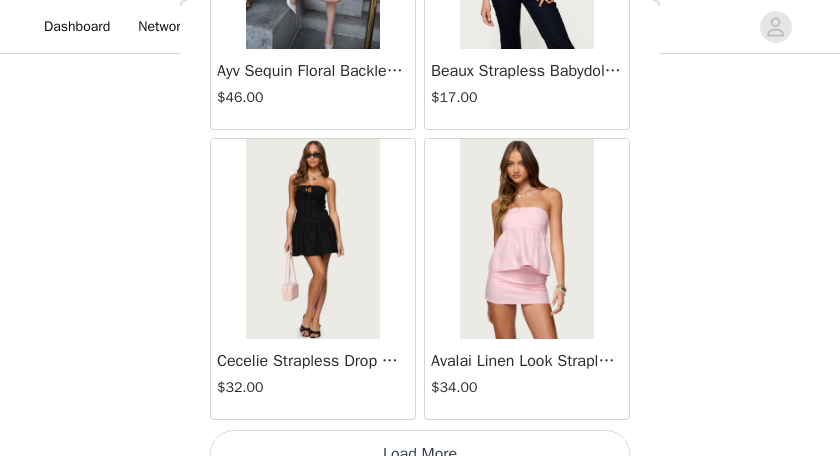 click on "Load More" at bounding box center (420, 454) 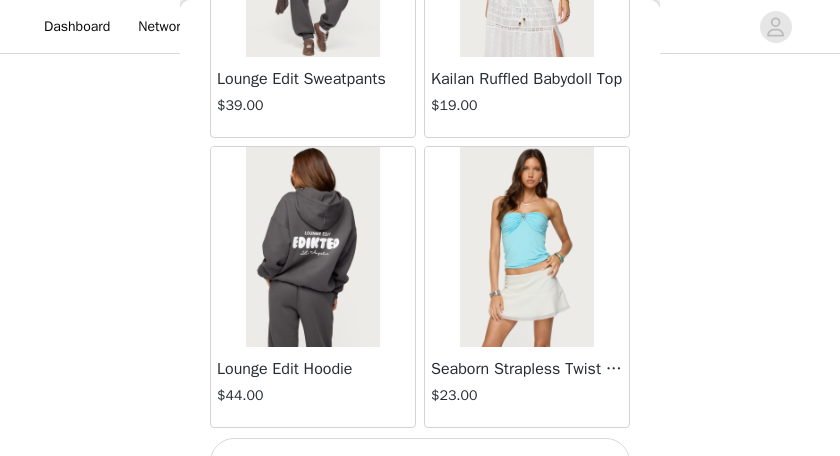 scroll, scrollTop: 34469, scrollLeft: 0, axis: vertical 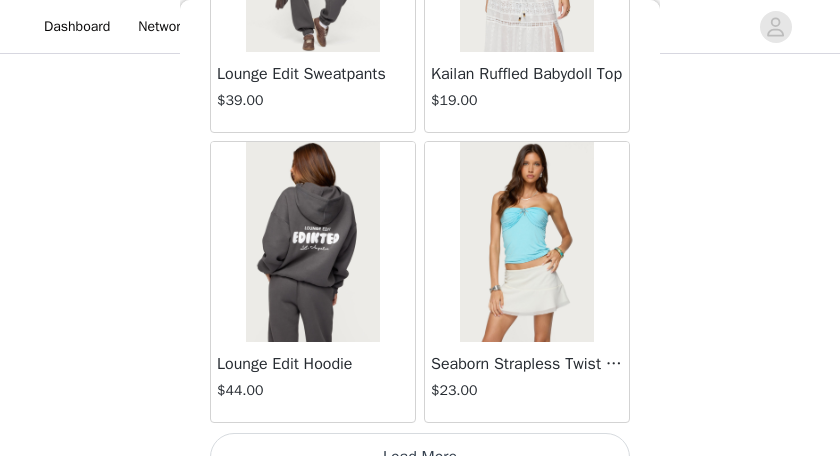 click on "Load More" at bounding box center [420, 457] 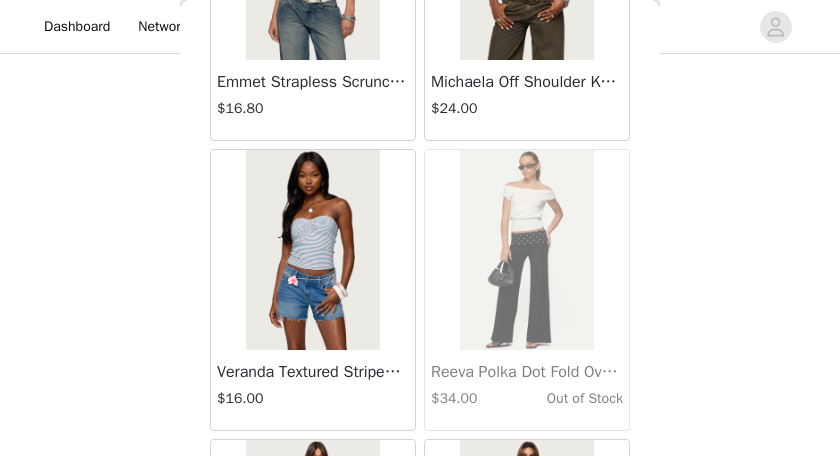 scroll, scrollTop: 37366, scrollLeft: 0, axis: vertical 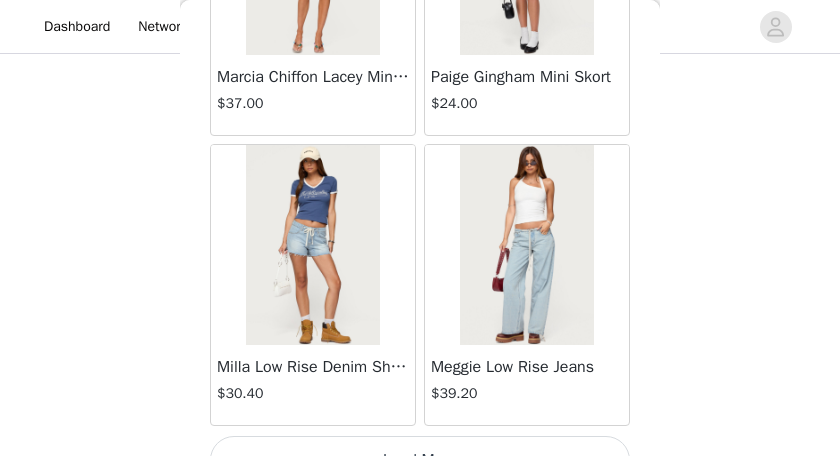 click on "Load More" at bounding box center (420, 460) 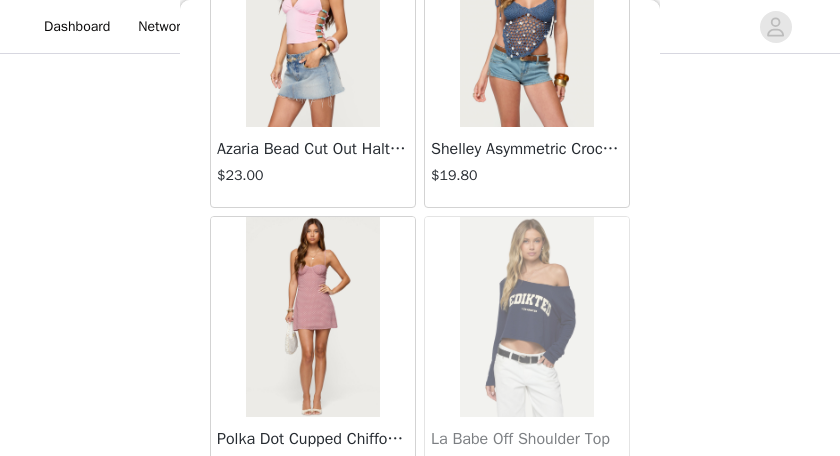 scroll, scrollTop: 40264, scrollLeft: 0, axis: vertical 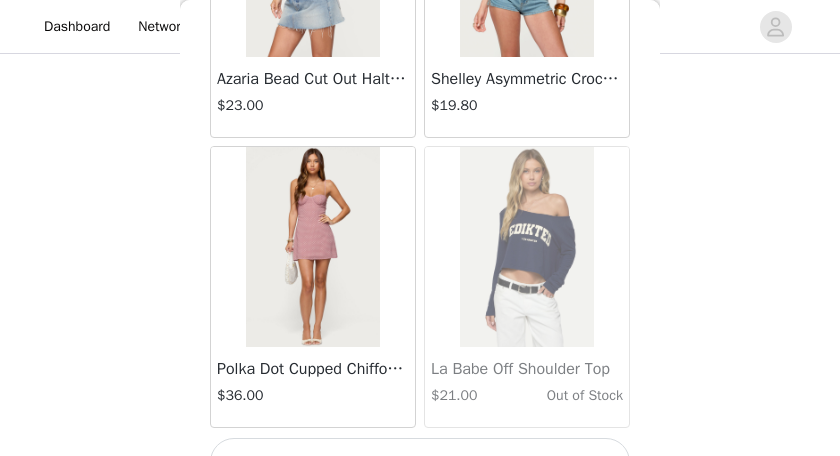 click on "Load More" at bounding box center (420, 462) 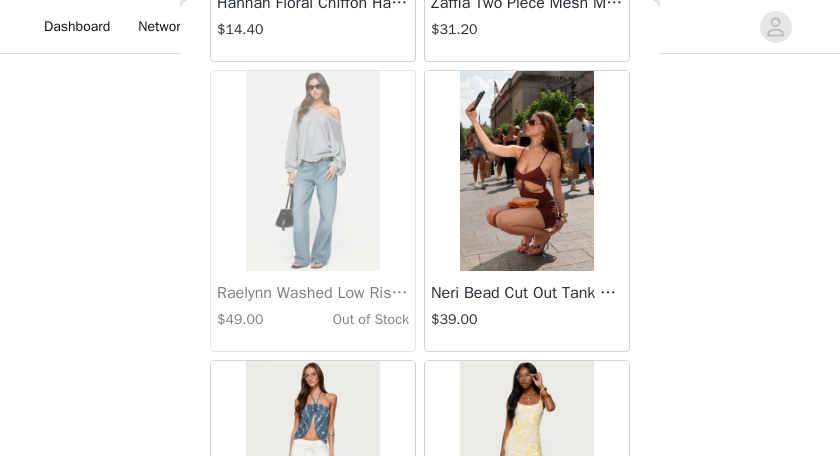 scroll, scrollTop: 43161, scrollLeft: 0, axis: vertical 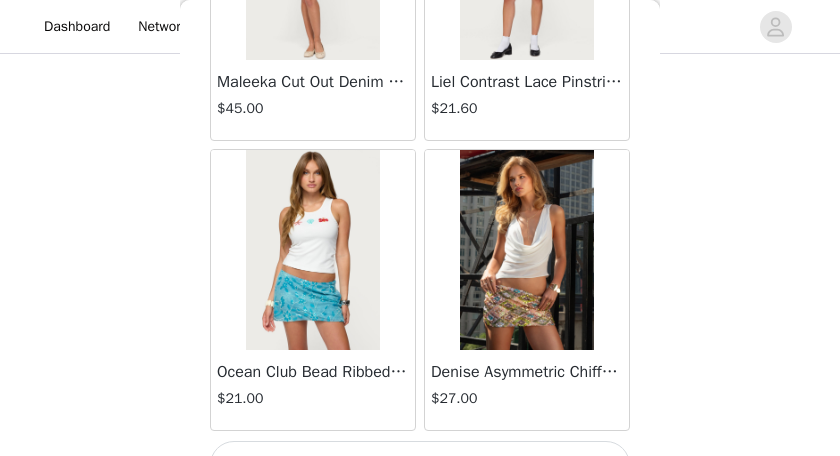 click on "Load More" at bounding box center [420, 465] 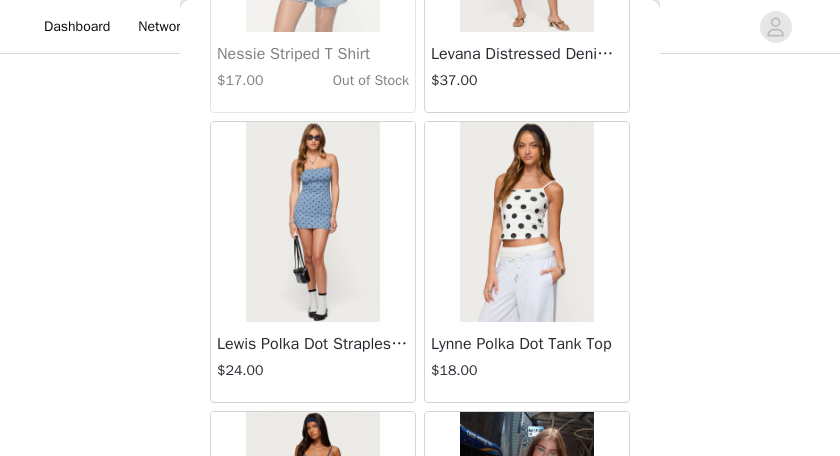 scroll, scrollTop: 46058, scrollLeft: 0, axis: vertical 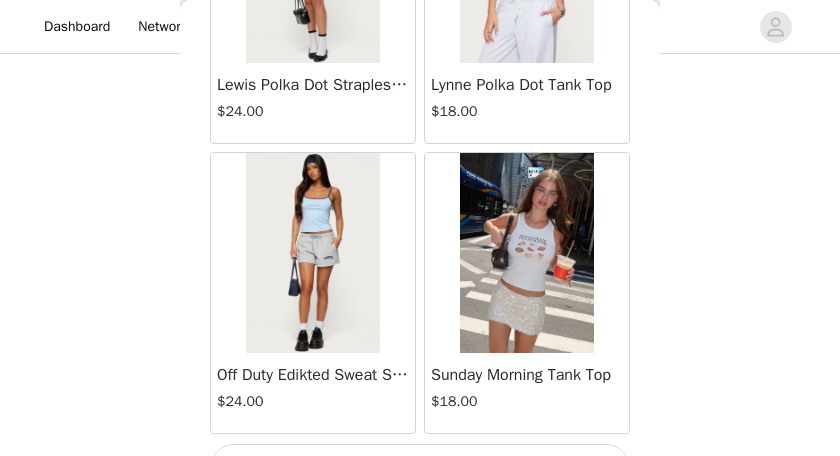 click on "Load More" at bounding box center [420, 468] 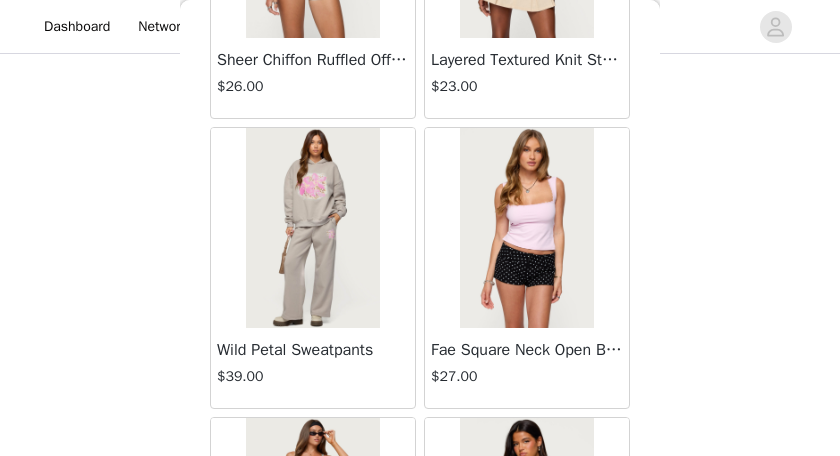 scroll, scrollTop: 48955, scrollLeft: 0, axis: vertical 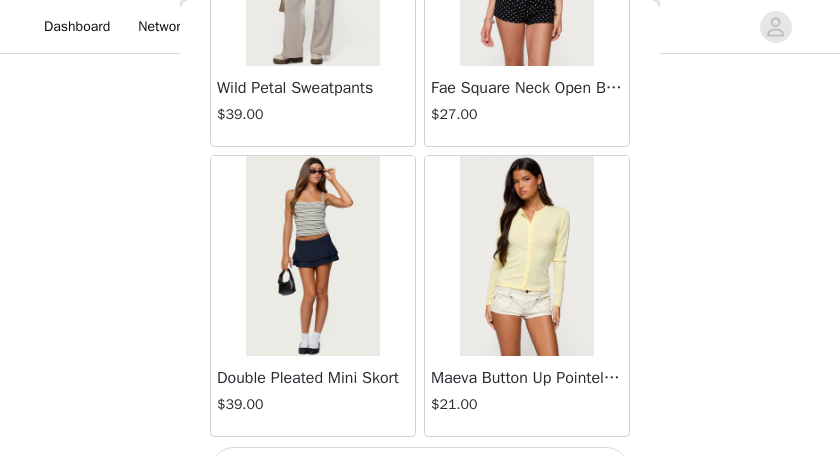click on "Load More" at bounding box center [420, 471] 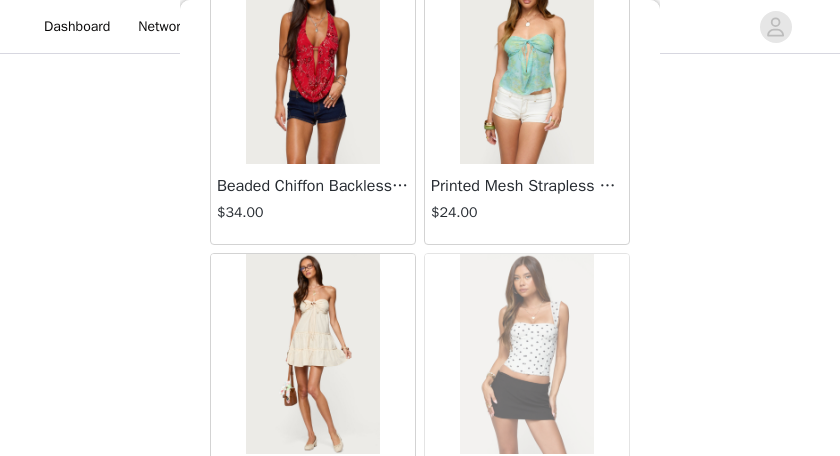 scroll, scrollTop: 51852, scrollLeft: 0, axis: vertical 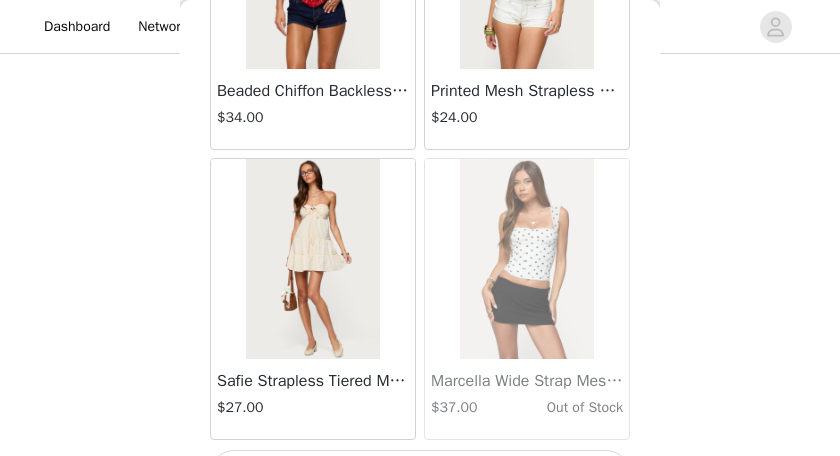 click on "Load More" at bounding box center [420, 474] 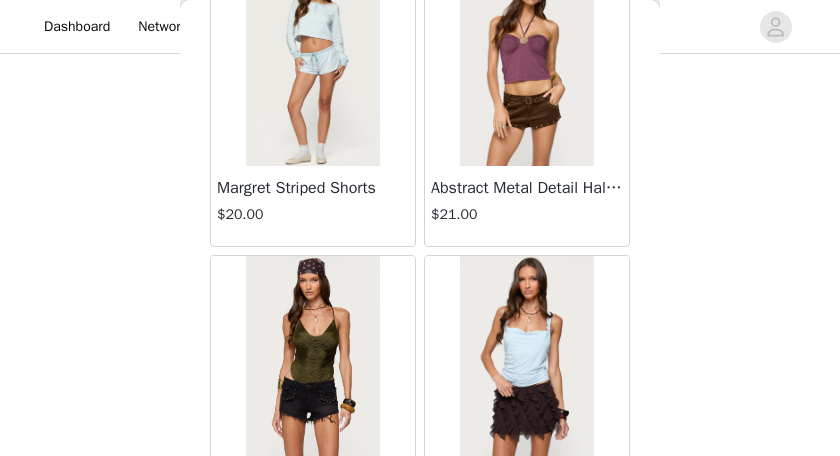 scroll, scrollTop: 54749, scrollLeft: 0, axis: vertical 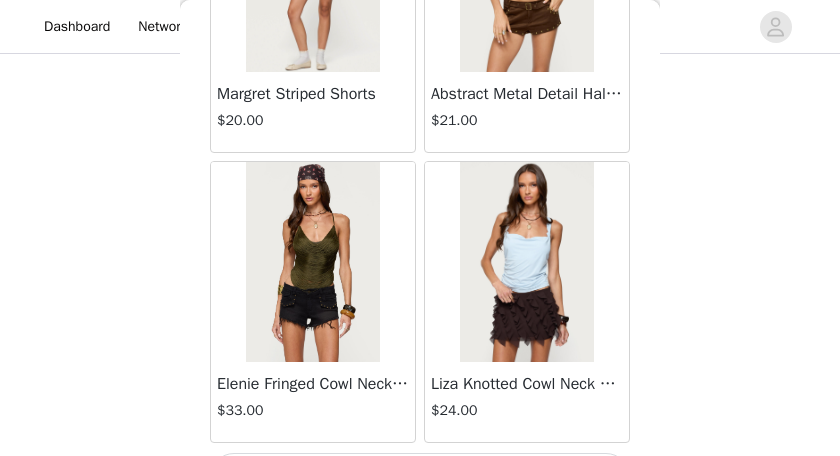 click on "Load More" at bounding box center (420, 477) 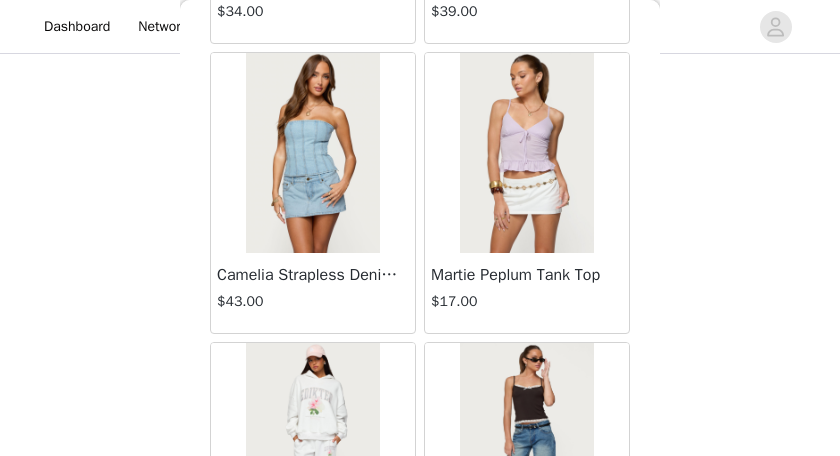 scroll, scrollTop: 57646, scrollLeft: 0, axis: vertical 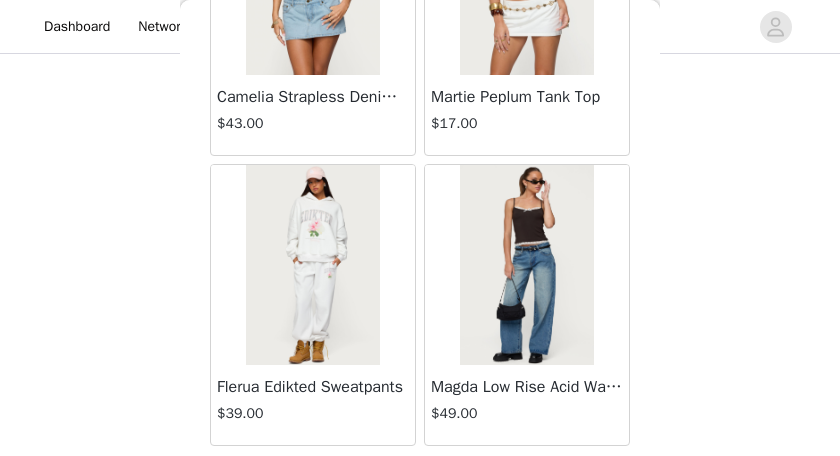 click on "Load More" at bounding box center (420, 480) 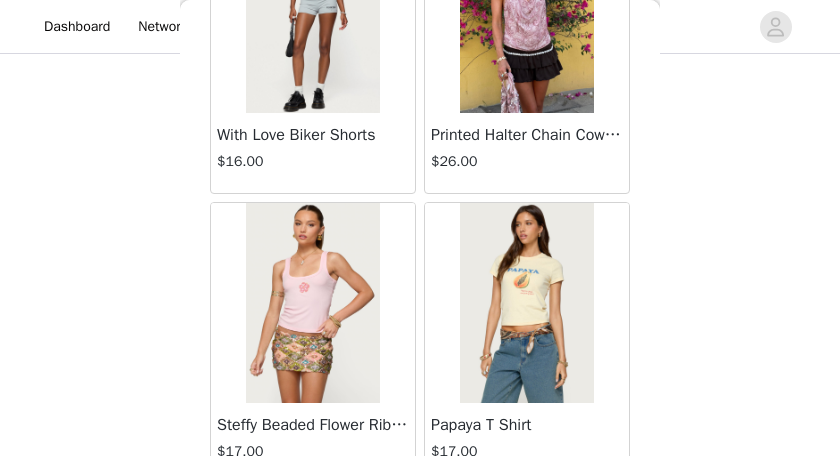 scroll, scrollTop: 60544, scrollLeft: 0, axis: vertical 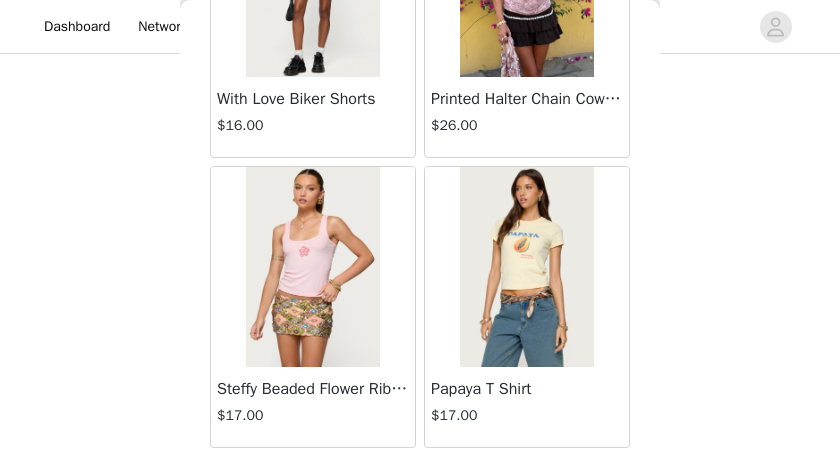 click on "Load More" at bounding box center (420, 482) 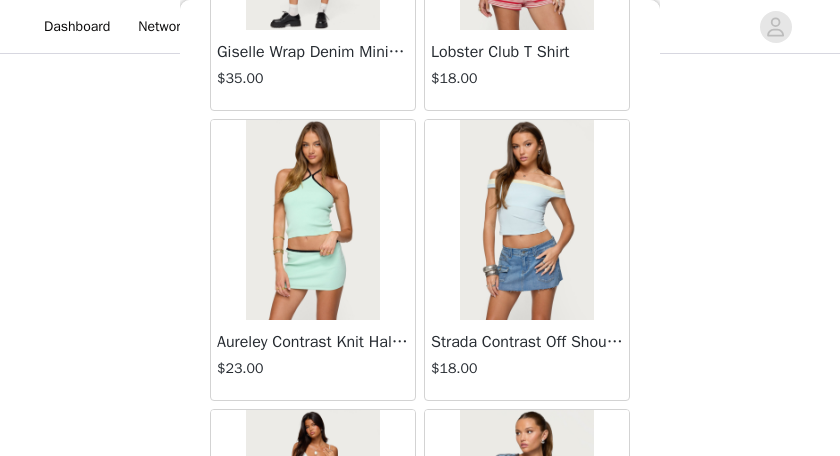 scroll, scrollTop: 63441, scrollLeft: 0, axis: vertical 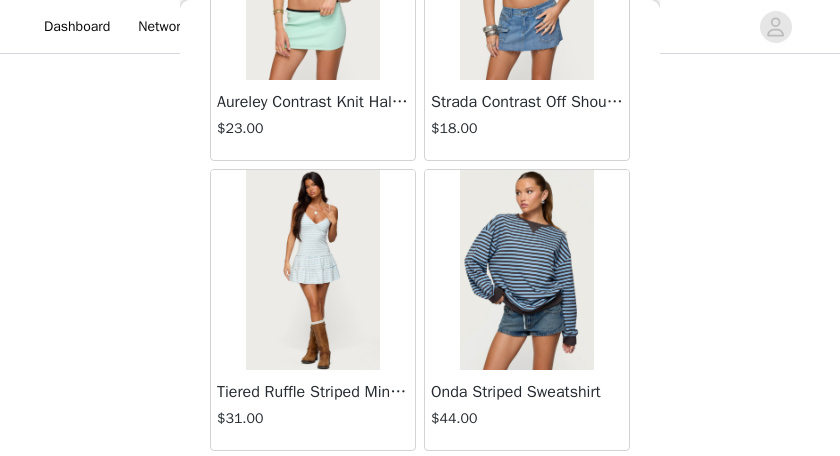 click on "Load More" at bounding box center [420, 485] 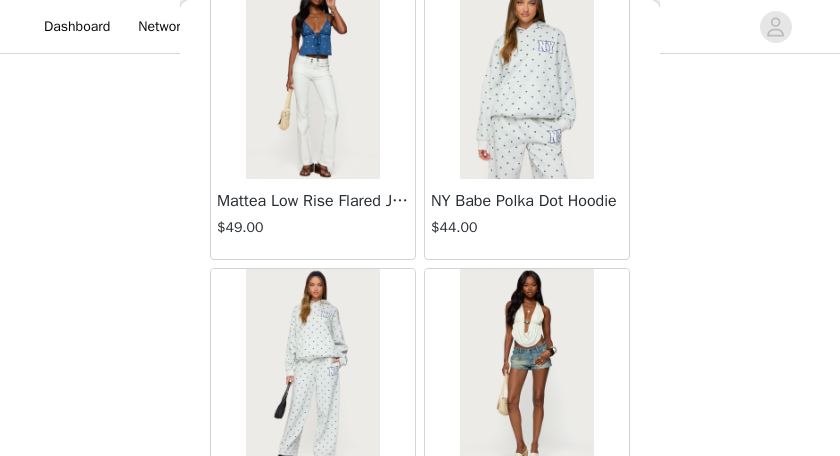 scroll, scrollTop: 66338, scrollLeft: 0, axis: vertical 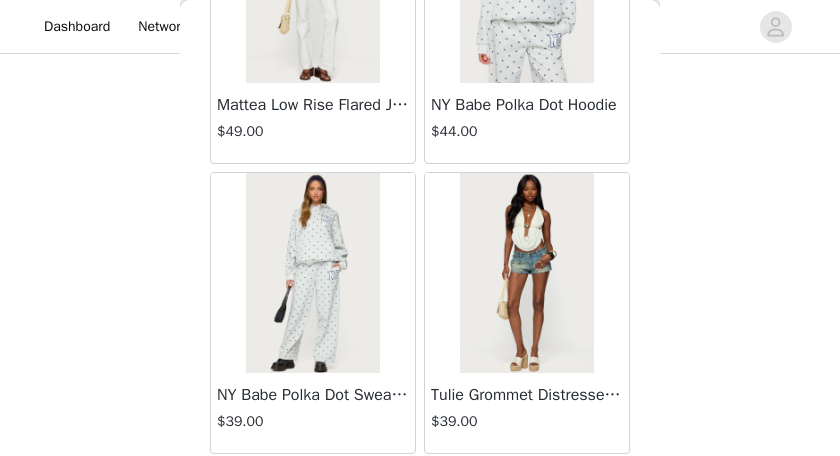 click on "Load More" at bounding box center [420, 488] 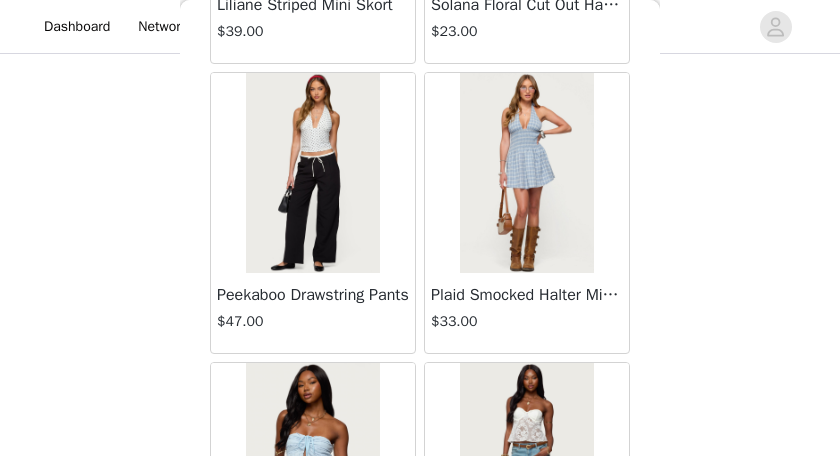 scroll, scrollTop: 53670, scrollLeft: 0, axis: vertical 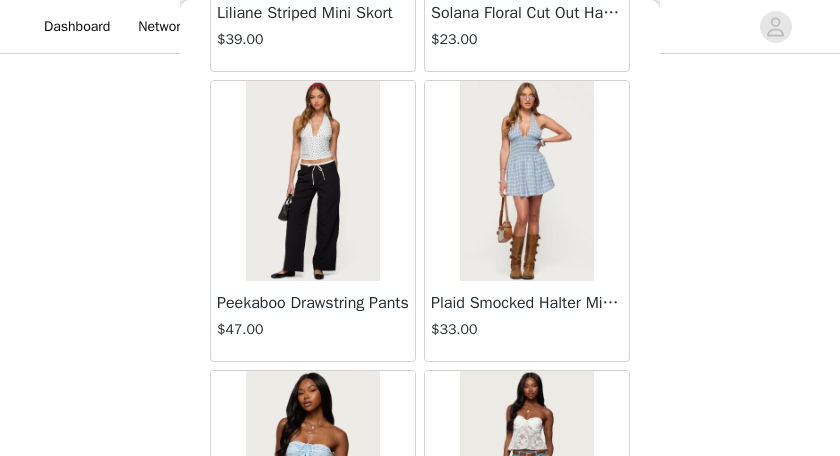 click on "Peekaboo Drawstring Pants" at bounding box center (313, 303) 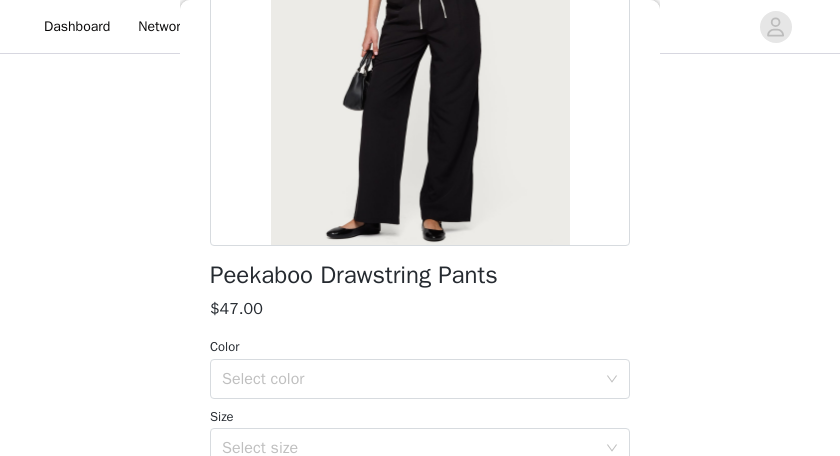 scroll, scrollTop: 0, scrollLeft: 0, axis: both 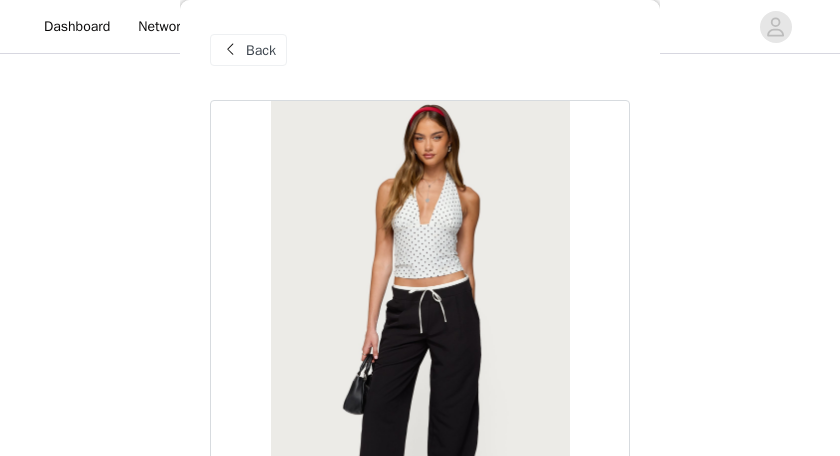 click on "Back" at bounding box center (248, 50) 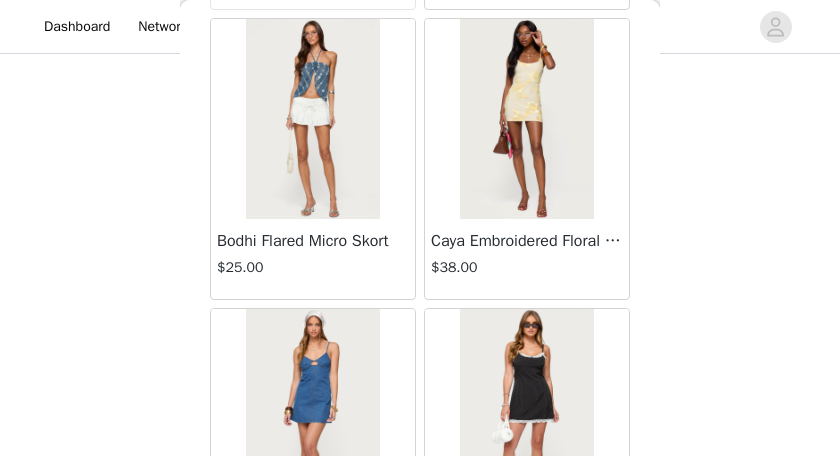 scroll, scrollTop: 43440, scrollLeft: 0, axis: vertical 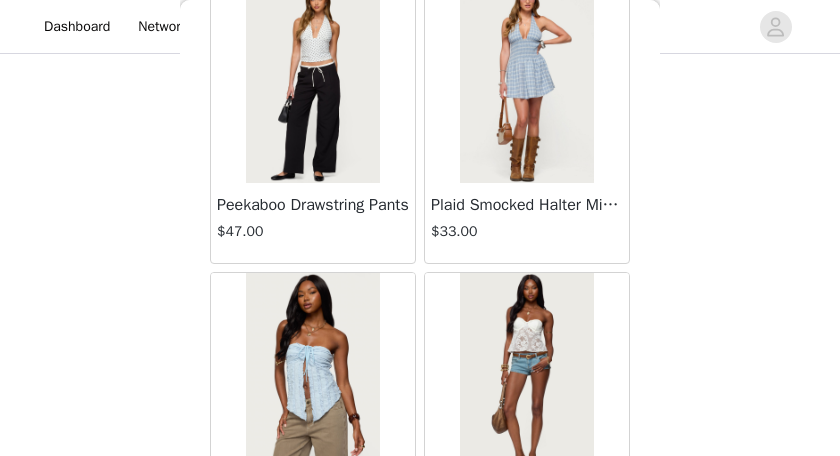 click on "Peekaboo Drawstring Pants" at bounding box center (313, 205) 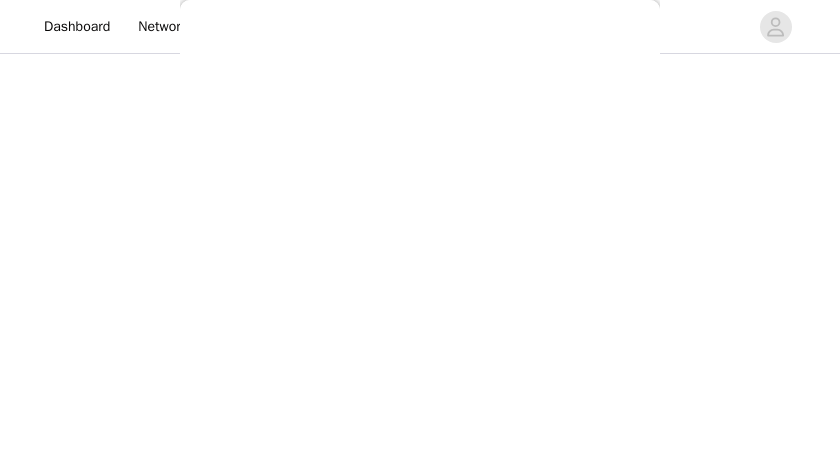 scroll, scrollTop: 496, scrollLeft: 0, axis: vertical 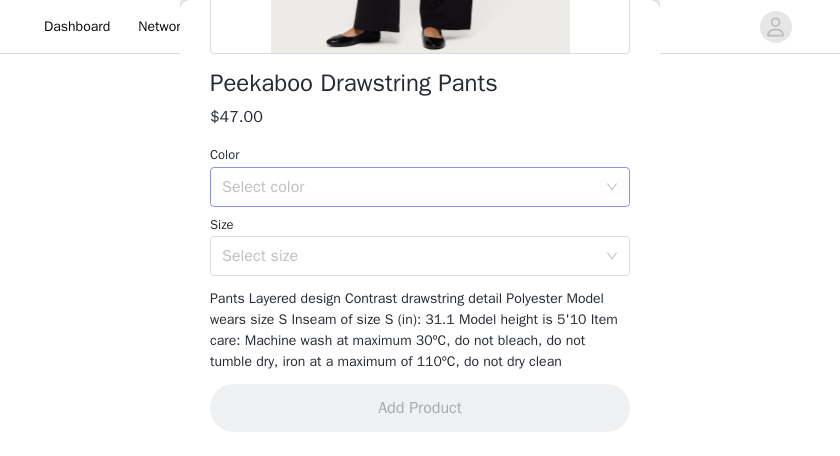 click on "Select color" at bounding box center [409, 187] 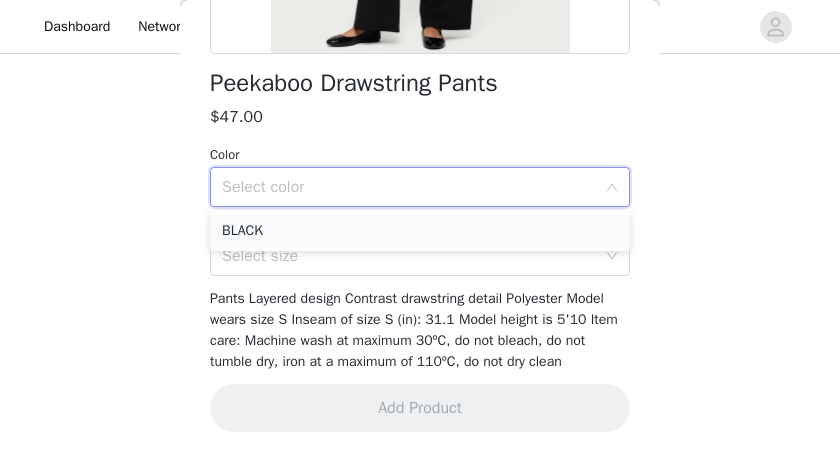 click on "BLACK" at bounding box center (420, 231) 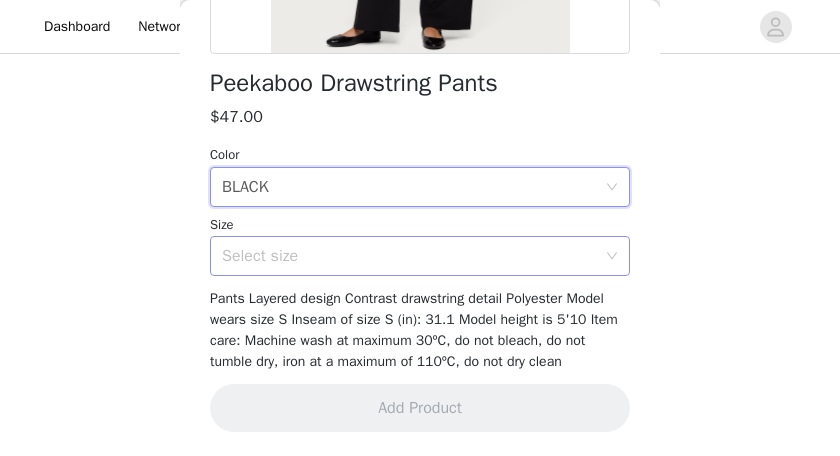 click on "Select size" at bounding box center [409, 256] 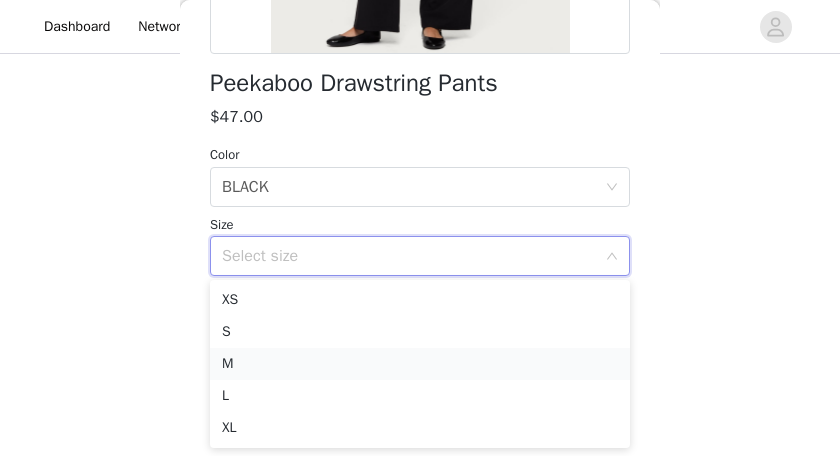 click on "M" at bounding box center (420, 364) 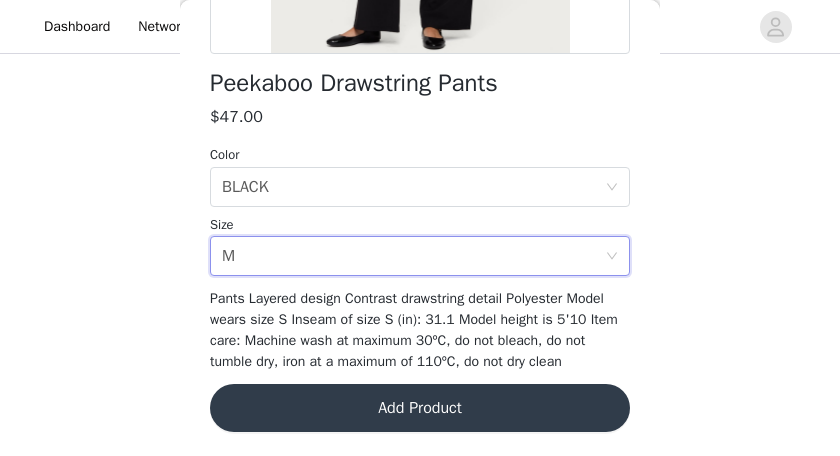 click on "Add Product" at bounding box center [420, 408] 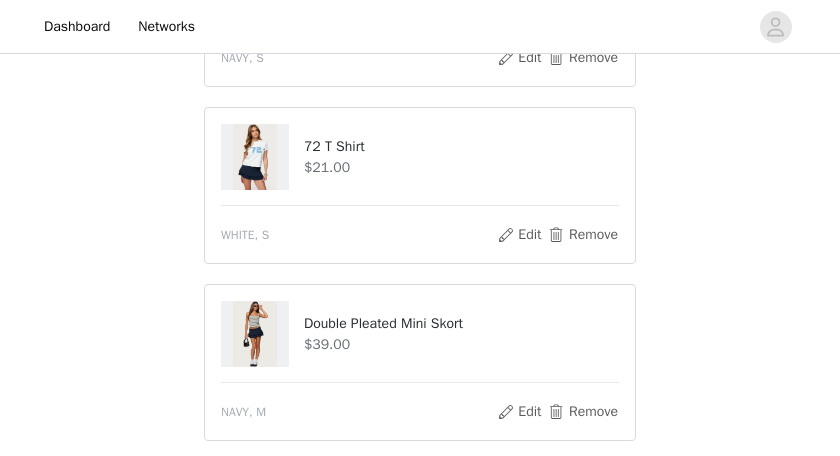 scroll, scrollTop: 1336, scrollLeft: 0, axis: vertical 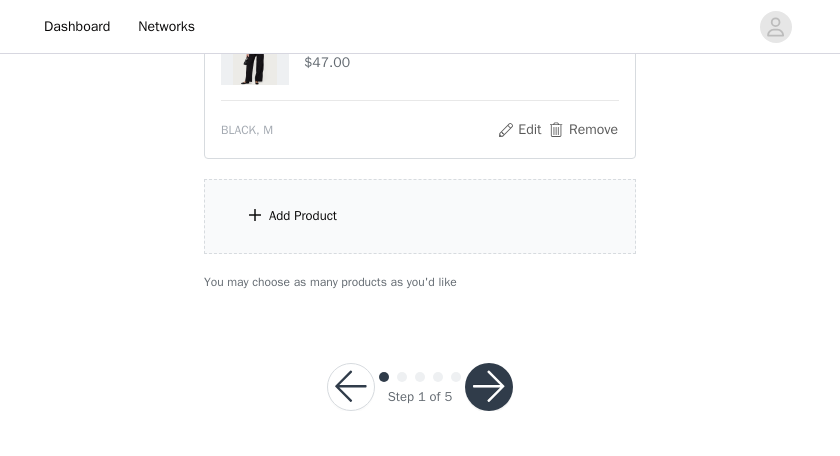 click on "Add Product" at bounding box center [420, 216] 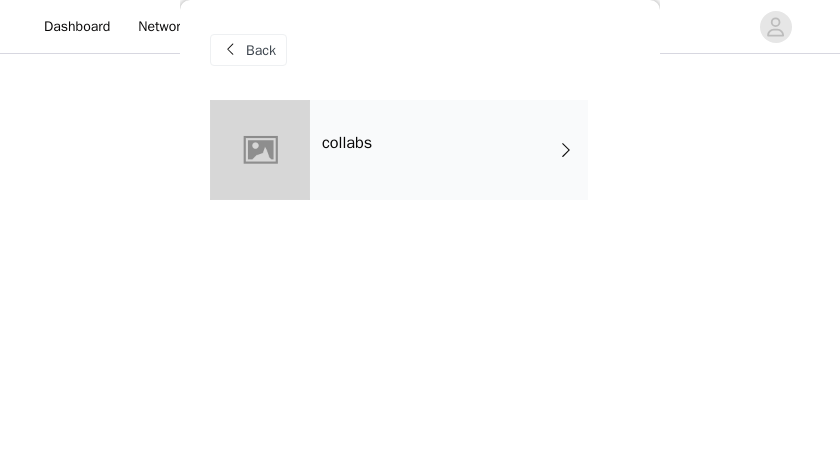 click on "collabs" at bounding box center [449, 150] 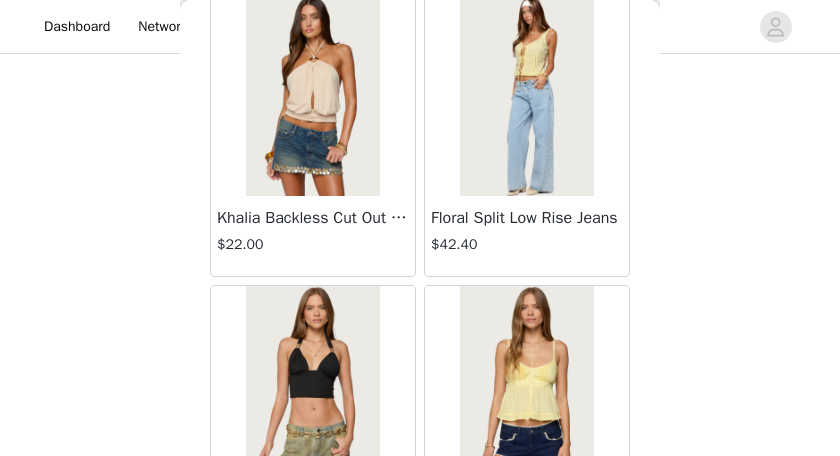 scroll, scrollTop: 2601, scrollLeft: 0, axis: vertical 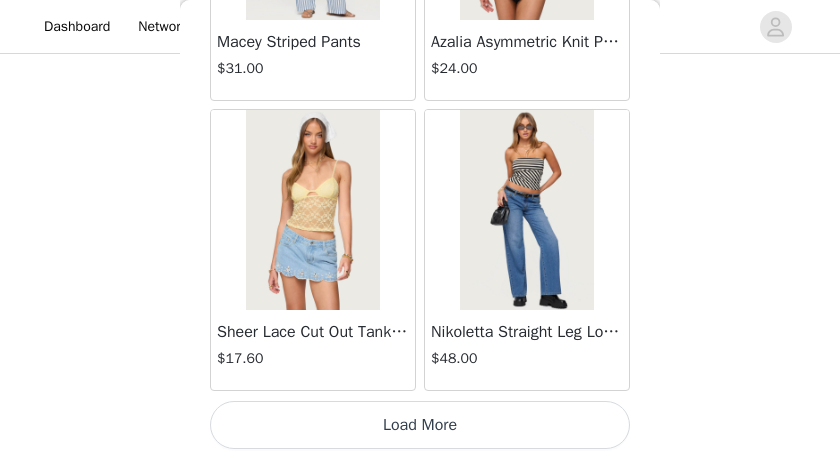 click on "Load More" at bounding box center (420, 425) 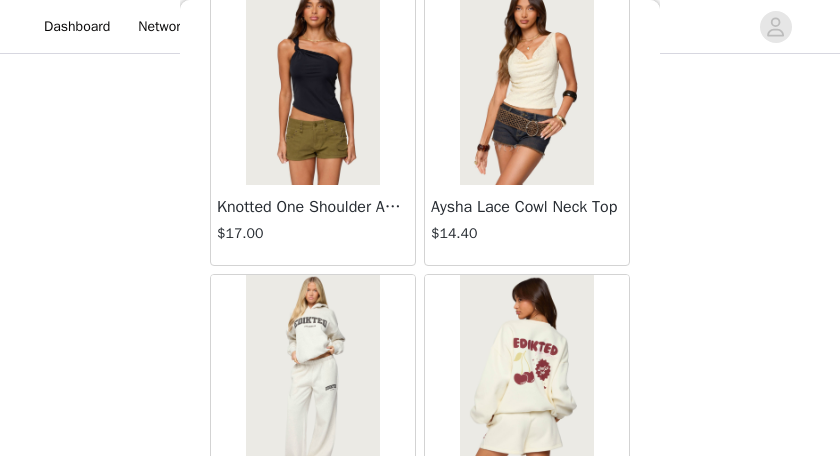 scroll, scrollTop: 5498, scrollLeft: 0, axis: vertical 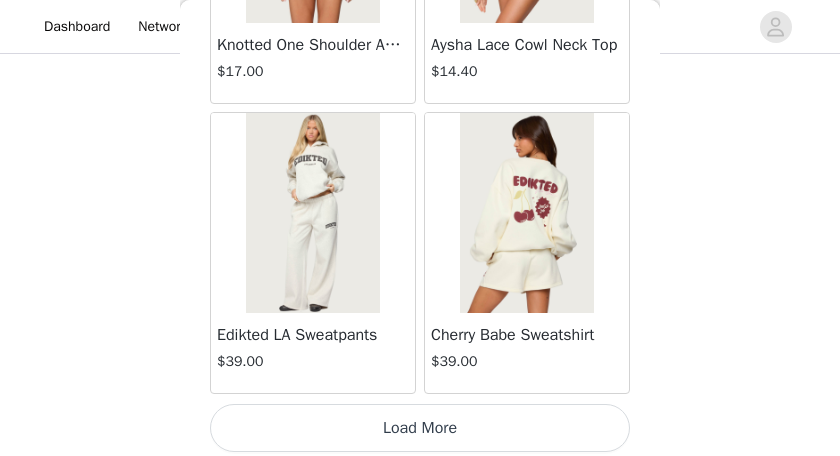 click on "Load More" at bounding box center [420, 428] 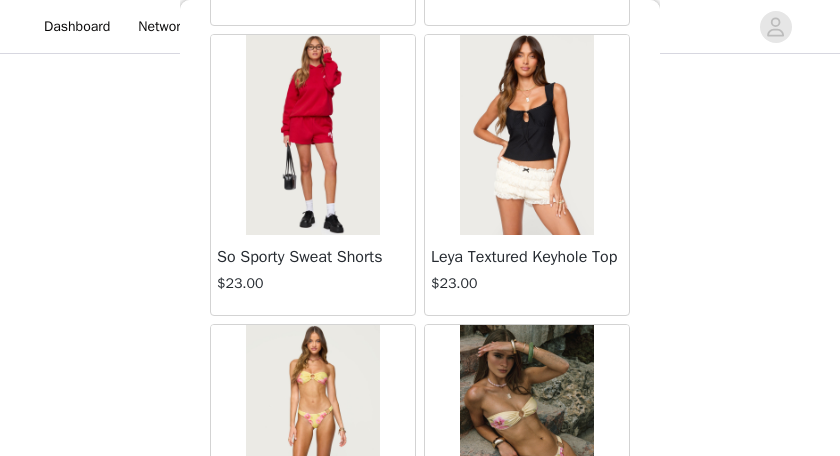 scroll, scrollTop: 8395, scrollLeft: 0, axis: vertical 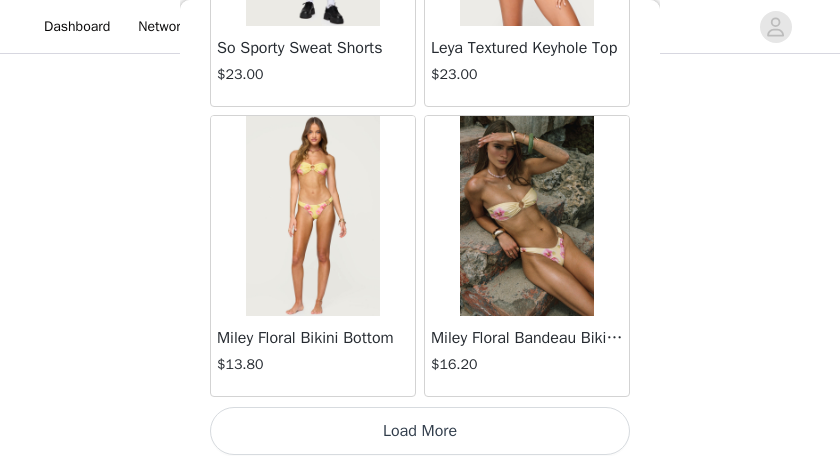 click on "Load More" at bounding box center (420, 431) 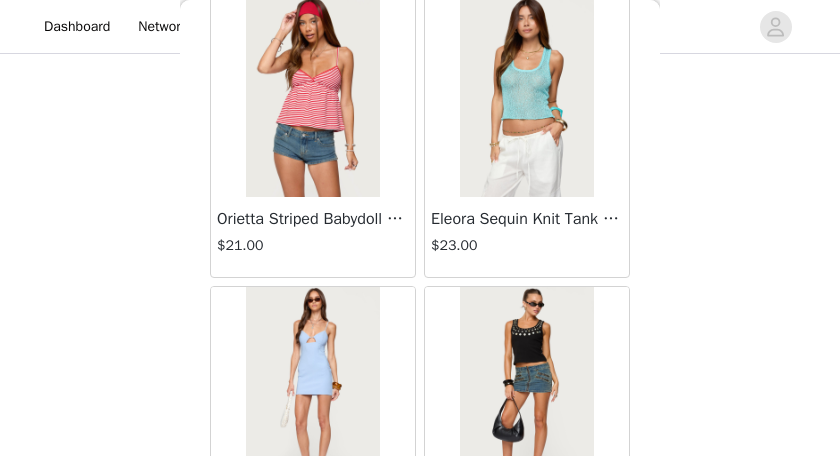 scroll, scrollTop: 11292, scrollLeft: 0, axis: vertical 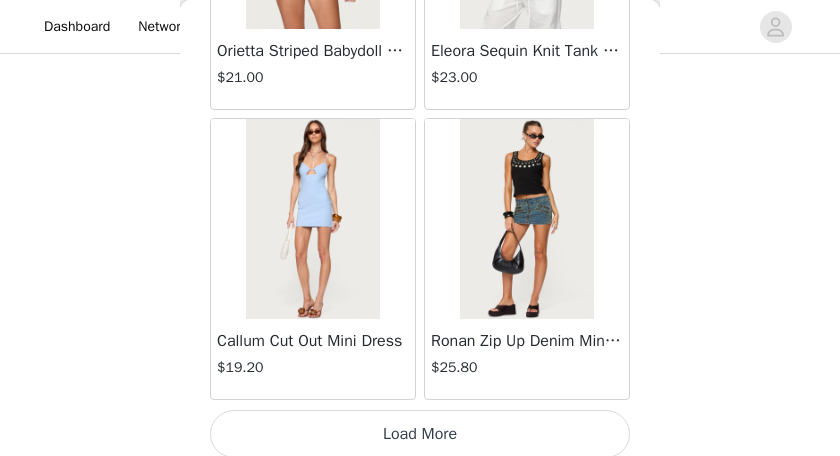 click on "Load More" at bounding box center (420, 434) 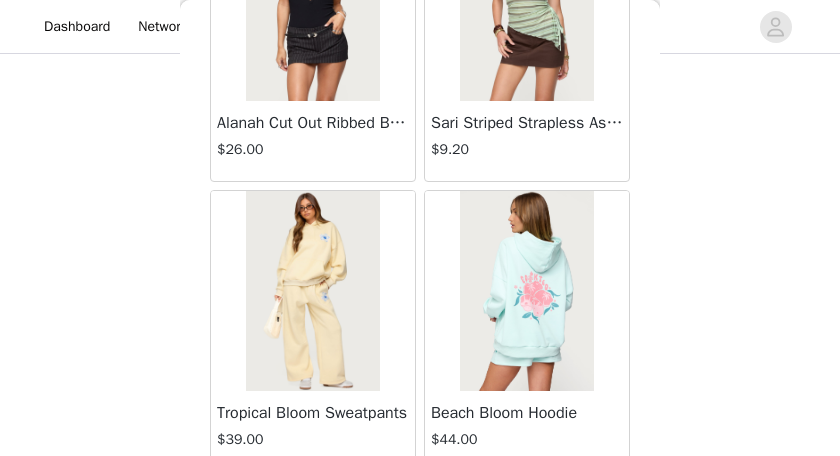 scroll, scrollTop: 14189, scrollLeft: 0, axis: vertical 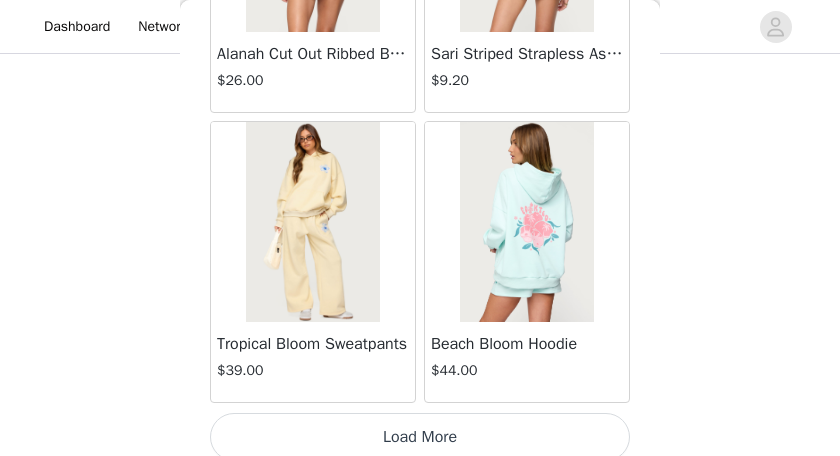 click on "Load More" at bounding box center (420, 437) 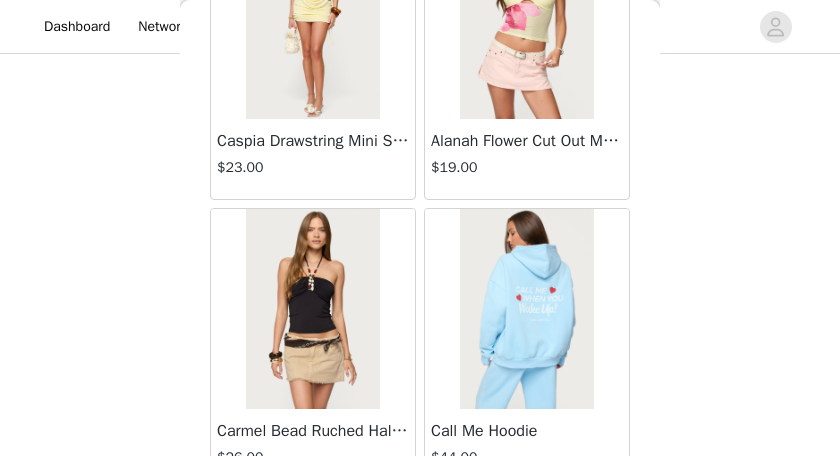 scroll, scrollTop: 17086, scrollLeft: 0, axis: vertical 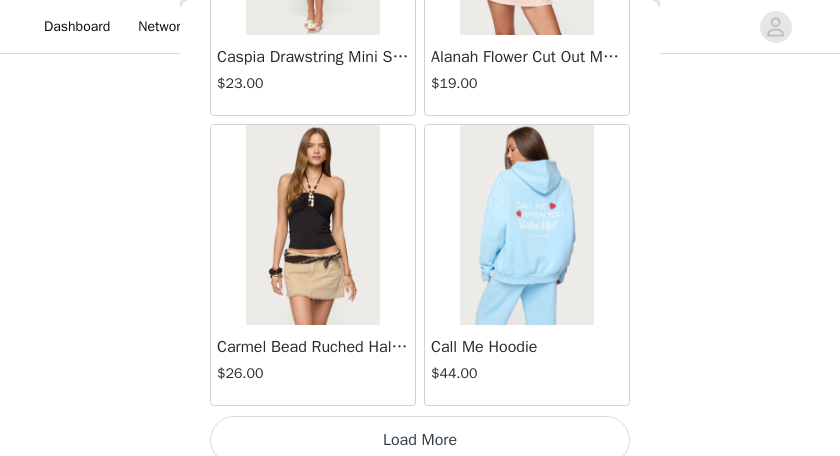 click on "Load More" at bounding box center [420, 440] 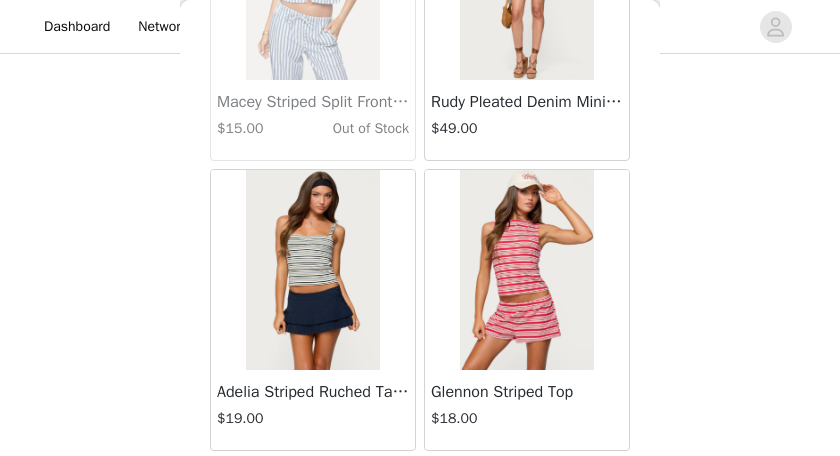 scroll, scrollTop: 19984, scrollLeft: 0, axis: vertical 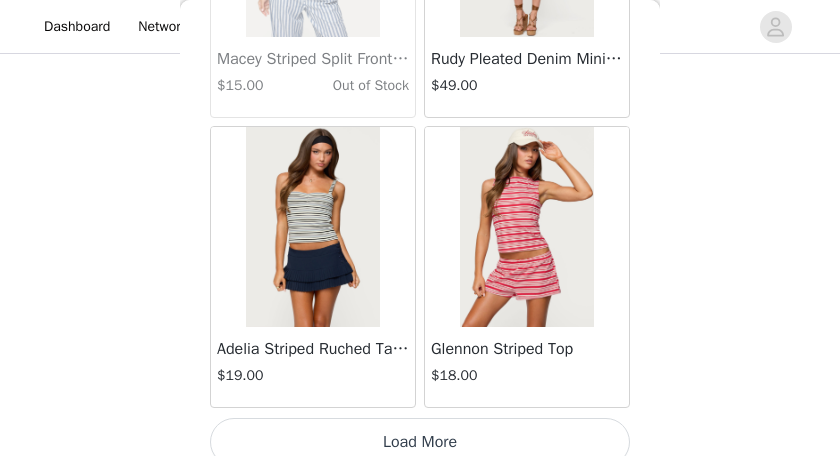 click on "Load More" at bounding box center (420, 442) 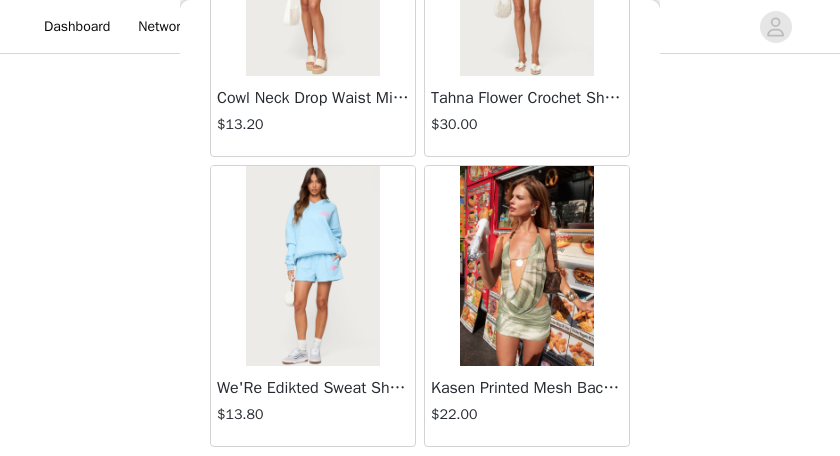 scroll, scrollTop: 22881, scrollLeft: 0, axis: vertical 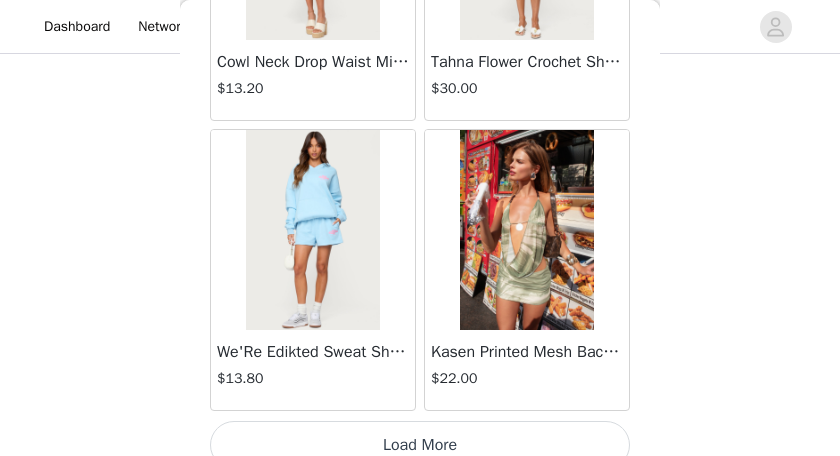 click on "Load More" at bounding box center [420, 445] 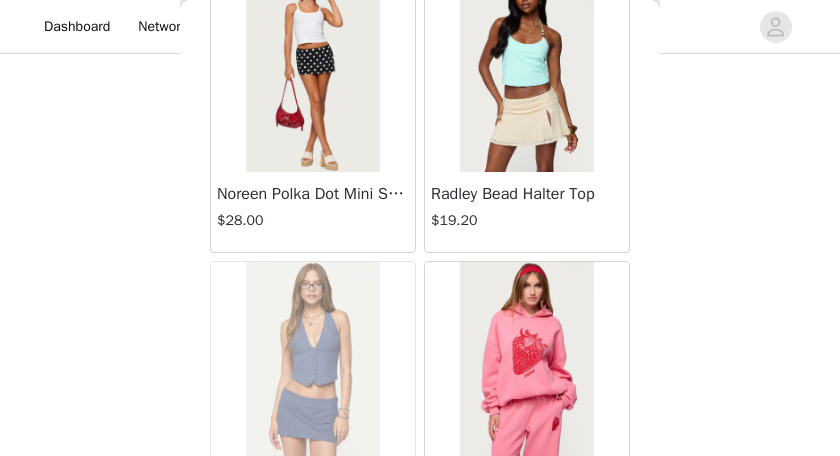 scroll, scrollTop: 25360, scrollLeft: 0, axis: vertical 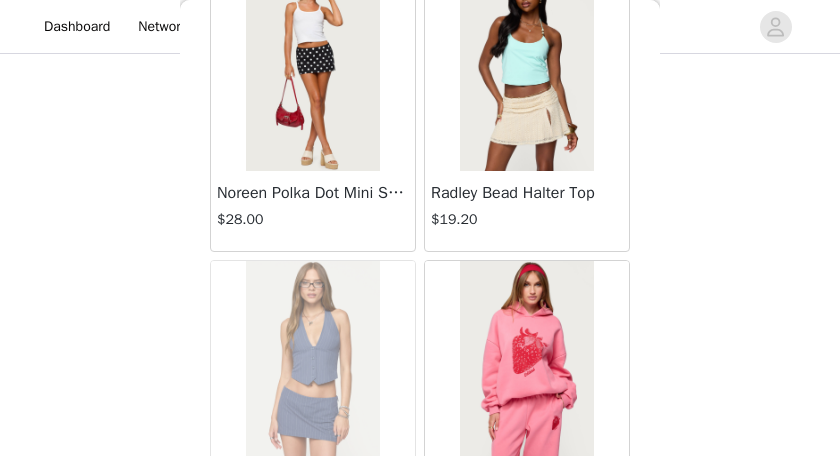 click on "Noreen Polka Dot Mini Skort" at bounding box center [313, 193] 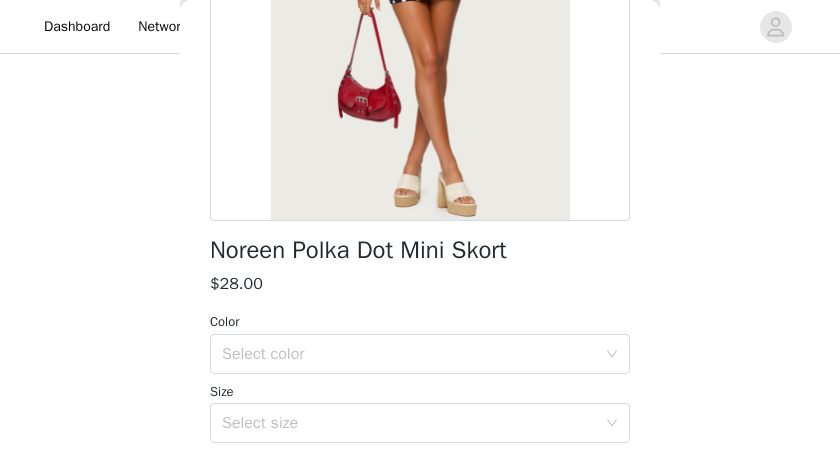 scroll, scrollTop: 345, scrollLeft: 0, axis: vertical 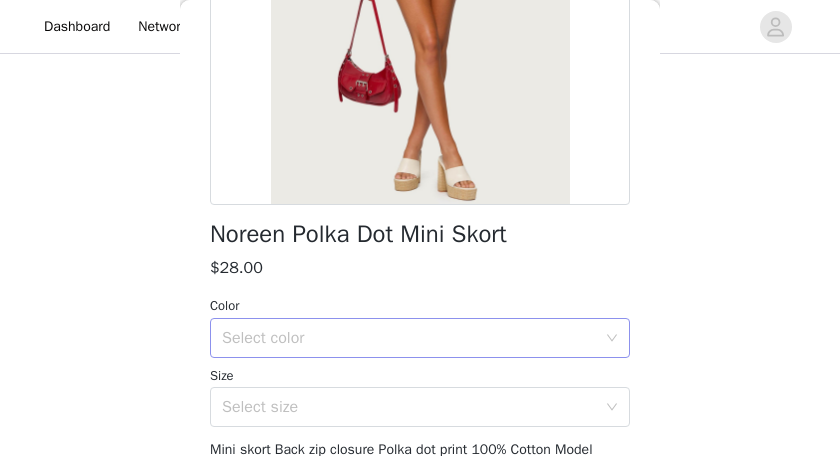 click on "Select color" at bounding box center (409, 338) 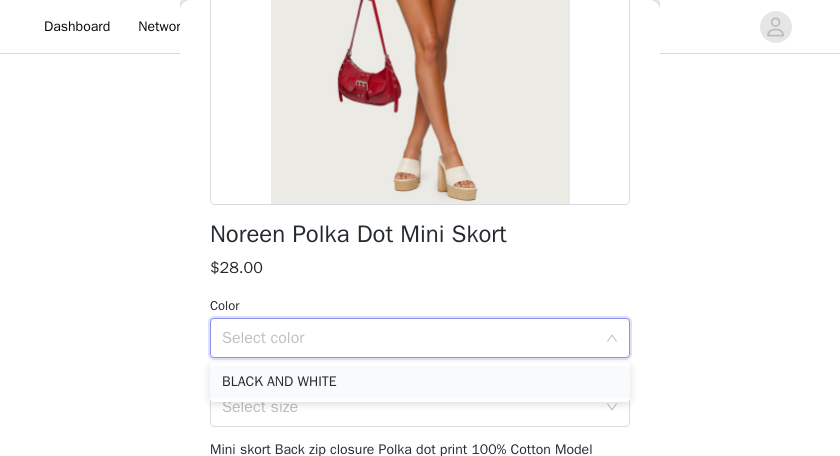 click on "BLACK AND WHITE" at bounding box center [420, 382] 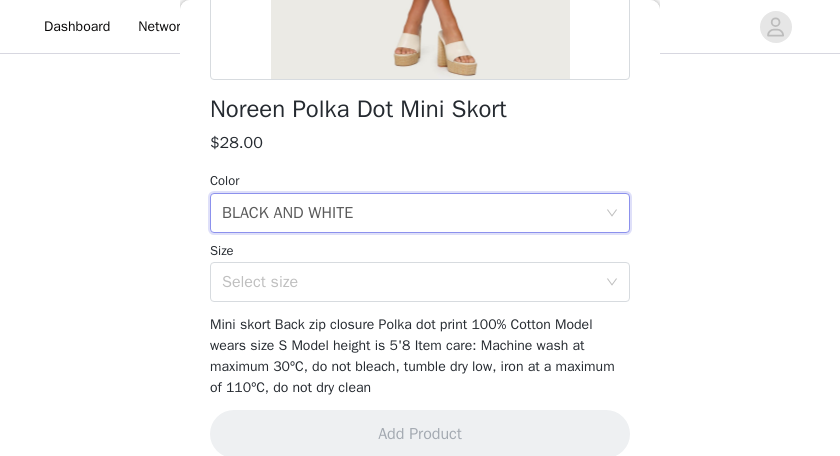 scroll, scrollTop: 481, scrollLeft: 0, axis: vertical 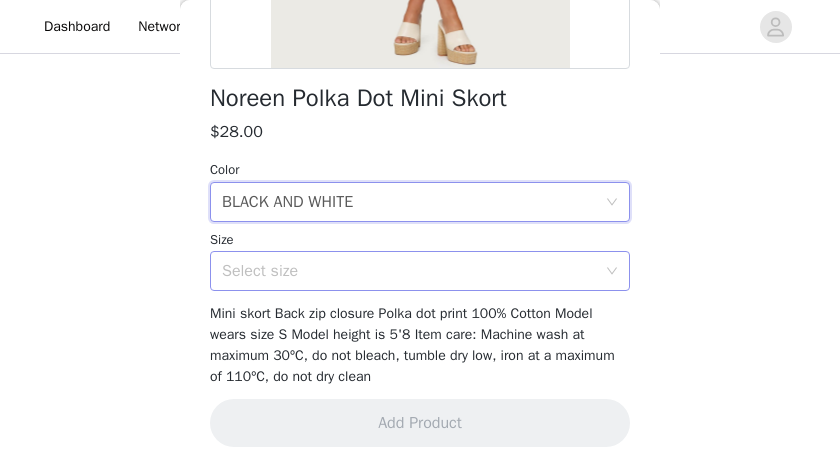 click on "Select size" at bounding box center [409, 271] 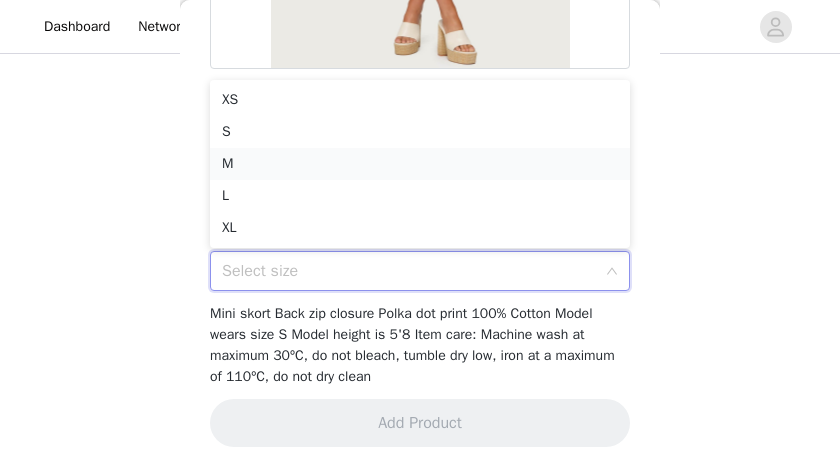 click on "M" at bounding box center [420, 164] 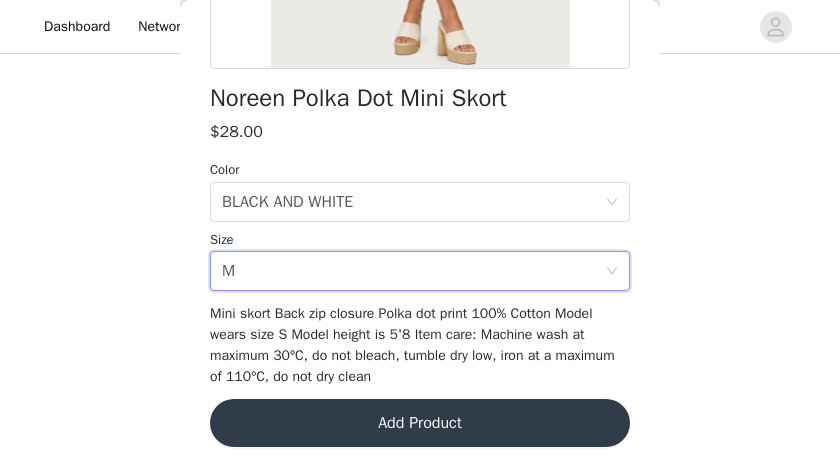 click on "Add Product" at bounding box center (420, 423) 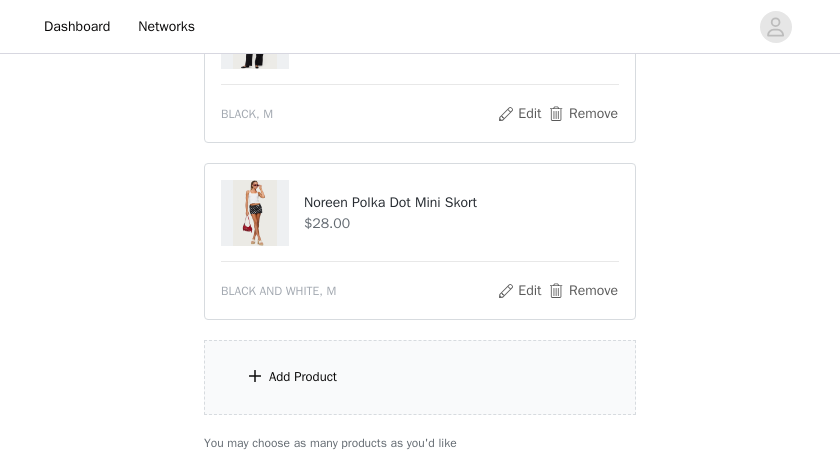 scroll, scrollTop: 1373, scrollLeft: 0, axis: vertical 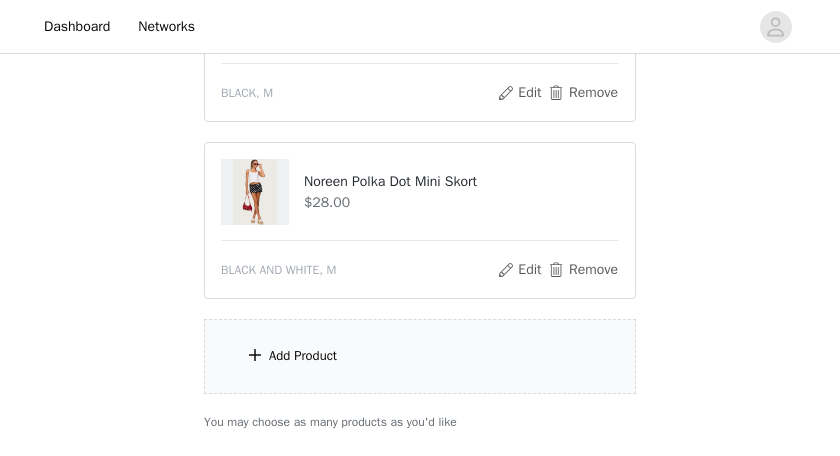 click on "Add Product" at bounding box center [420, 356] 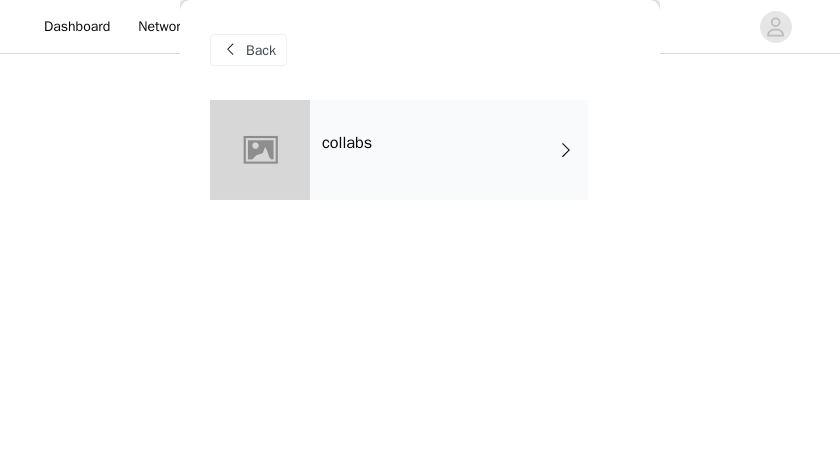 click on "collabs" at bounding box center (449, 150) 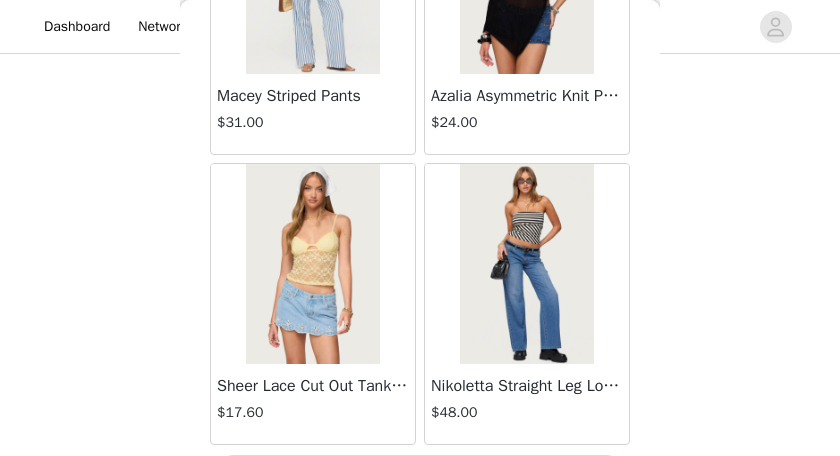 scroll, scrollTop: 2601, scrollLeft: 0, axis: vertical 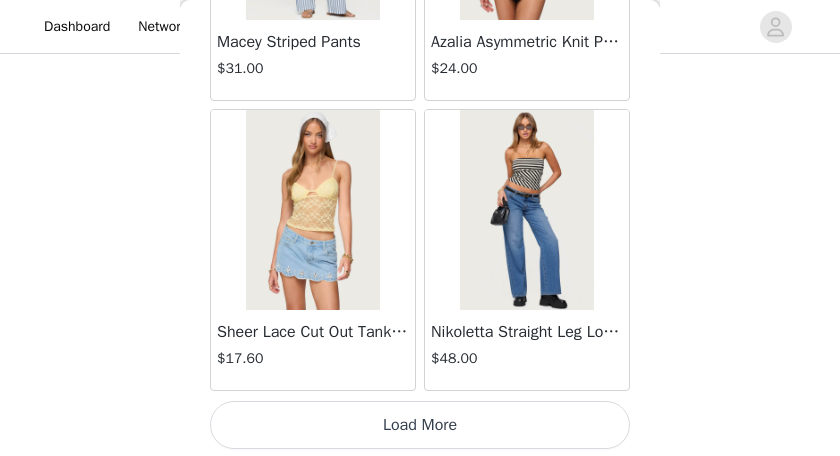 click on "Load More" at bounding box center (420, 425) 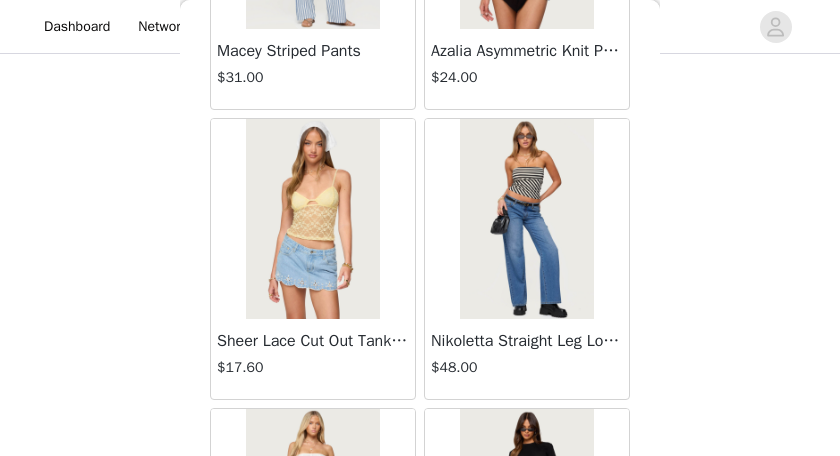 scroll, scrollTop: 2601, scrollLeft: 0, axis: vertical 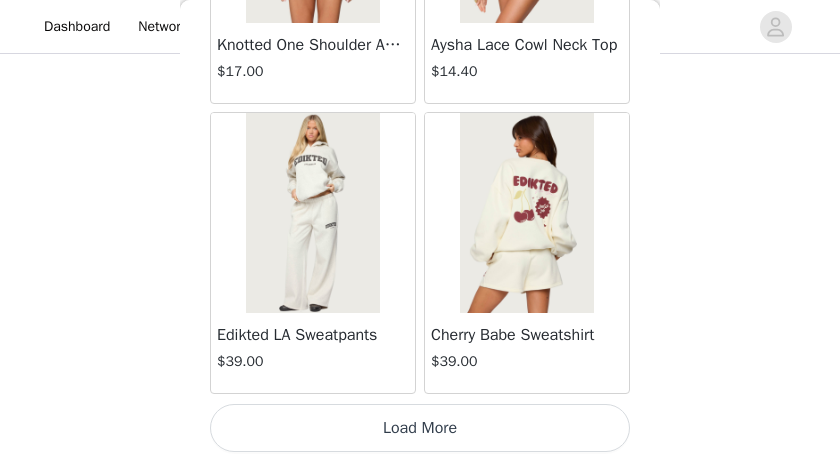 click on "Load More" at bounding box center [420, 428] 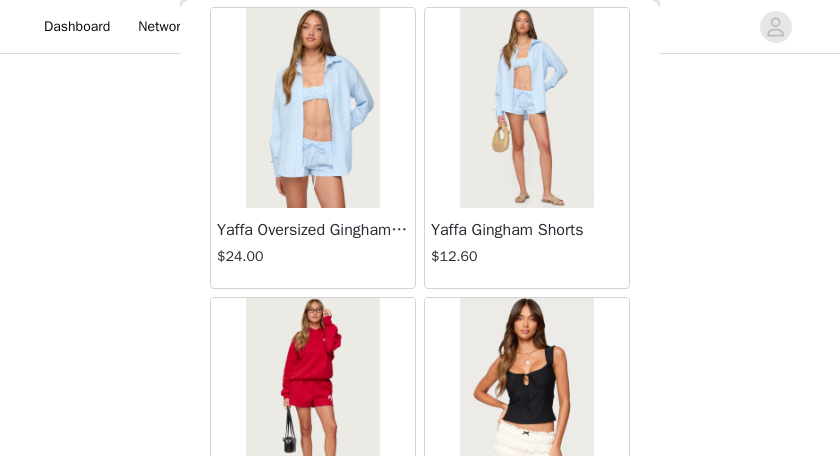 scroll, scrollTop: 8395, scrollLeft: 0, axis: vertical 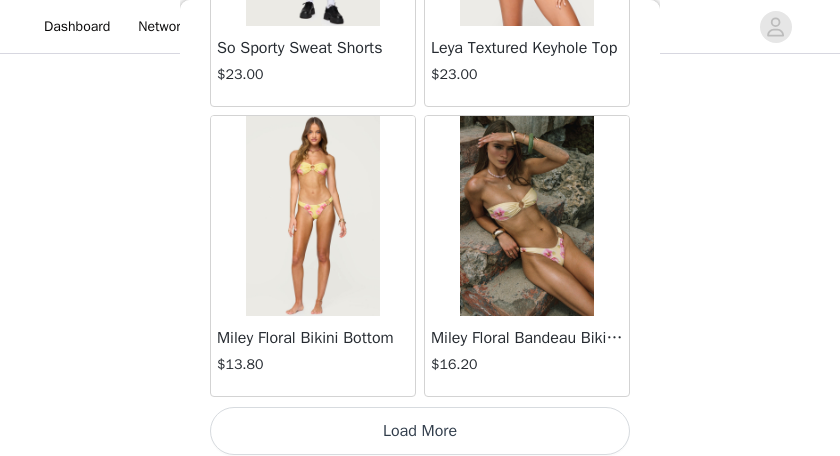 click on "Load More" at bounding box center (420, 431) 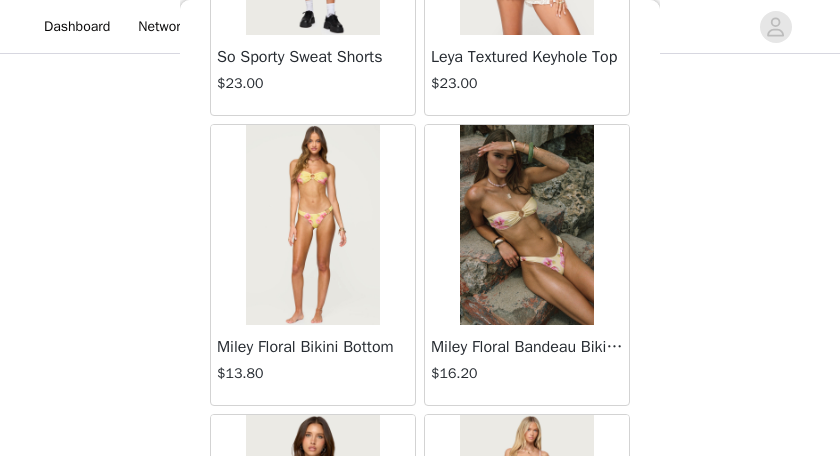 scroll, scrollTop: 8395, scrollLeft: 0, axis: vertical 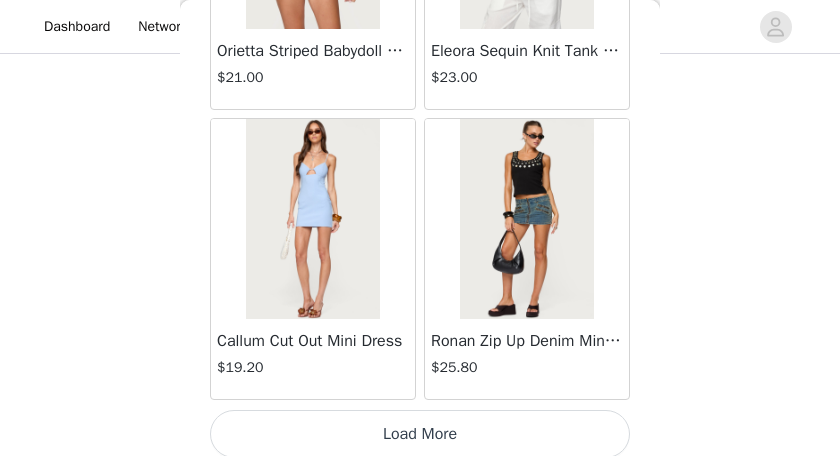 click on "Load More" at bounding box center (420, 434) 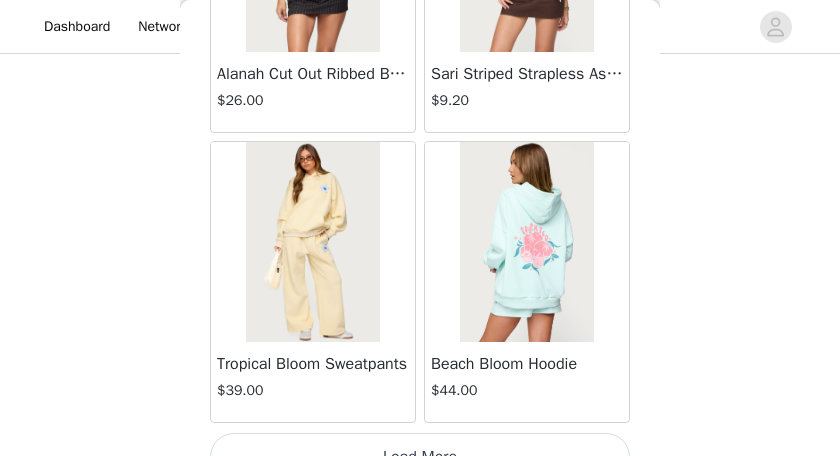 scroll, scrollTop: 14189, scrollLeft: 0, axis: vertical 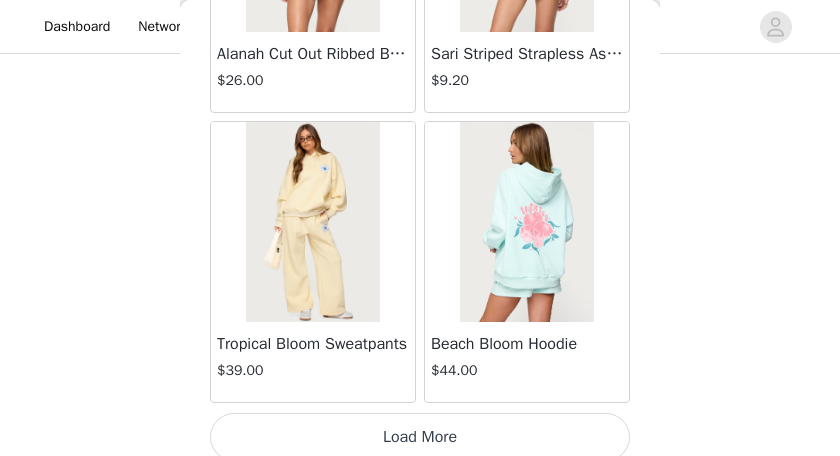click on "Load More" at bounding box center (420, 437) 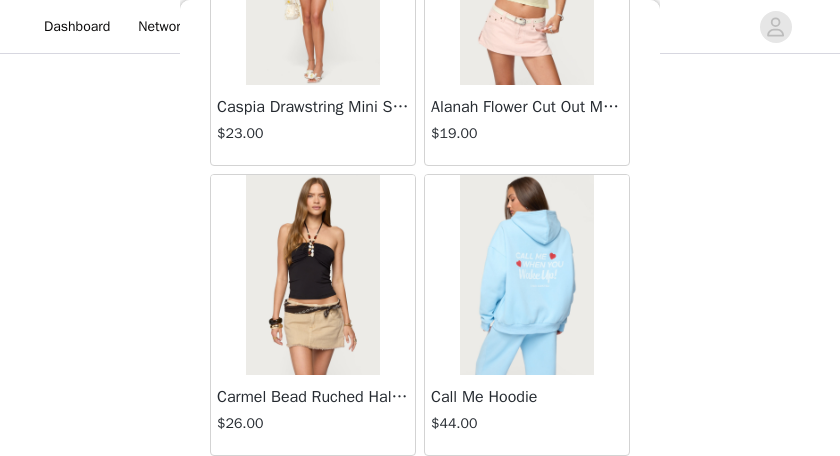scroll, scrollTop: 17086, scrollLeft: 0, axis: vertical 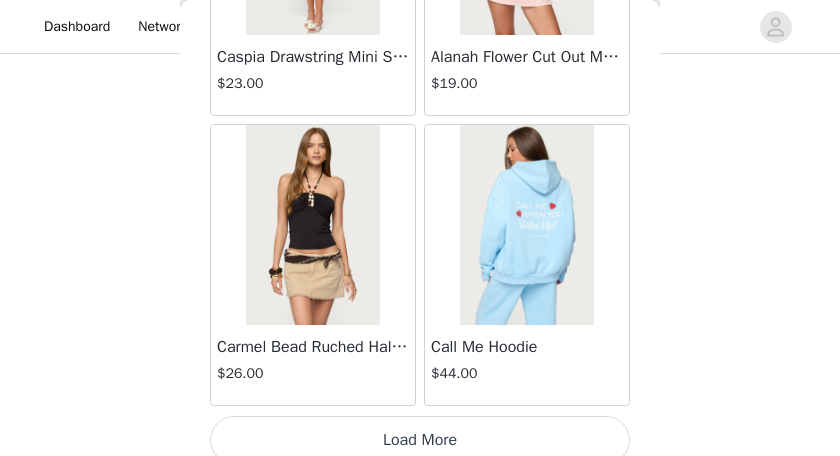 click on "Load More" at bounding box center (420, 440) 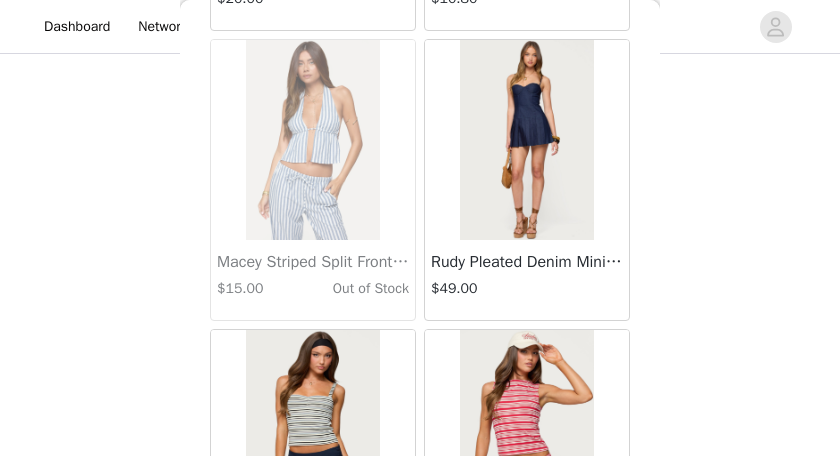scroll, scrollTop: 19984, scrollLeft: 0, axis: vertical 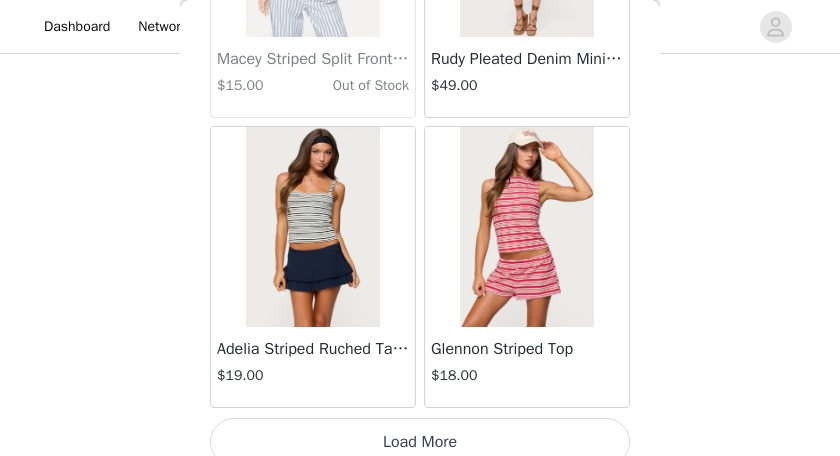 click on "Load More" at bounding box center (420, 442) 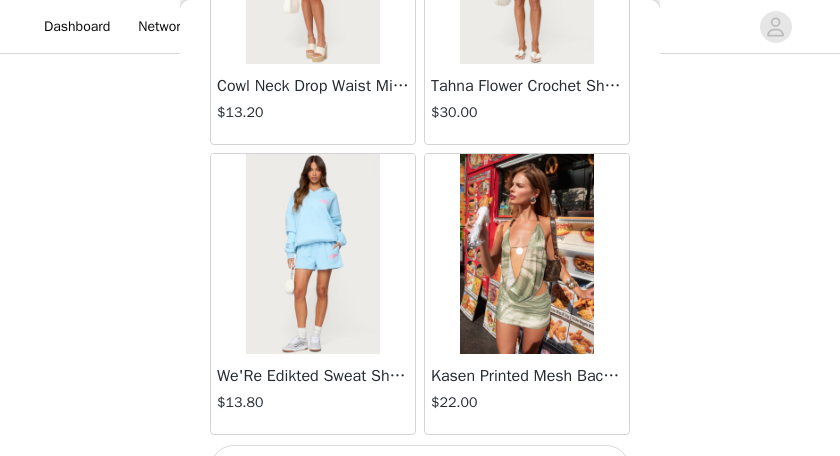 scroll, scrollTop: 22881, scrollLeft: 0, axis: vertical 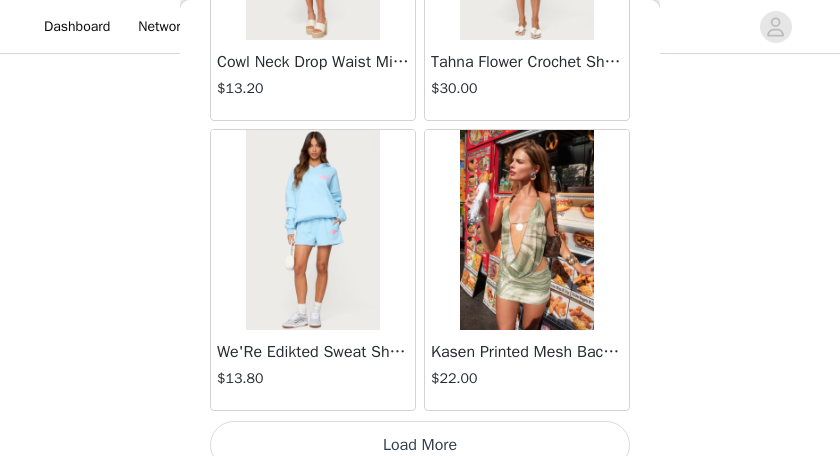 click on "Load More" at bounding box center [420, 445] 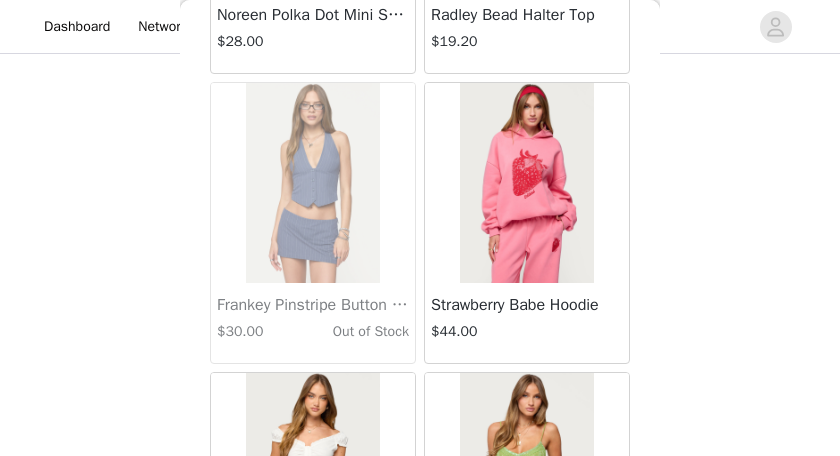 scroll, scrollTop: 25778, scrollLeft: 0, axis: vertical 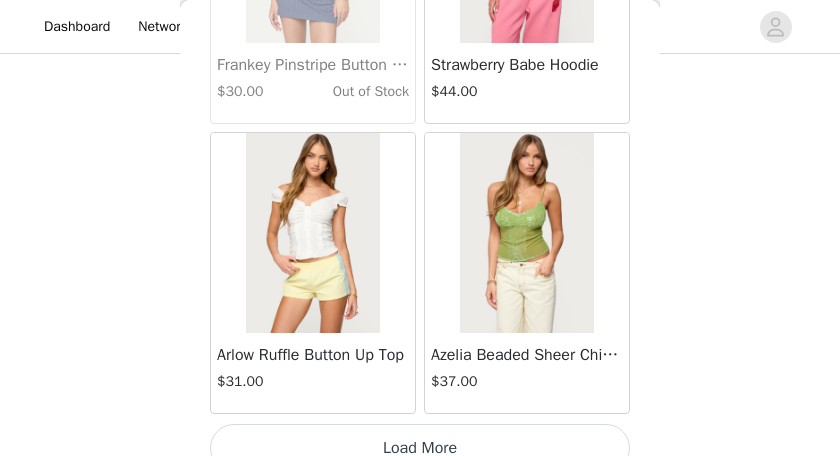 click on "Load More" at bounding box center (420, 448) 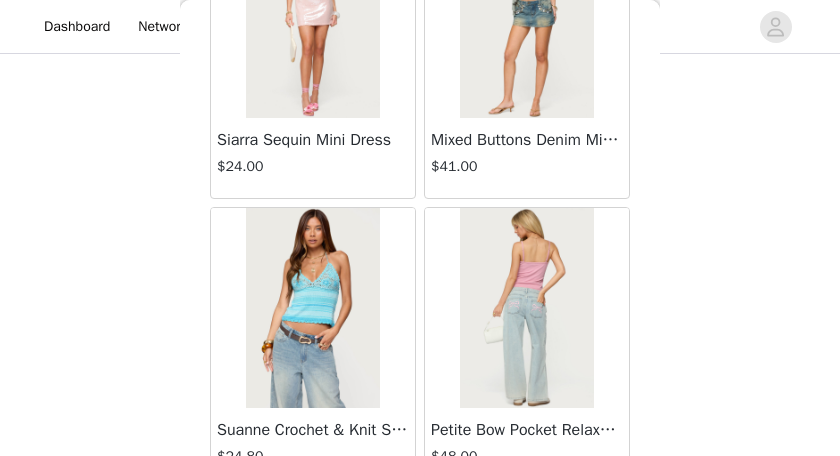 scroll, scrollTop: 28675, scrollLeft: 0, axis: vertical 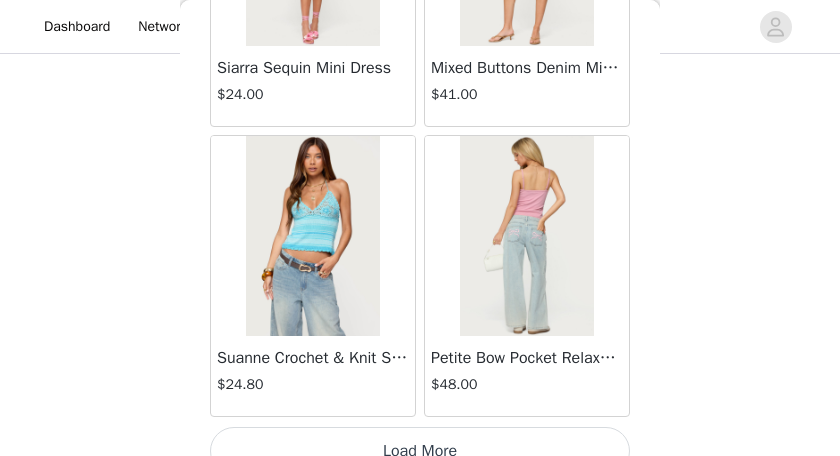 click on "Load More" at bounding box center (420, 451) 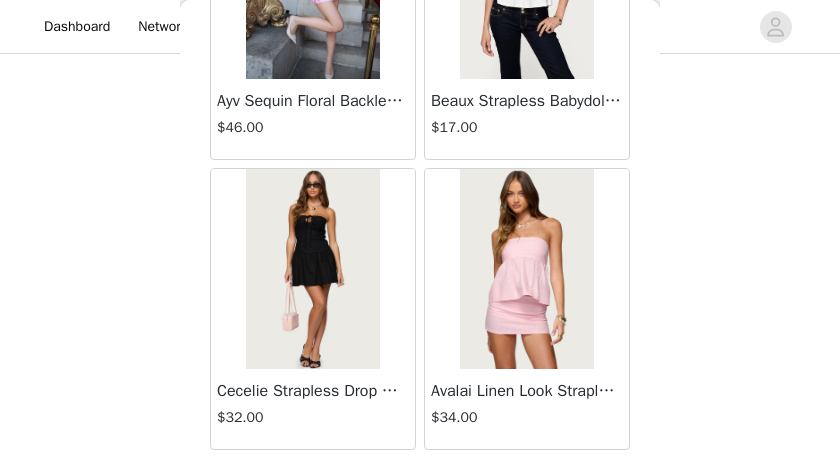 scroll, scrollTop: 31572, scrollLeft: 0, axis: vertical 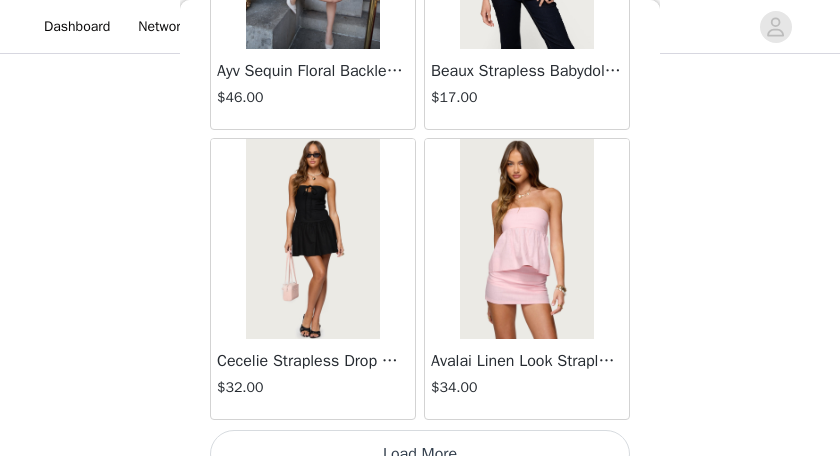 click on "Load More" at bounding box center [420, 454] 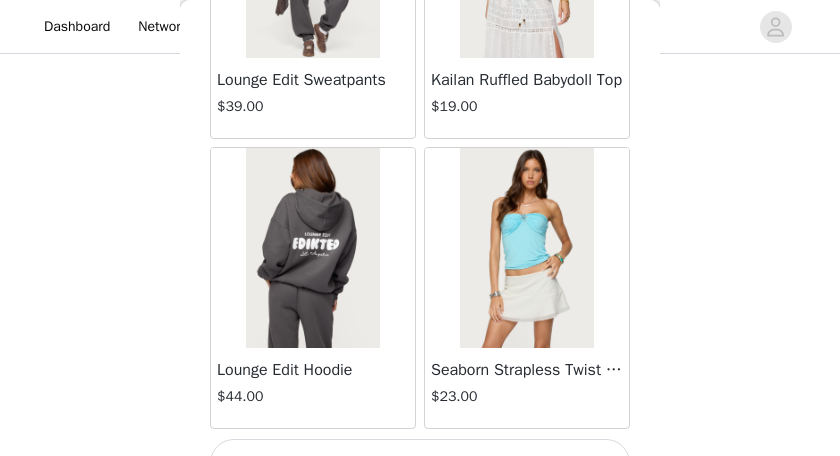 scroll, scrollTop: 34469, scrollLeft: 0, axis: vertical 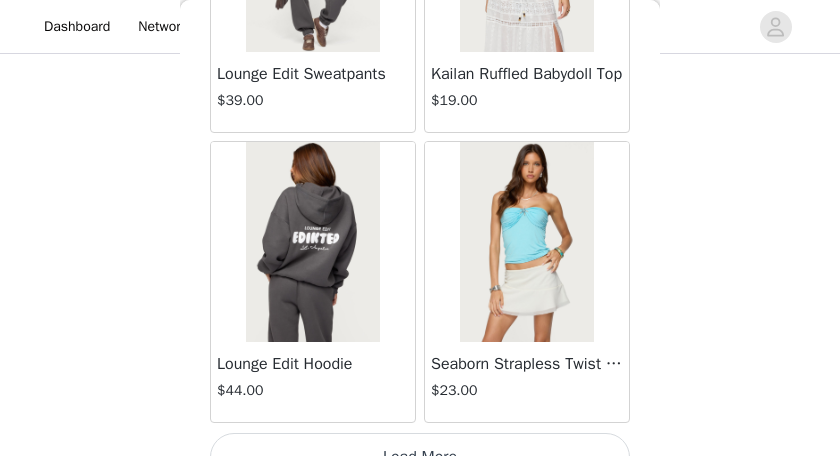 click on "Load More" at bounding box center [420, 457] 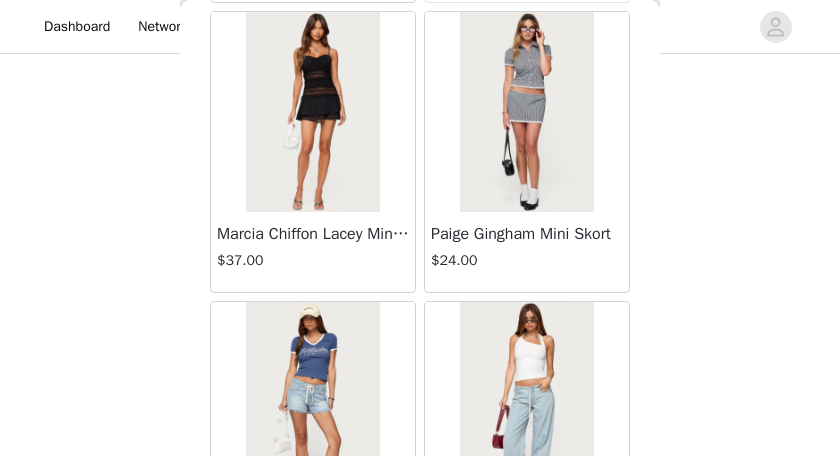 scroll, scrollTop: 37366, scrollLeft: 0, axis: vertical 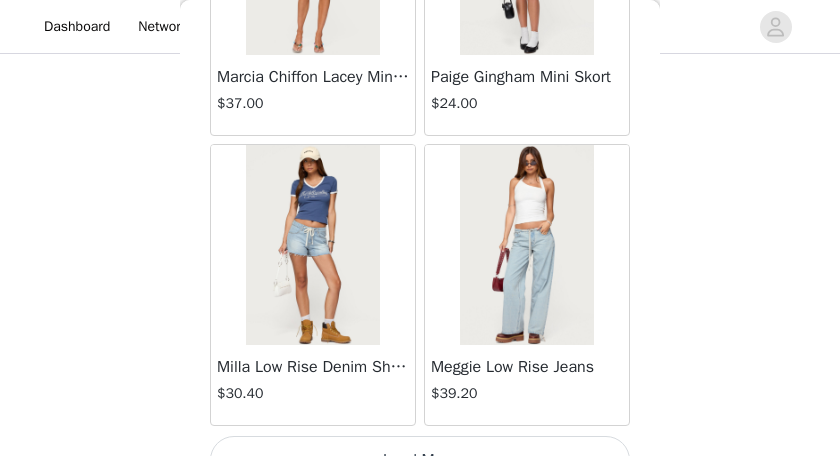 click on "Load More" at bounding box center (420, 460) 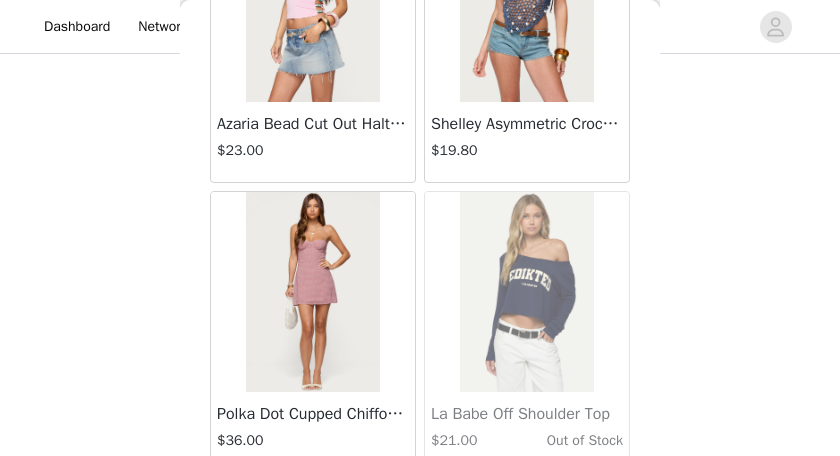 scroll, scrollTop: 40264, scrollLeft: 0, axis: vertical 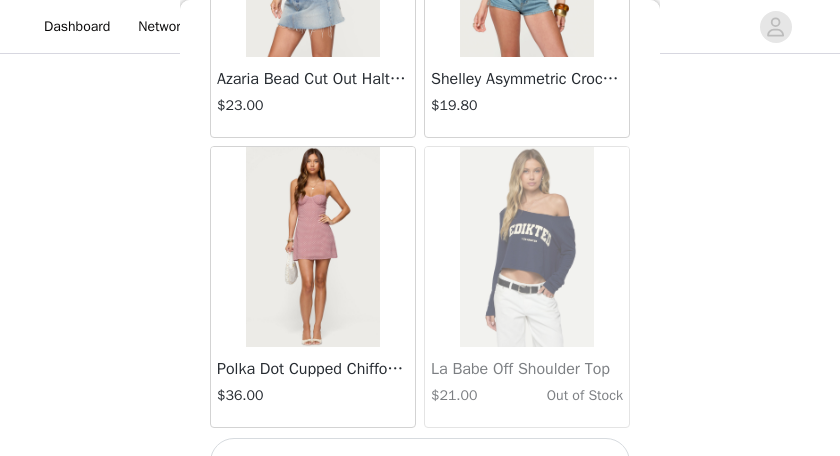 click on "Load More" at bounding box center [420, 462] 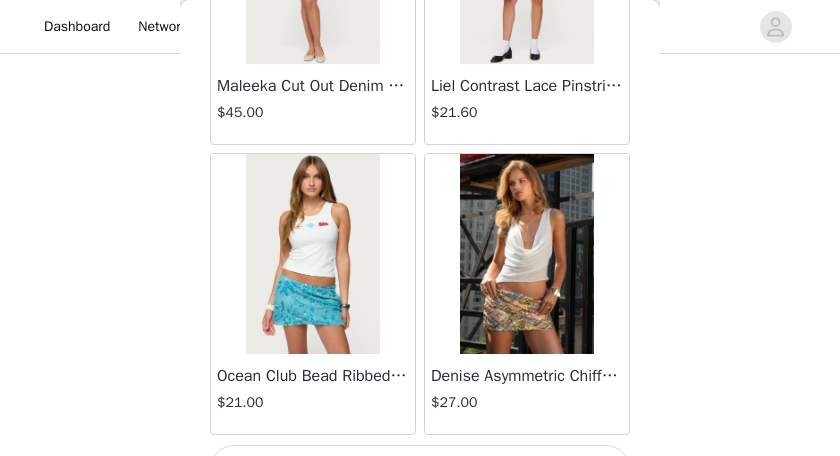 scroll, scrollTop: 43161, scrollLeft: 0, axis: vertical 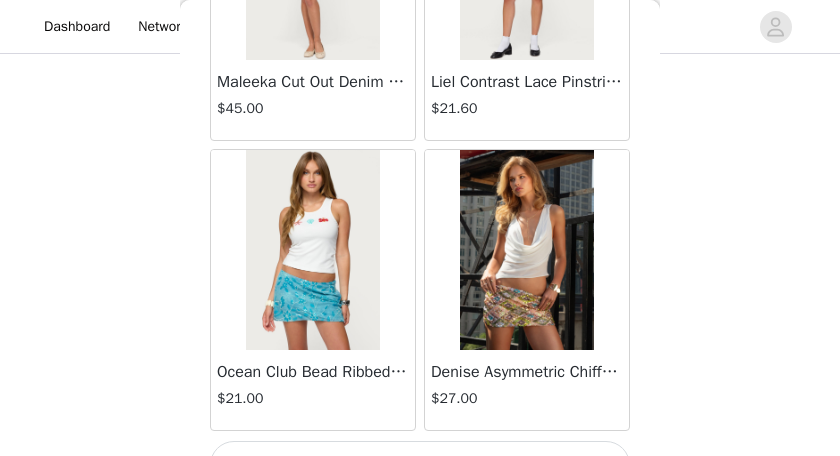 click on "Load More" at bounding box center (420, 465) 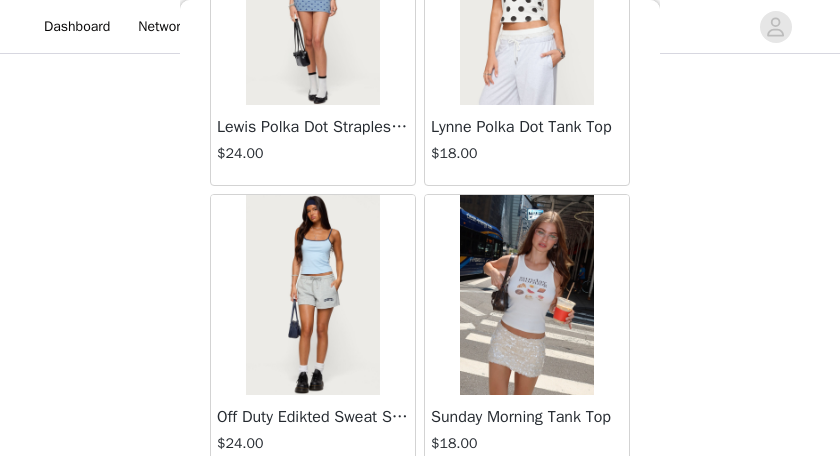 scroll, scrollTop: 46058, scrollLeft: 0, axis: vertical 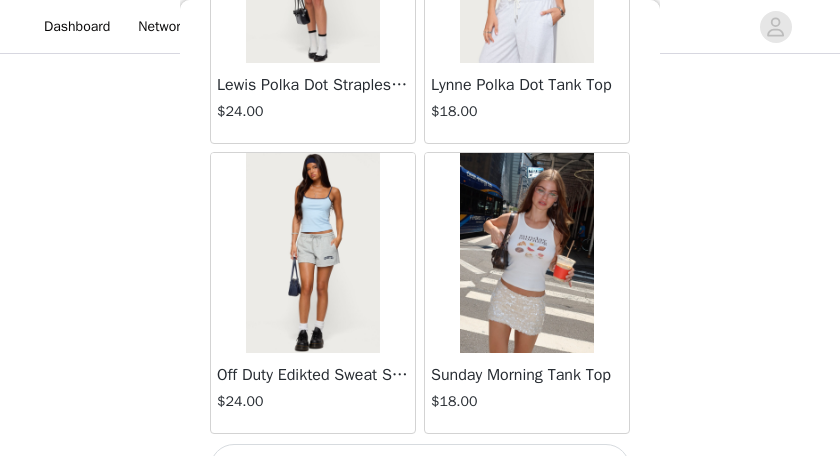 click on "Load More" at bounding box center (420, 468) 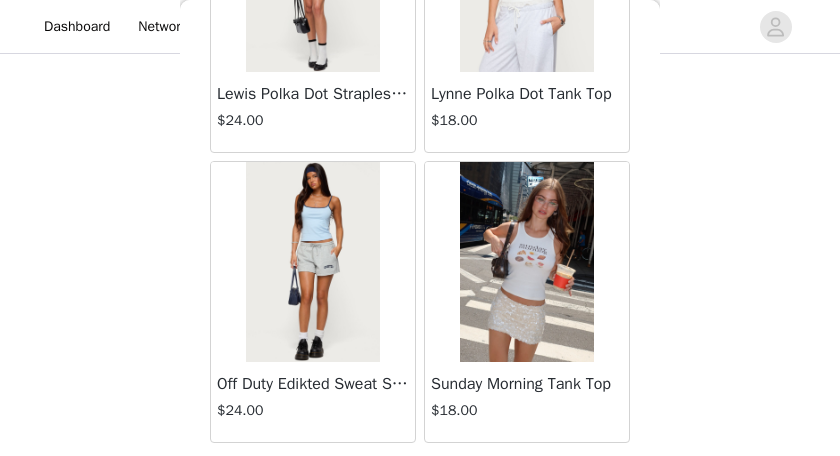 scroll, scrollTop: 46058, scrollLeft: 0, axis: vertical 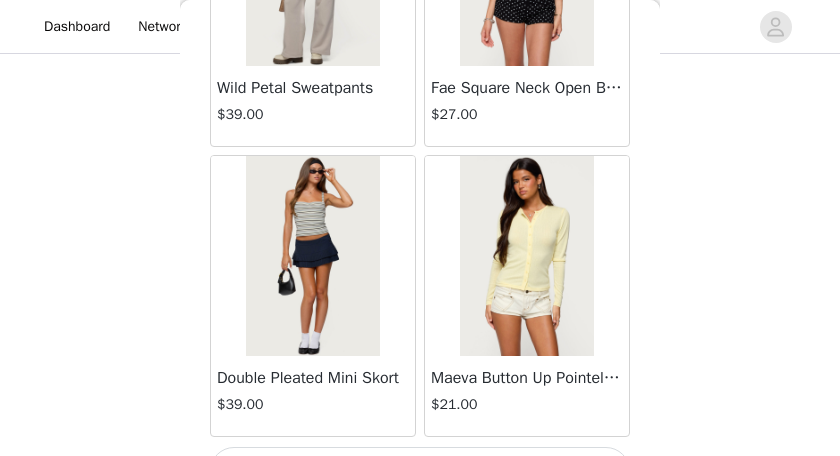 click on "Load More" at bounding box center (420, 471) 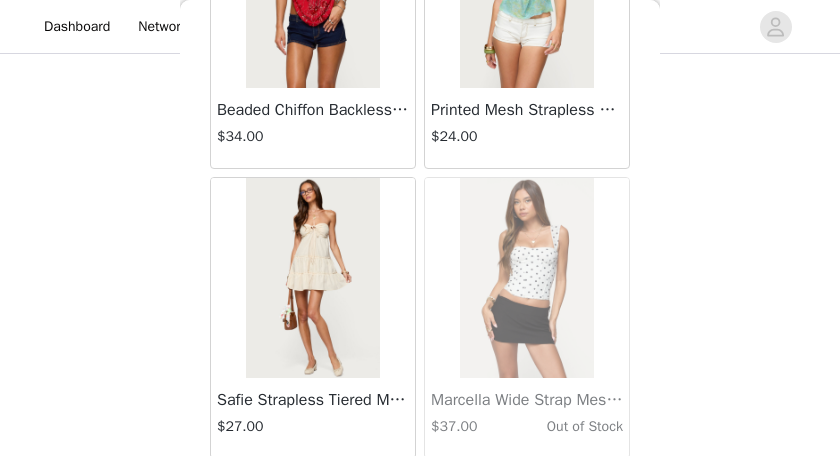scroll, scrollTop: 51852, scrollLeft: 0, axis: vertical 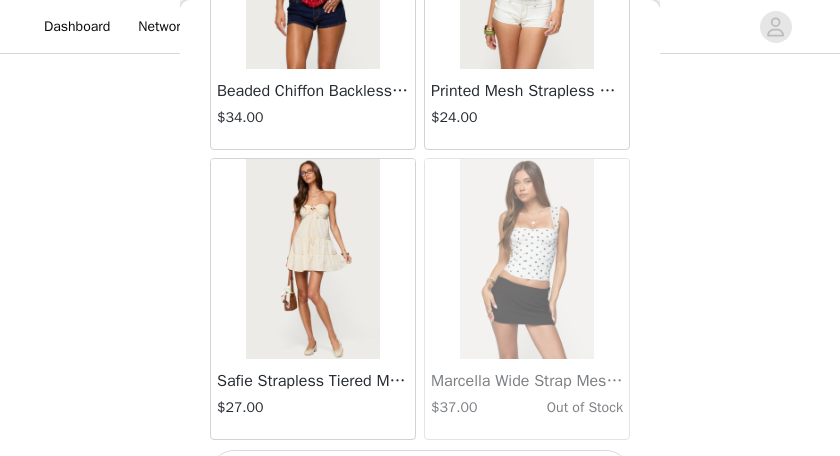 click on "Load More" at bounding box center (420, 474) 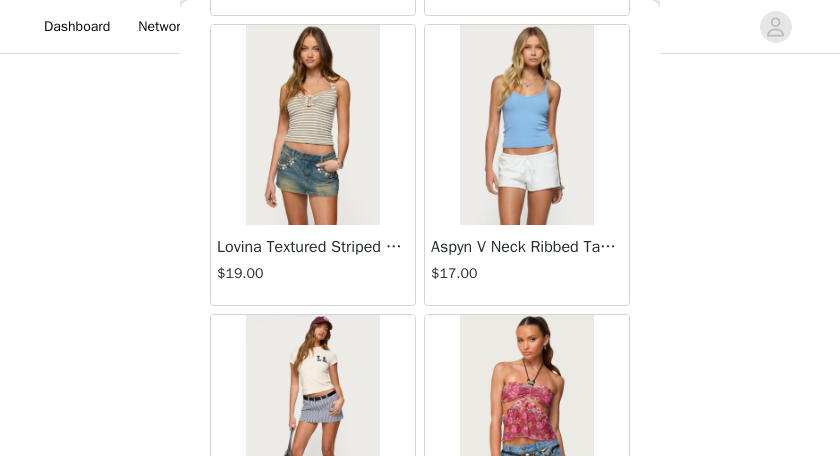 scroll, scrollTop: 53220, scrollLeft: 0, axis: vertical 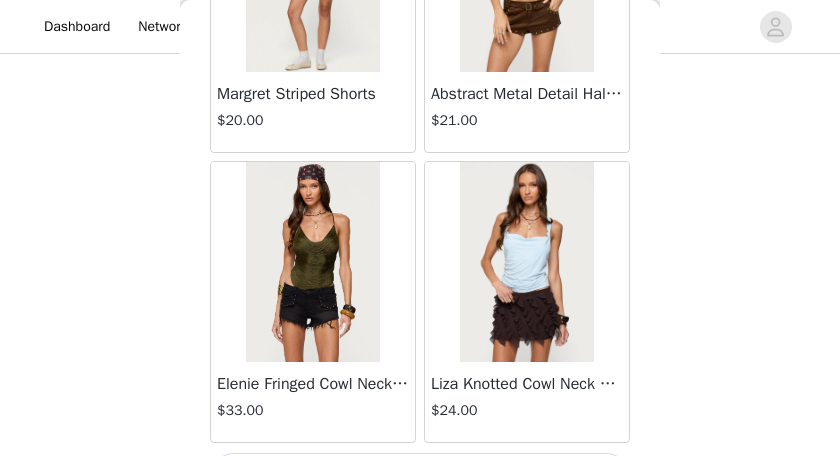 click on "Load More" at bounding box center [420, 477] 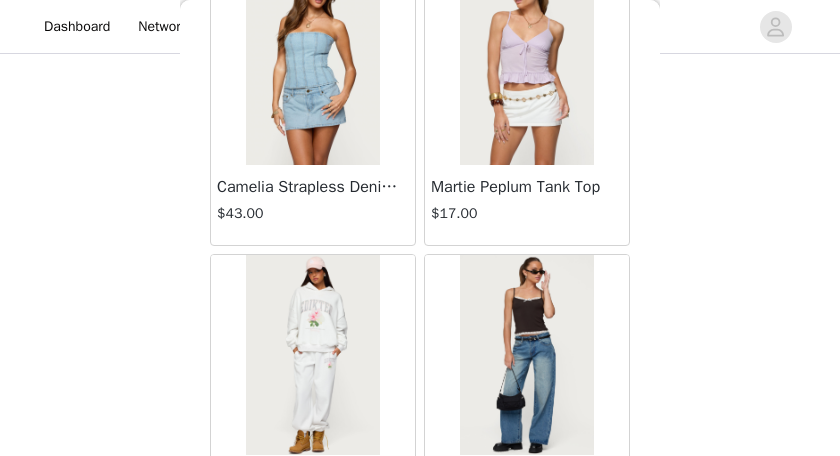 scroll, scrollTop: 57646, scrollLeft: 0, axis: vertical 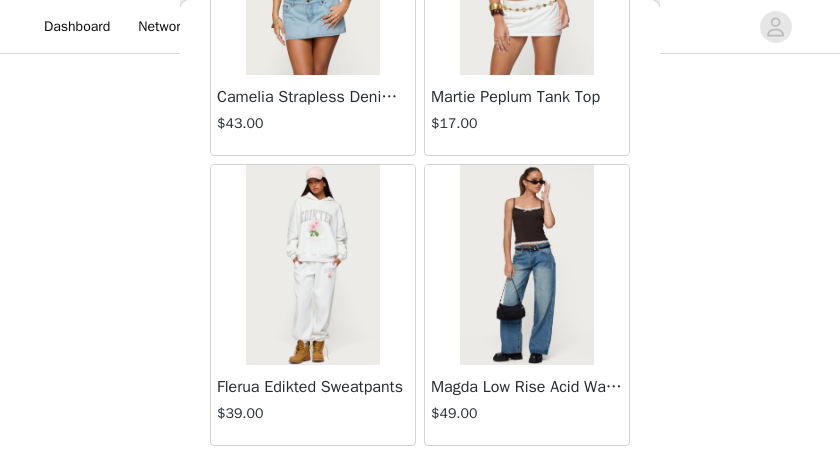 click on "Load More" at bounding box center [420, 480] 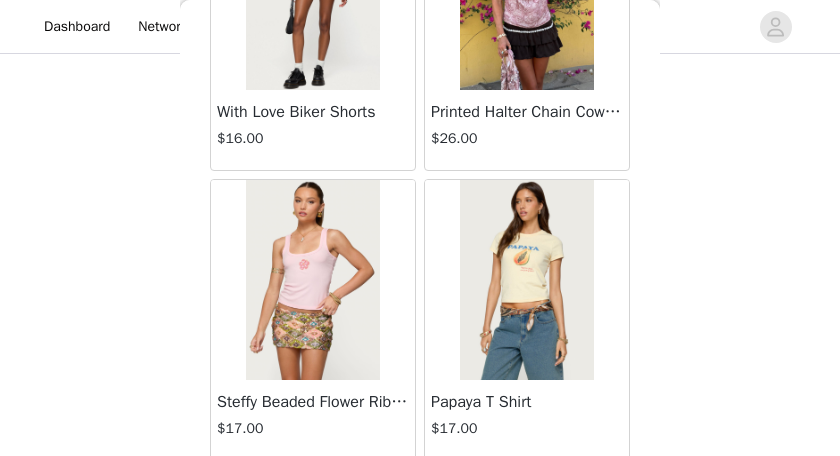 scroll, scrollTop: 60544, scrollLeft: 0, axis: vertical 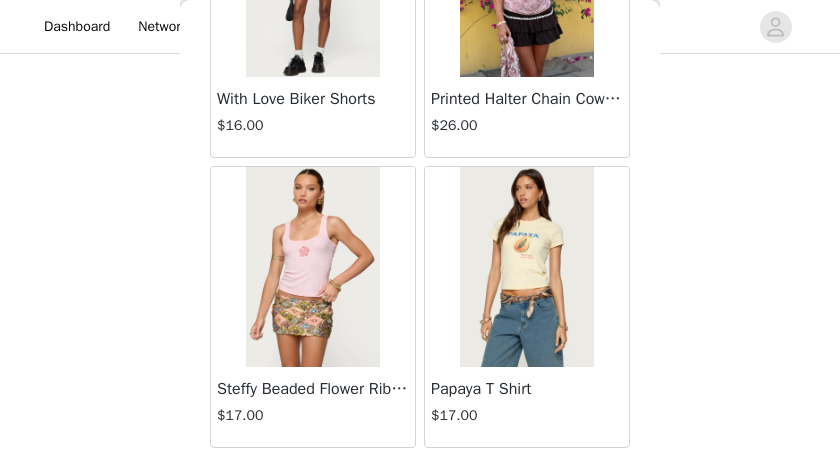 click on "Load More" at bounding box center (420, 482) 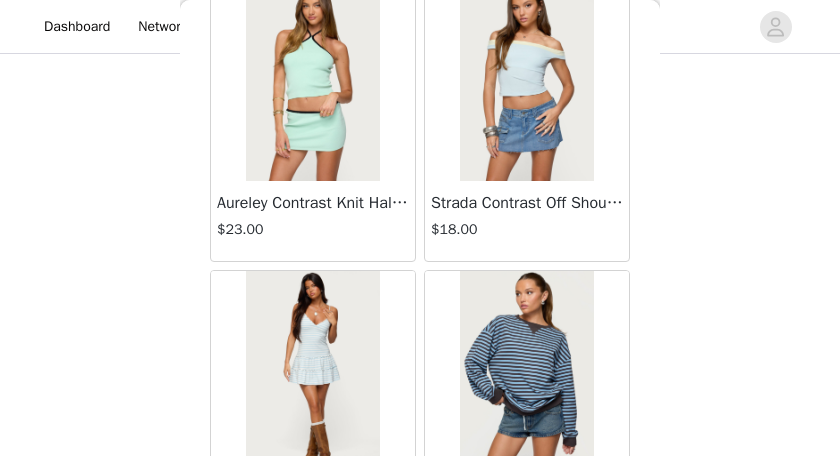 scroll, scrollTop: 63441, scrollLeft: 0, axis: vertical 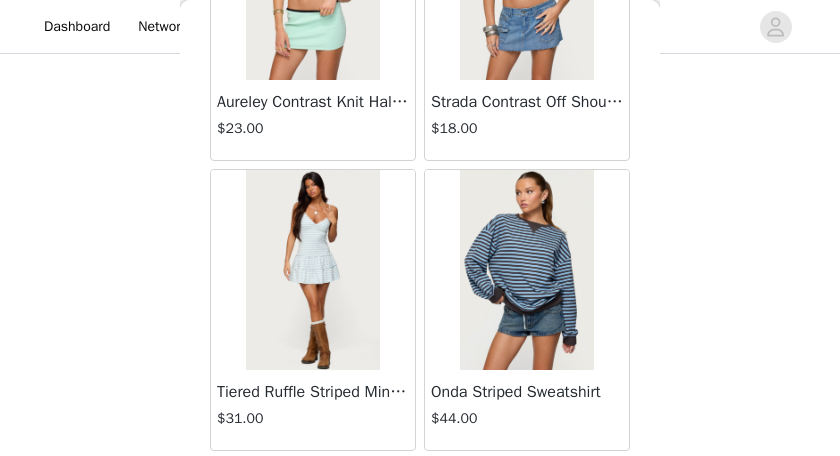 click on "Load More" at bounding box center [420, 485] 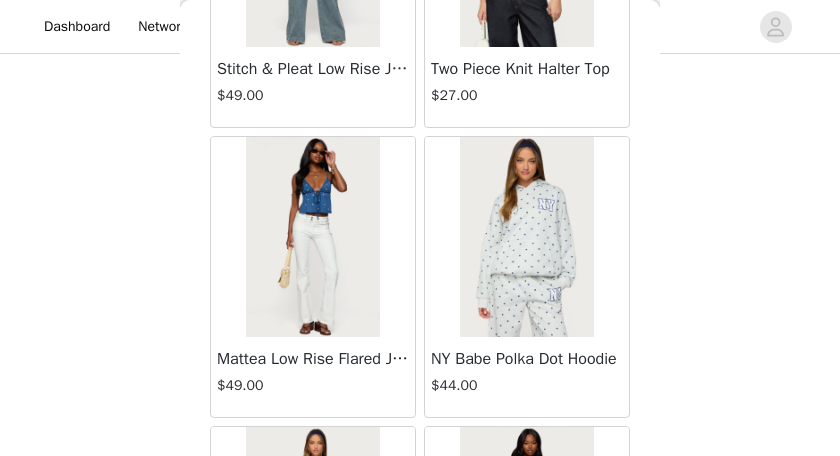 scroll, scrollTop: 66091, scrollLeft: 0, axis: vertical 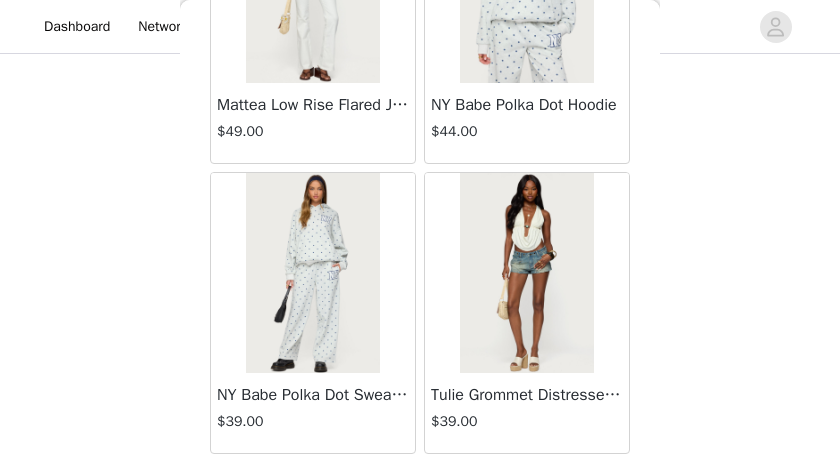 click on "Load More" at bounding box center [420, 488] 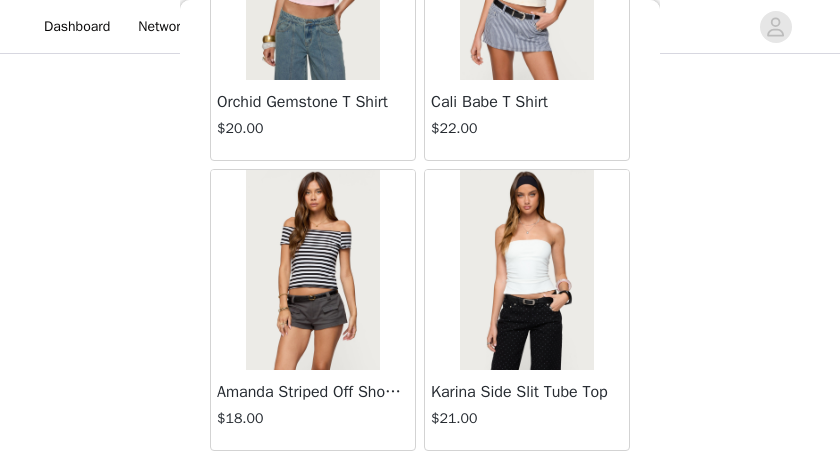 scroll, scrollTop: 44303, scrollLeft: 0, axis: vertical 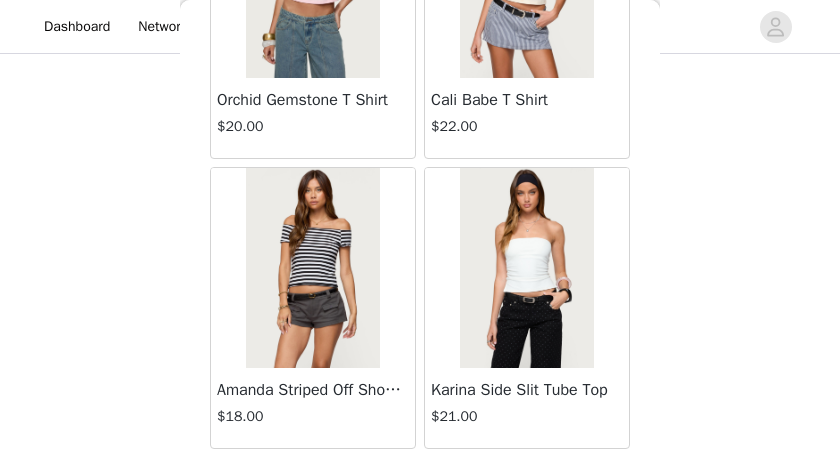 click on "Karina Side Slit Tube Top" at bounding box center [527, 390] 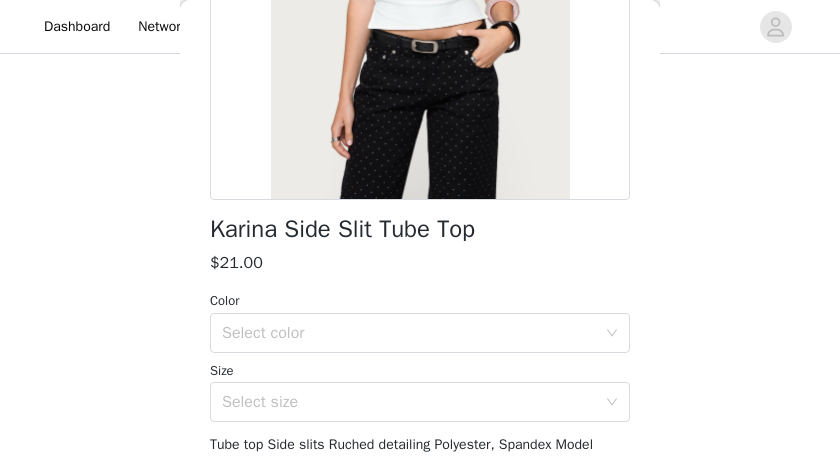 scroll, scrollTop: 356, scrollLeft: 0, axis: vertical 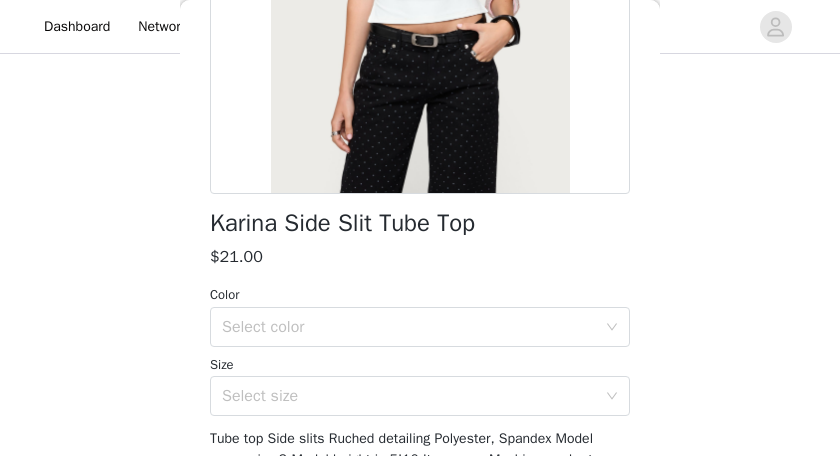click on "Color" at bounding box center (420, 295) 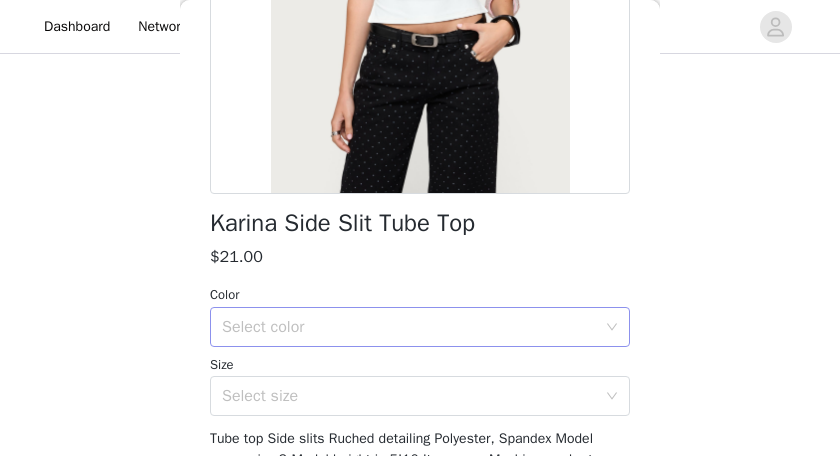 click on "Select color" at bounding box center (409, 327) 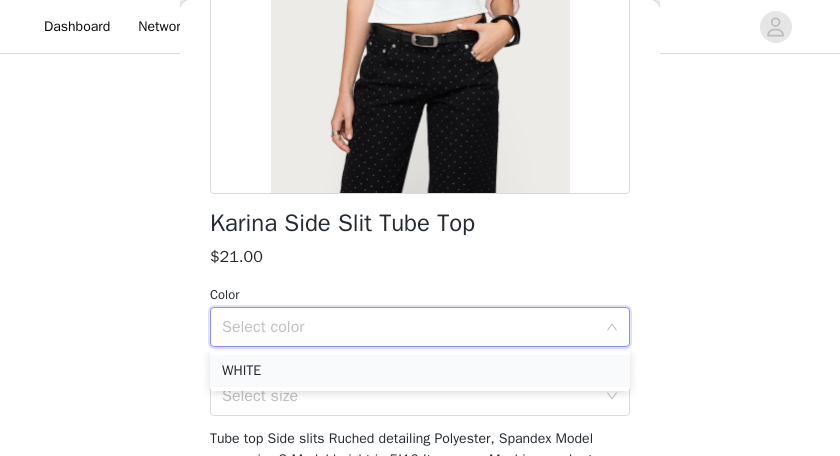 click on "WHITE" at bounding box center [420, 371] 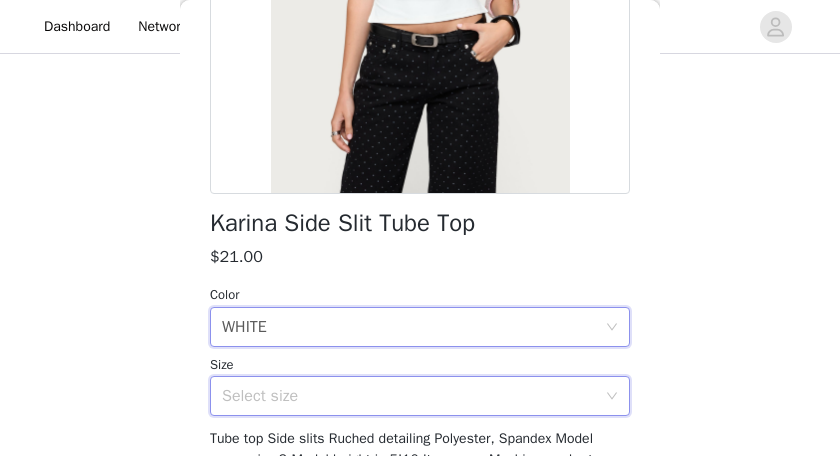 click on "Select size" at bounding box center [413, 396] 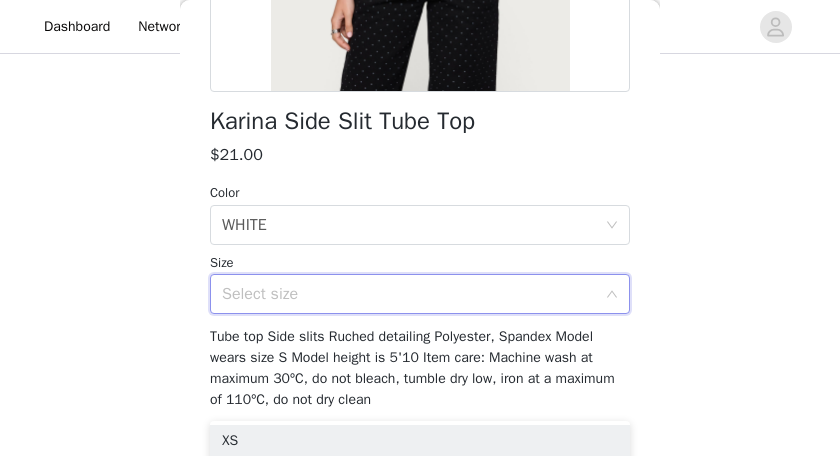 scroll, scrollTop: 466, scrollLeft: 0, axis: vertical 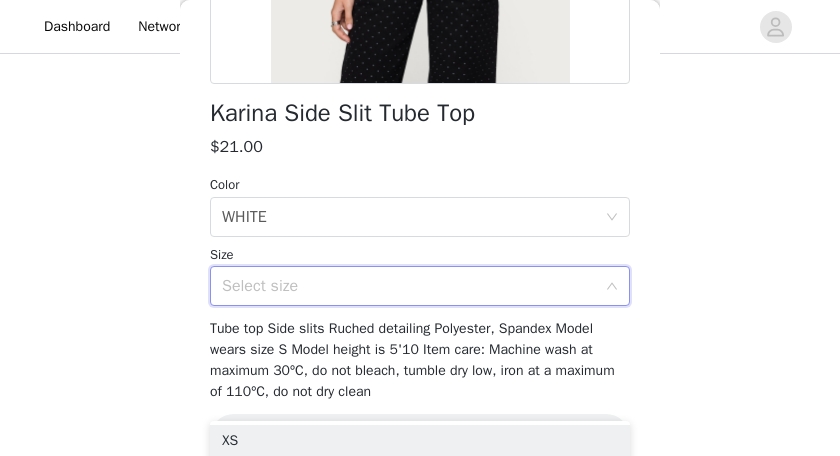 click on "Select size" at bounding box center (409, 286) 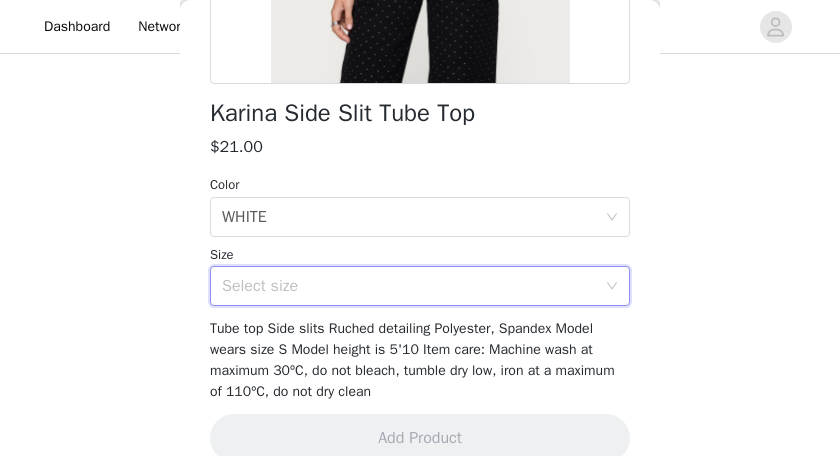 click on "Select size" at bounding box center [409, 286] 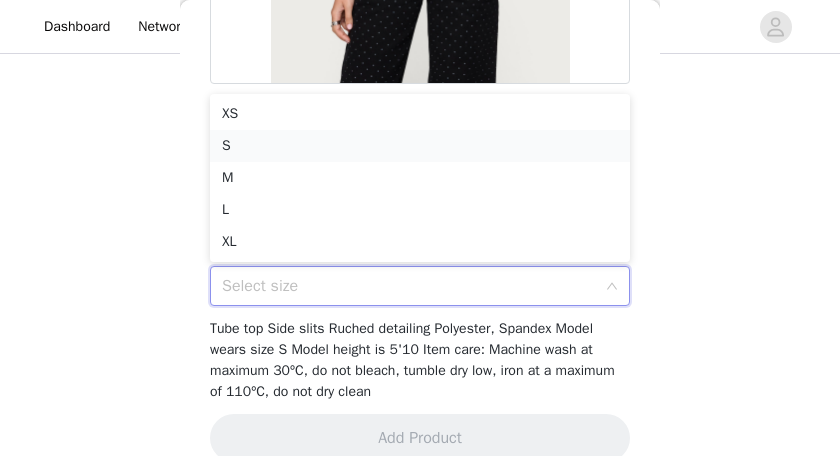 click on "S" at bounding box center [420, 146] 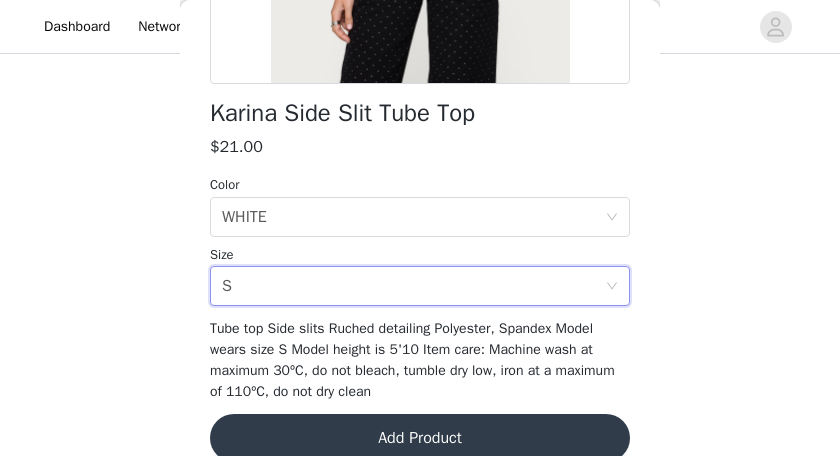 click on "Add Product" at bounding box center (420, 438) 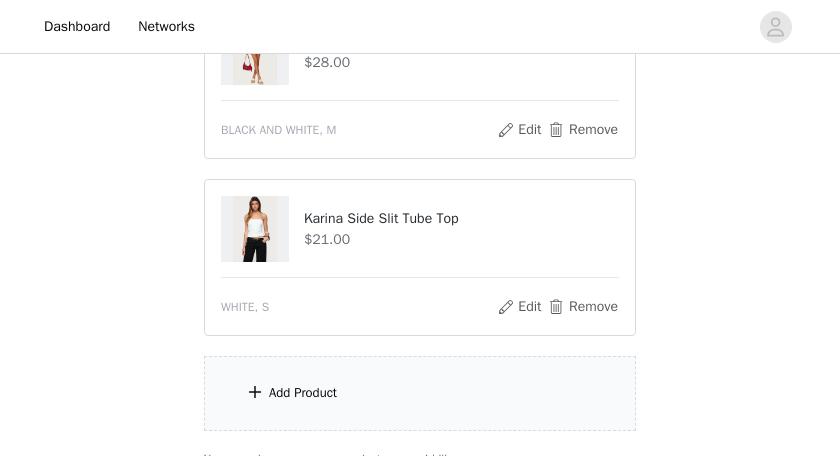 click on "Add Product" at bounding box center (420, 393) 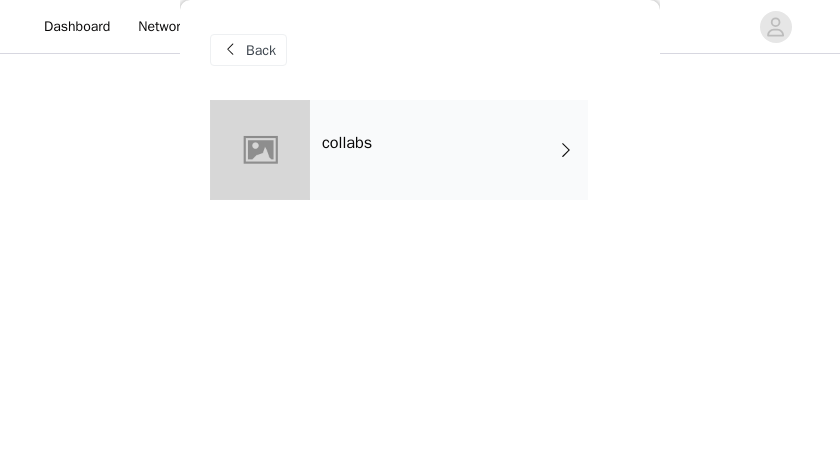 click on "collabs" at bounding box center [449, 150] 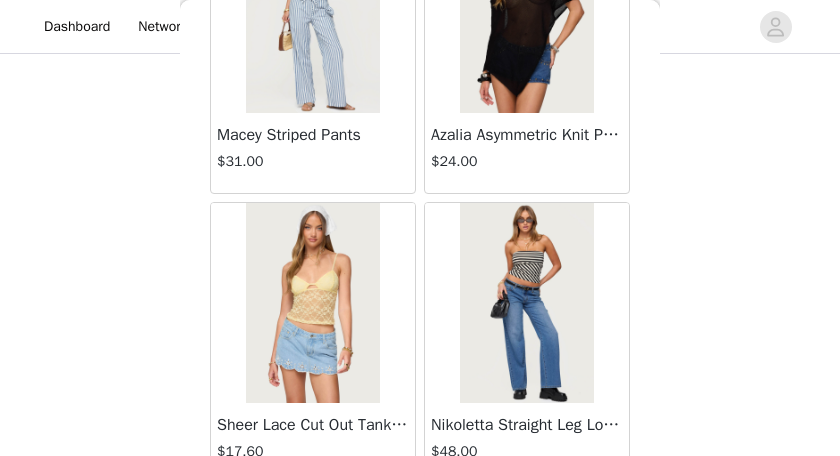 scroll, scrollTop: 2601, scrollLeft: 0, axis: vertical 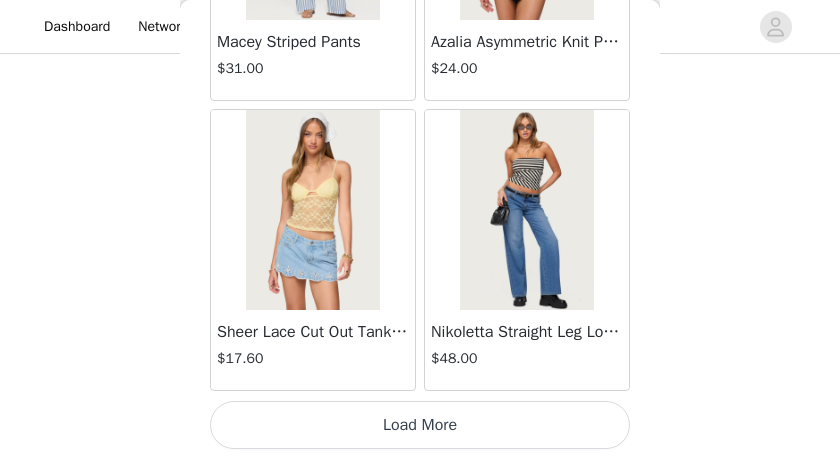 click on "Load More" at bounding box center [420, 425] 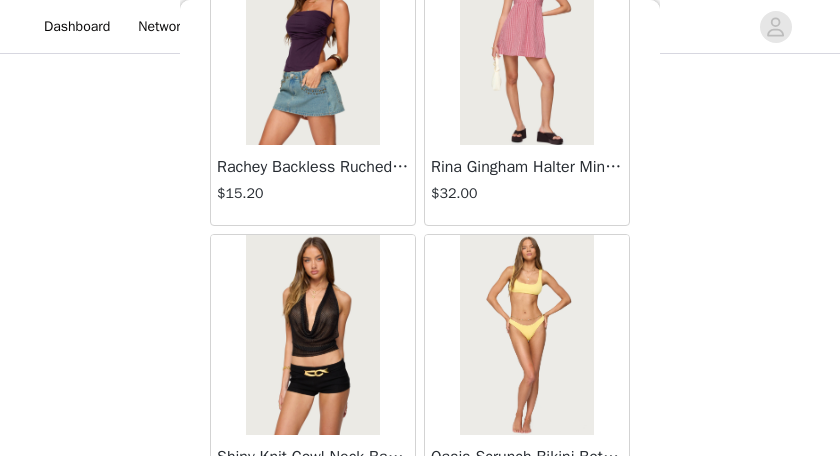 scroll, scrollTop: 3346, scrollLeft: 0, axis: vertical 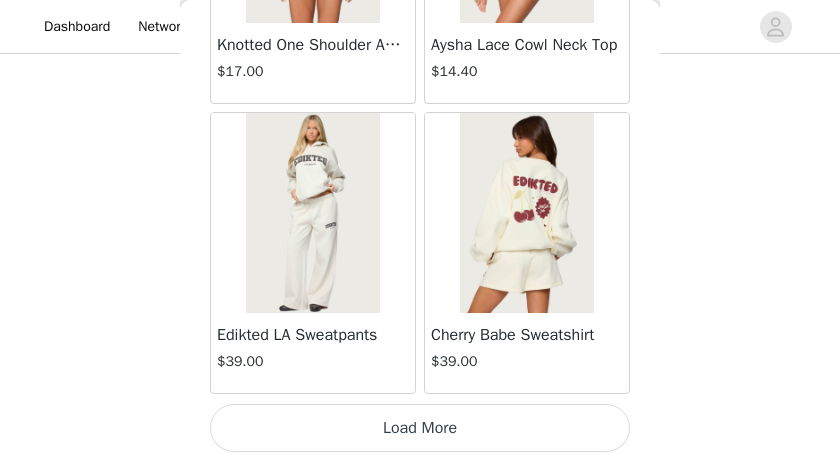 click on "Load More" at bounding box center (420, 428) 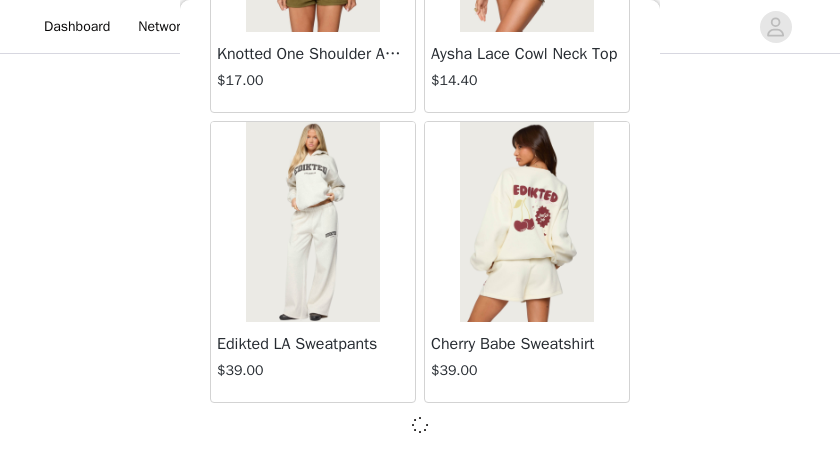 scroll, scrollTop: 1690, scrollLeft: 0, axis: vertical 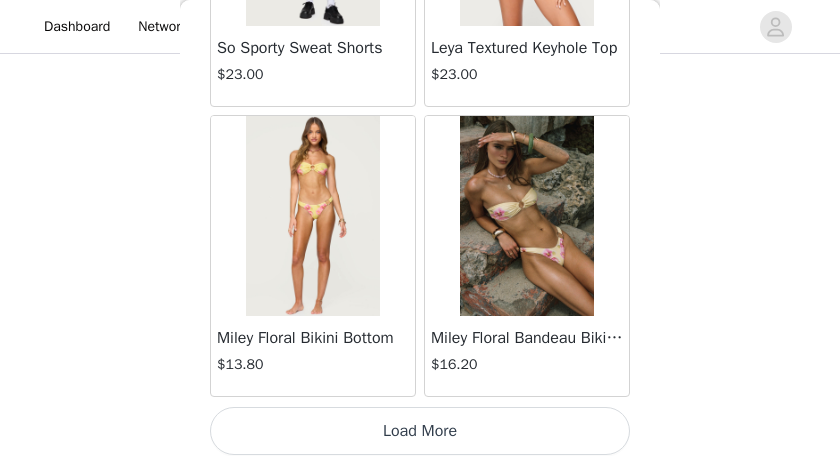 click on "Load More" at bounding box center [420, 431] 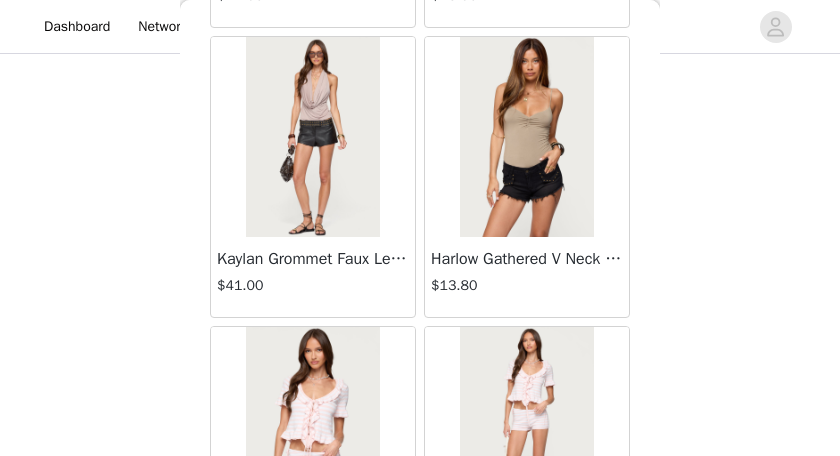 scroll, scrollTop: 11292, scrollLeft: 0, axis: vertical 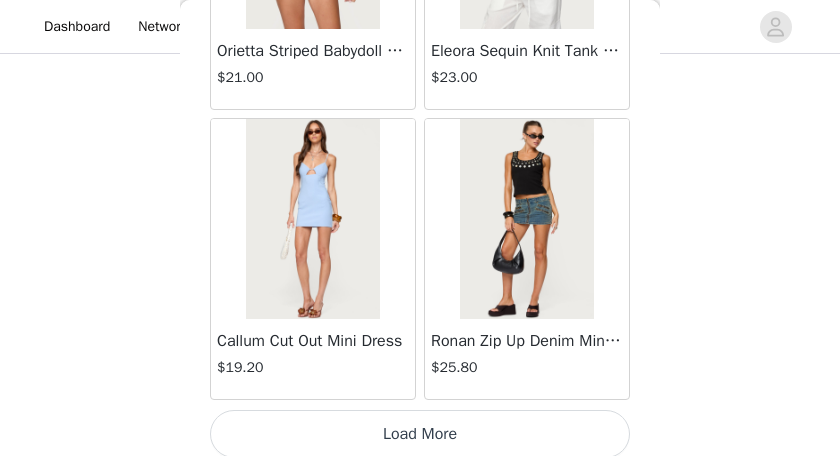 click on "Load More" at bounding box center [420, 434] 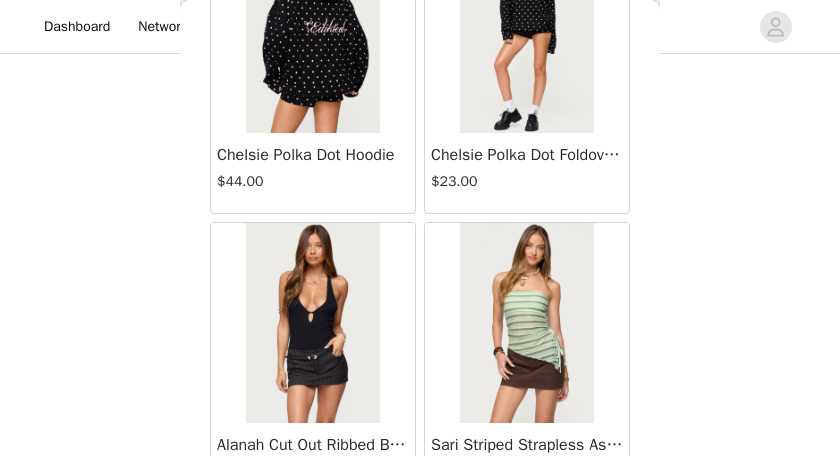 scroll, scrollTop: 14189, scrollLeft: 0, axis: vertical 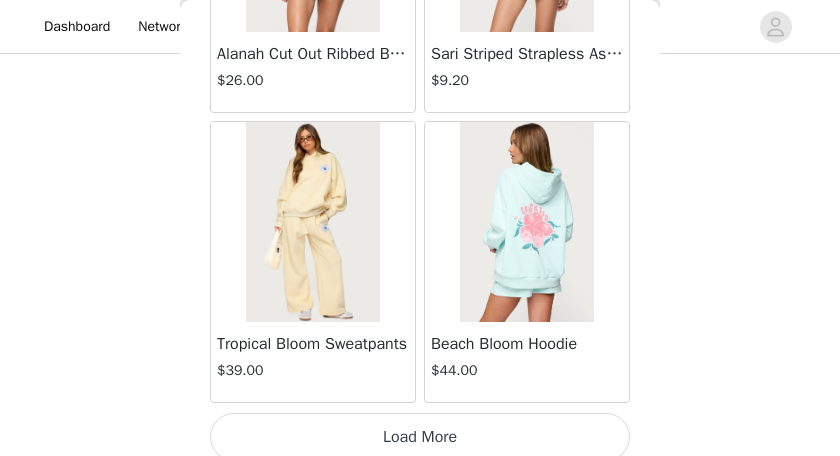 click on "Load More" at bounding box center [420, 437] 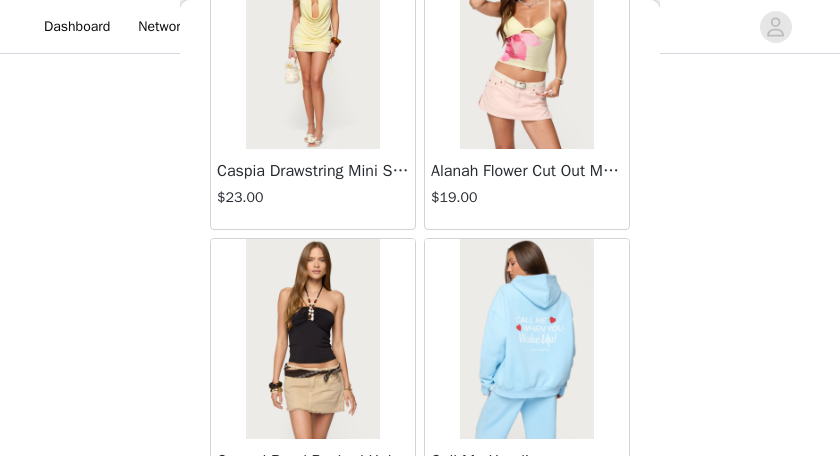scroll, scrollTop: 16988, scrollLeft: 0, axis: vertical 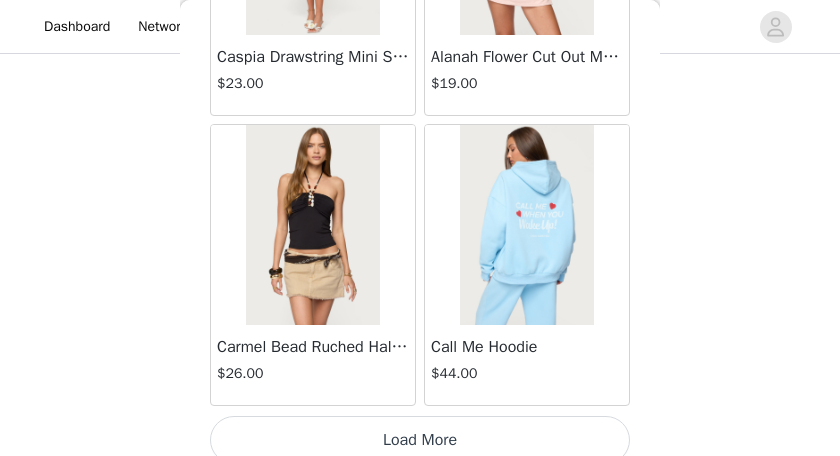 click on "Load More" at bounding box center (420, 440) 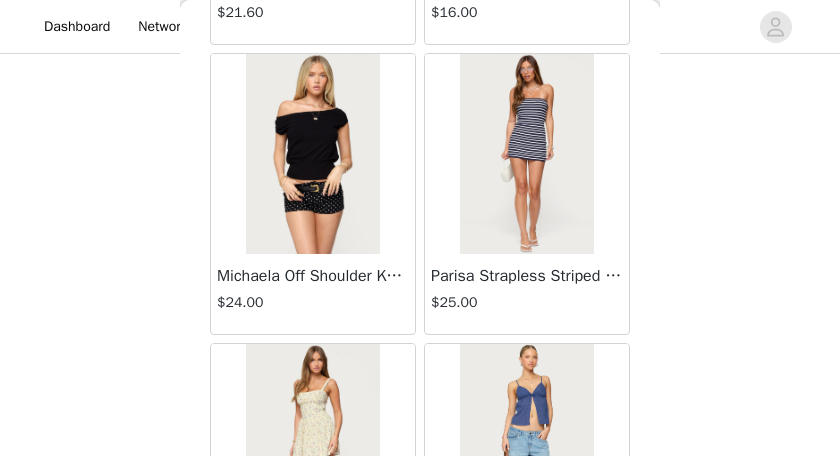 scroll, scrollTop: 17742, scrollLeft: 0, axis: vertical 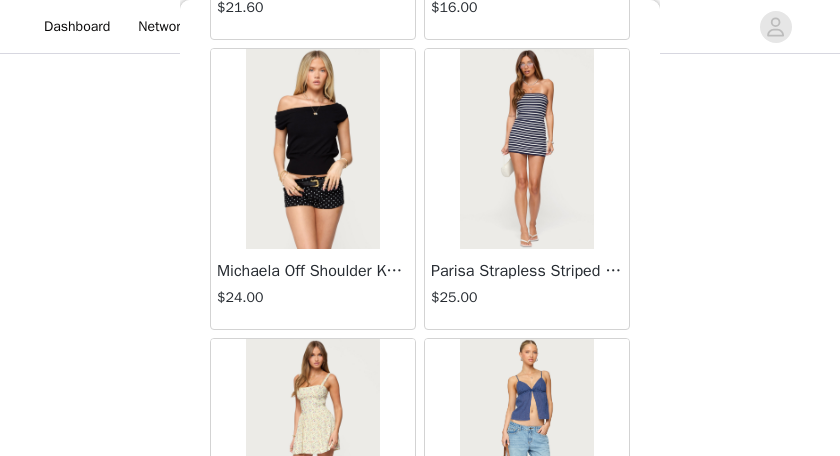 click on "Parisa Strapless Striped Knit Mini Dress" at bounding box center [527, 271] 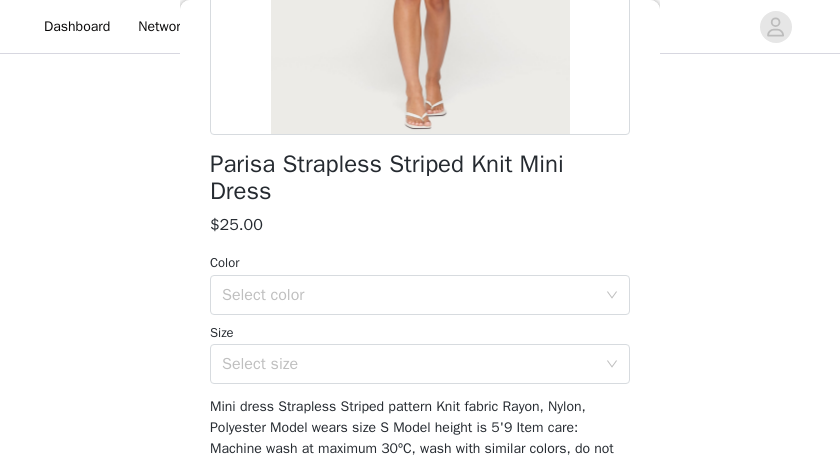 scroll, scrollTop: 418, scrollLeft: 0, axis: vertical 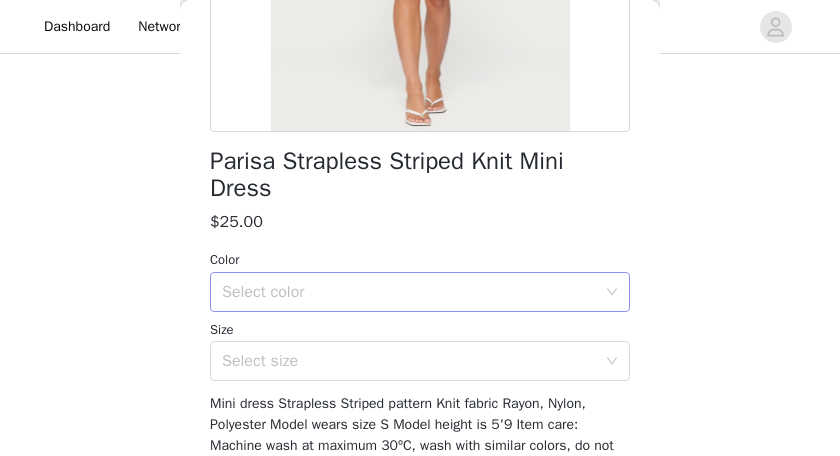 click on "Select color" at bounding box center (409, 292) 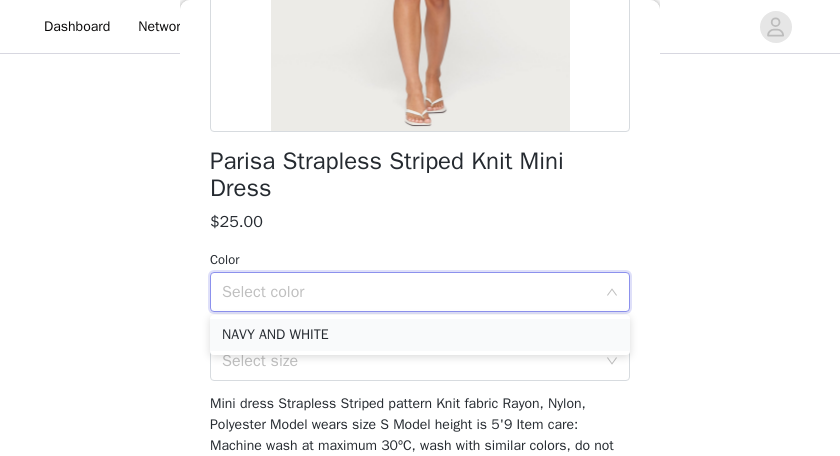 click on "NAVY AND WHITE" at bounding box center [420, 335] 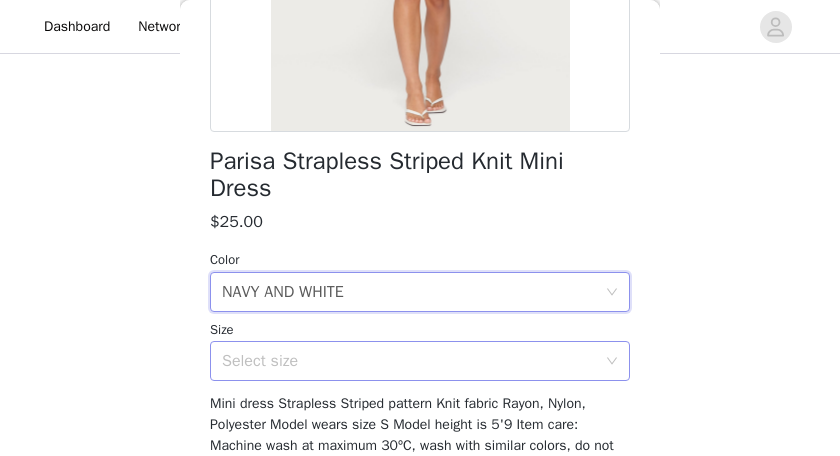 click on "Select size" at bounding box center [409, 361] 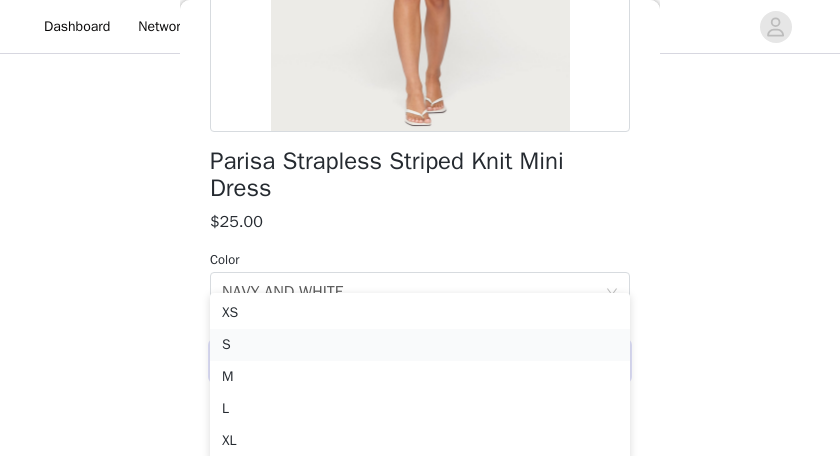 click on "S" at bounding box center (420, 345) 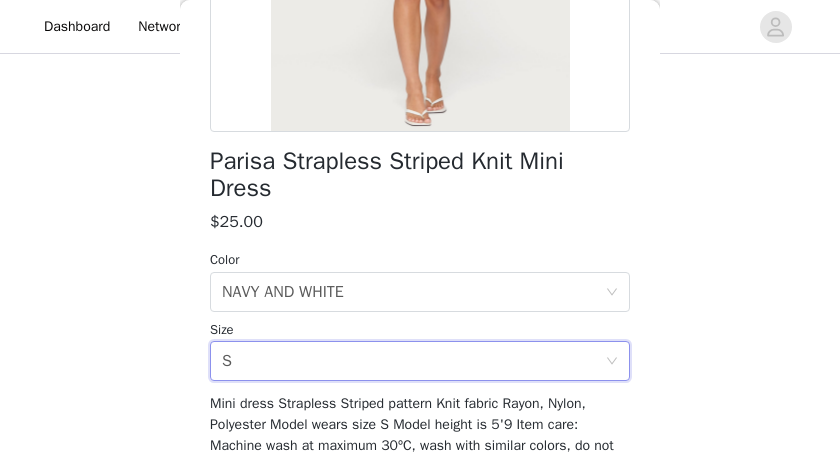 scroll, scrollTop: 1690, scrollLeft: 0, axis: vertical 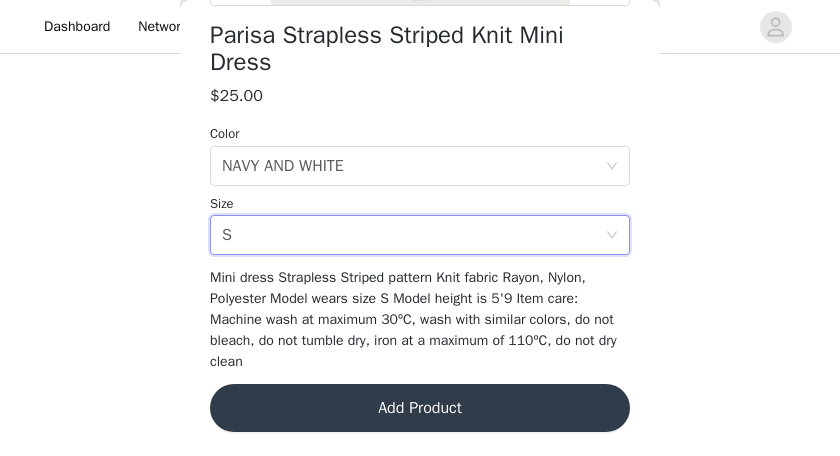 click on "Add Product" at bounding box center (420, 408) 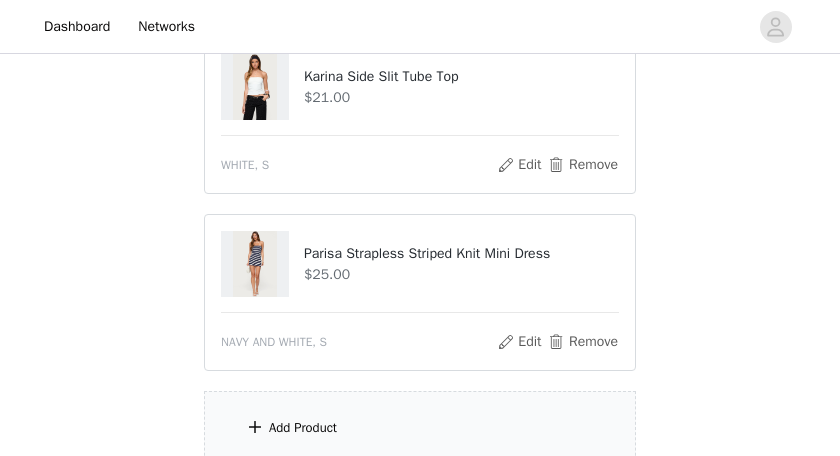 scroll, scrollTop: 1867, scrollLeft: 0, axis: vertical 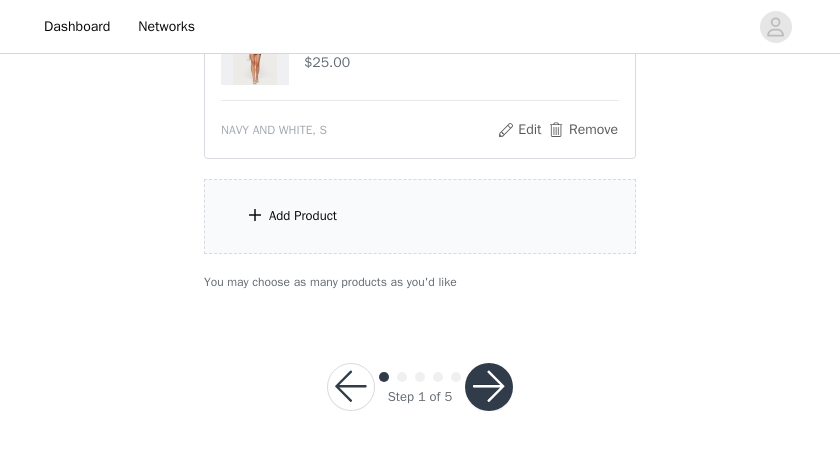 click at bounding box center (489, 387) 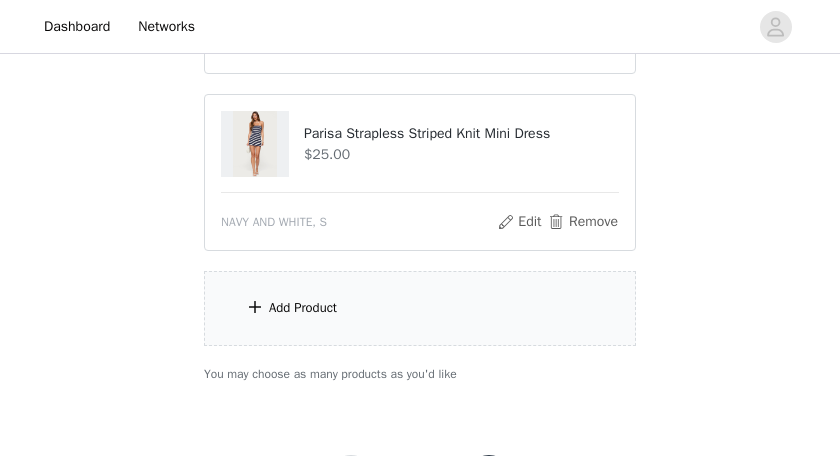 scroll, scrollTop: 1958, scrollLeft: 0, axis: vertical 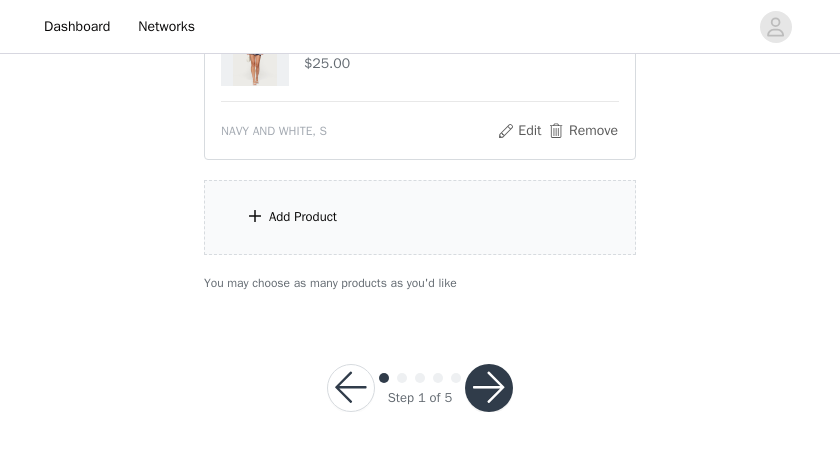 click at bounding box center (489, 388) 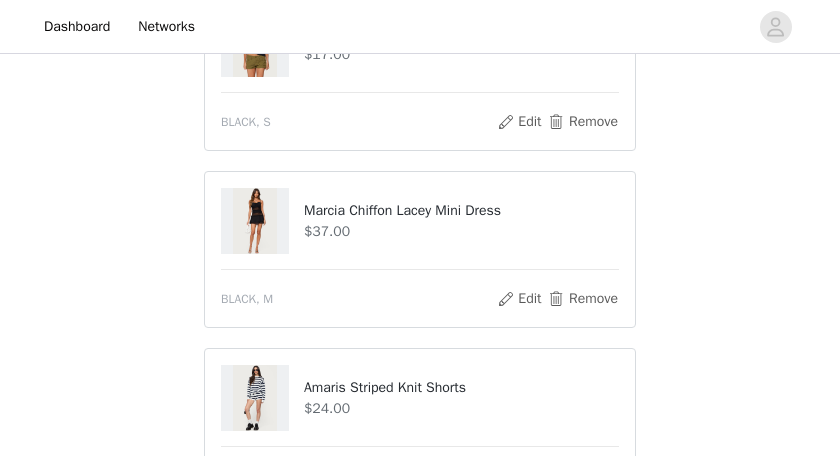 scroll, scrollTop: 374, scrollLeft: 0, axis: vertical 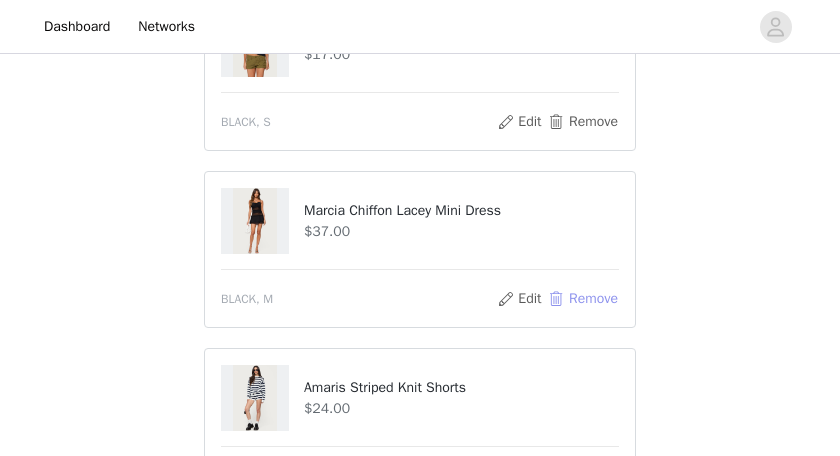 click on "Remove" at bounding box center [583, 299] 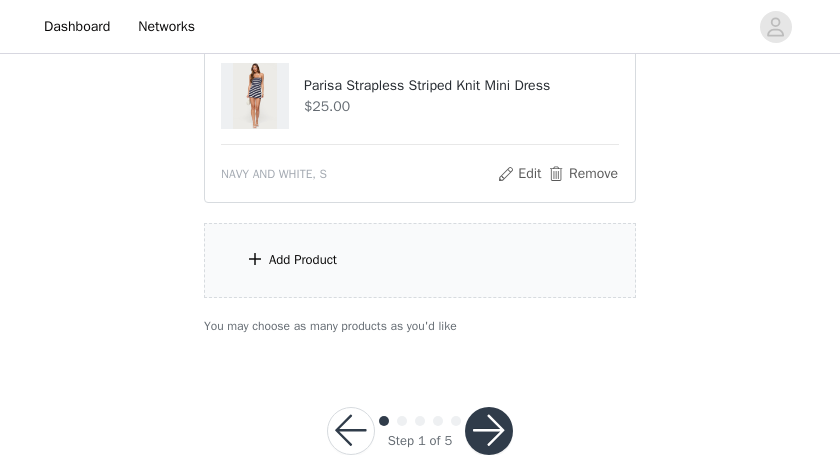scroll, scrollTop: 1782, scrollLeft: 0, axis: vertical 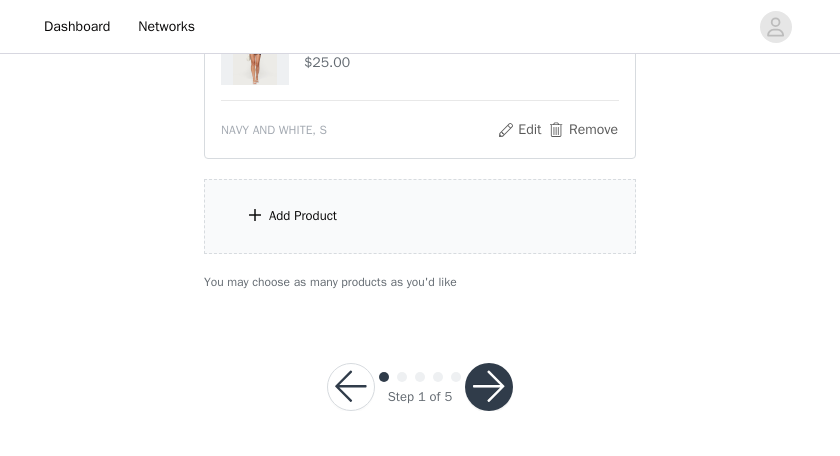 click on "Add Product" at bounding box center (420, 216) 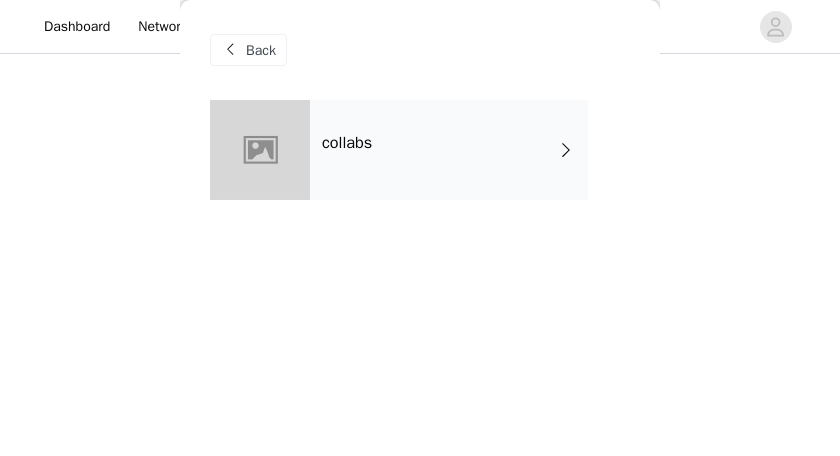 click on "collabs" at bounding box center [449, 150] 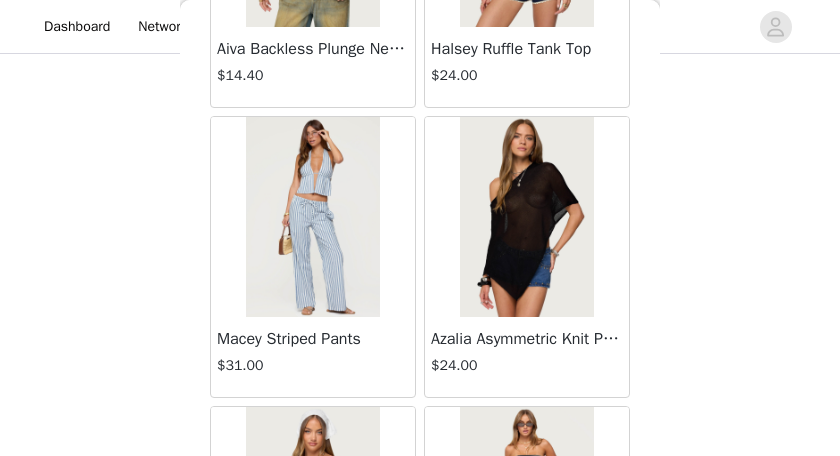 scroll, scrollTop: 2601, scrollLeft: 0, axis: vertical 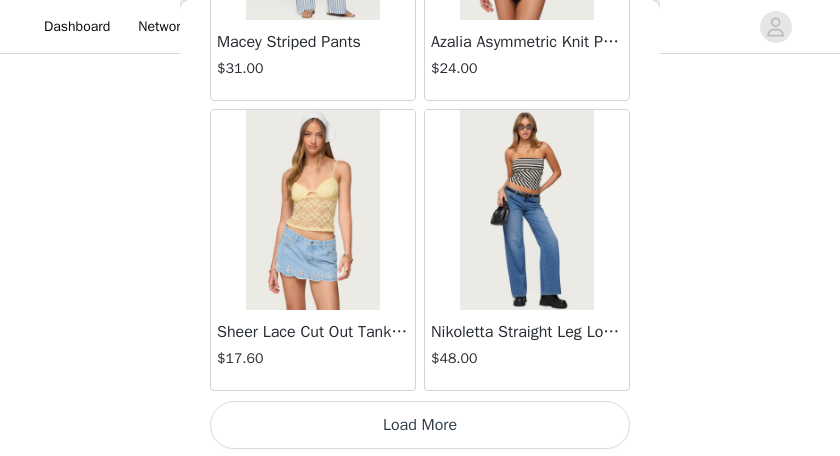 click on "Load More" at bounding box center (420, 425) 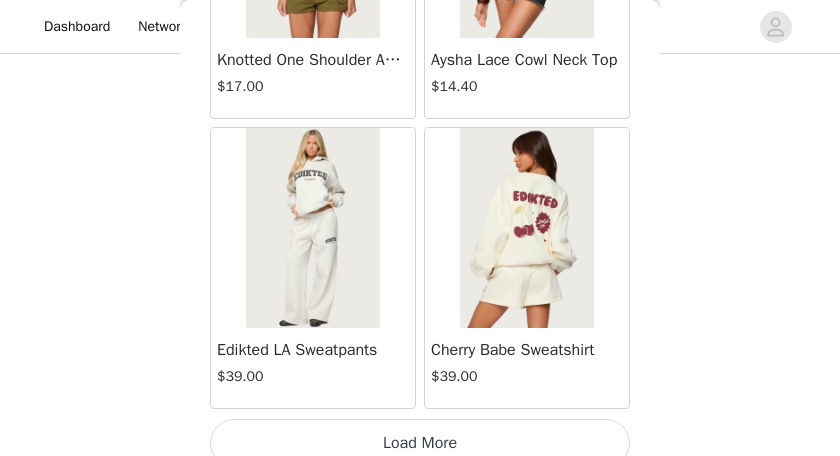 scroll, scrollTop: 5498, scrollLeft: 0, axis: vertical 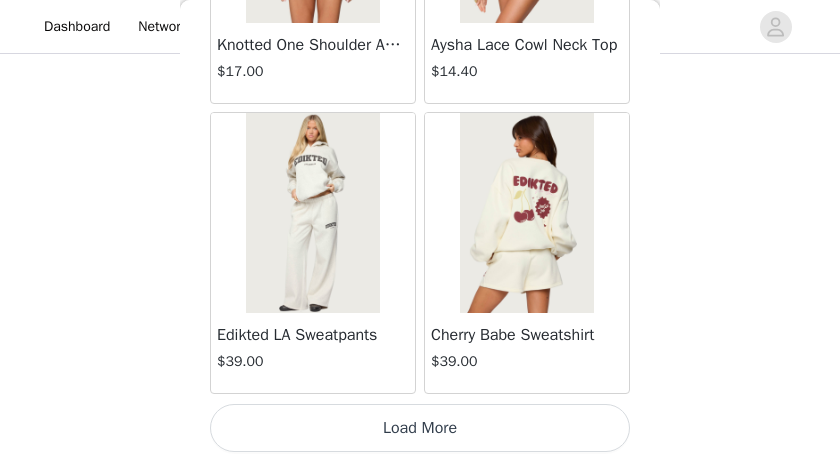 click on "Load More" at bounding box center (420, 428) 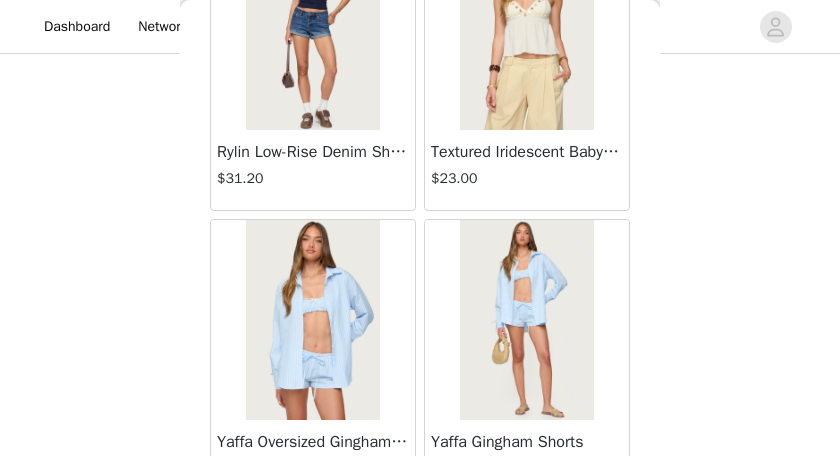 scroll, scrollTop: 7719, scrollLeft: 0, axis: vertical 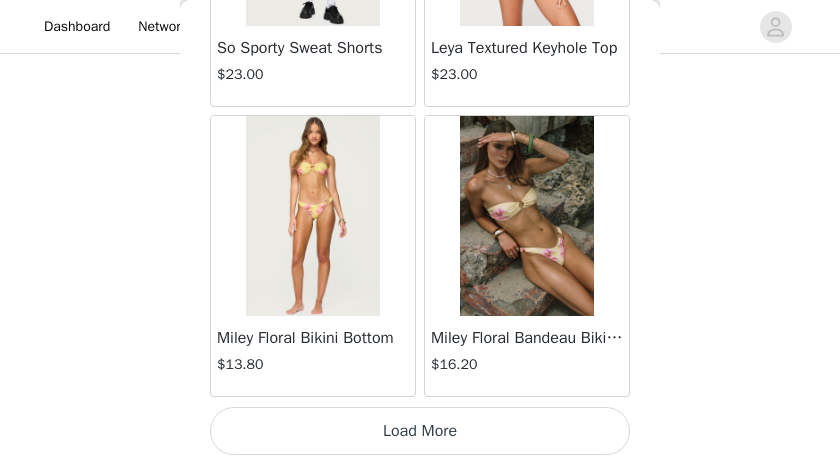 click on "Load More" at bounding box center (420, 431) 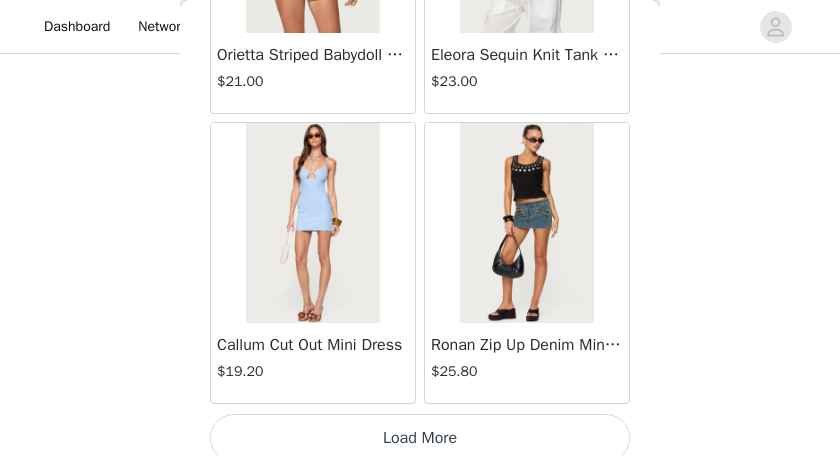 scroll, scrollTop: 11292, scrollLeft: 0, axis: vertical 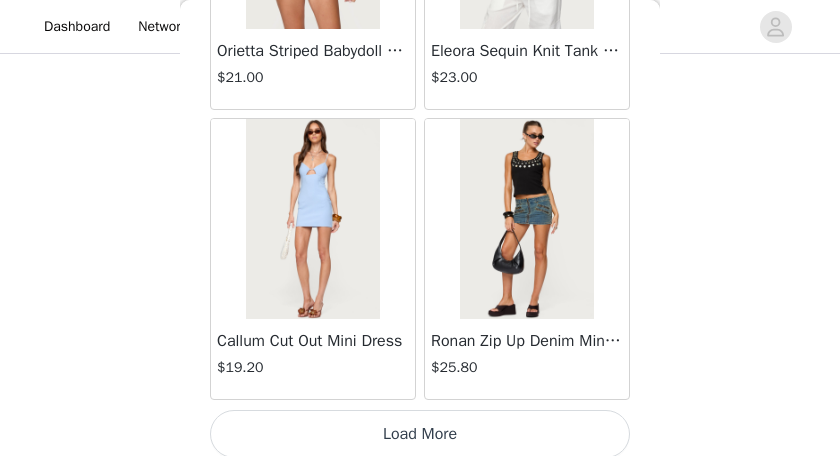 click on "Load More" at bounding box center (420, 434) 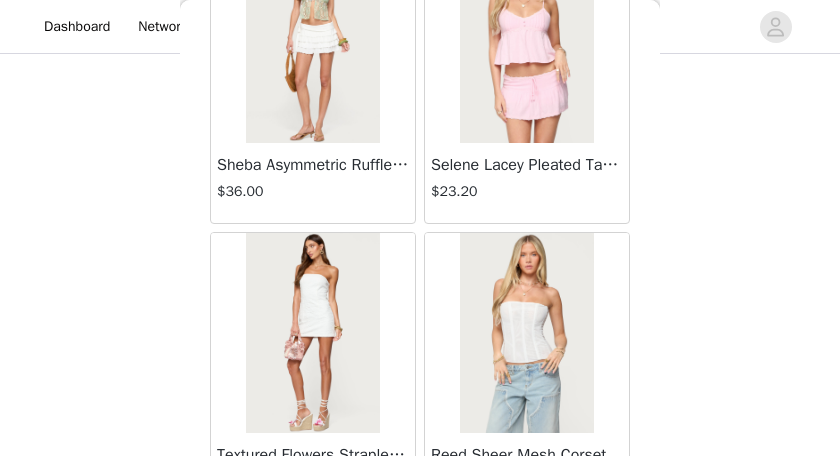 scroll, scrollTop: 11752, scrollLeft: 0, axis: vertical 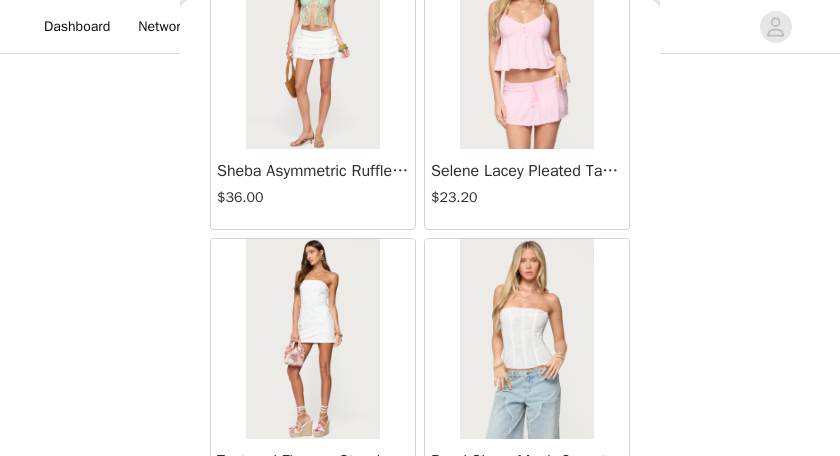 click at bounding box center [312, 49] 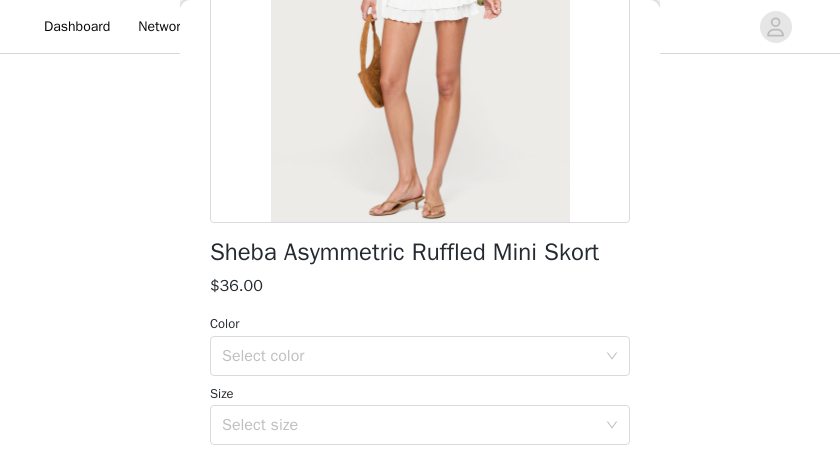 scroll, scrollTop: 379, scrollLeft: 0, axis: vertical 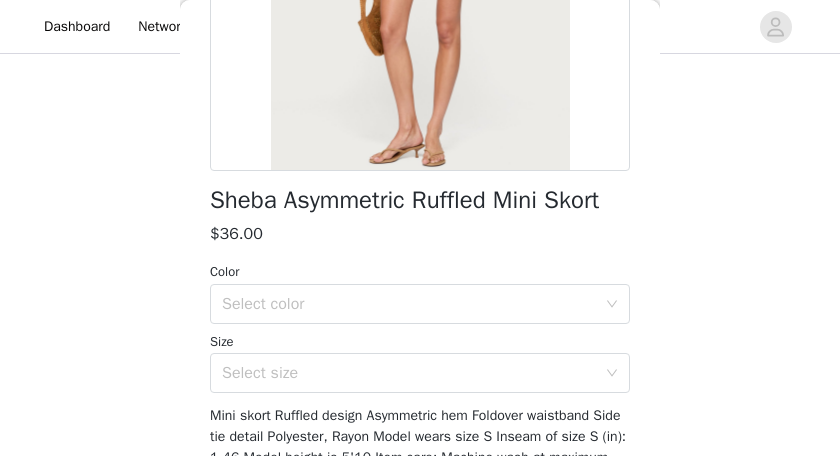 click on "Select color" at bounding box center [409, 304] 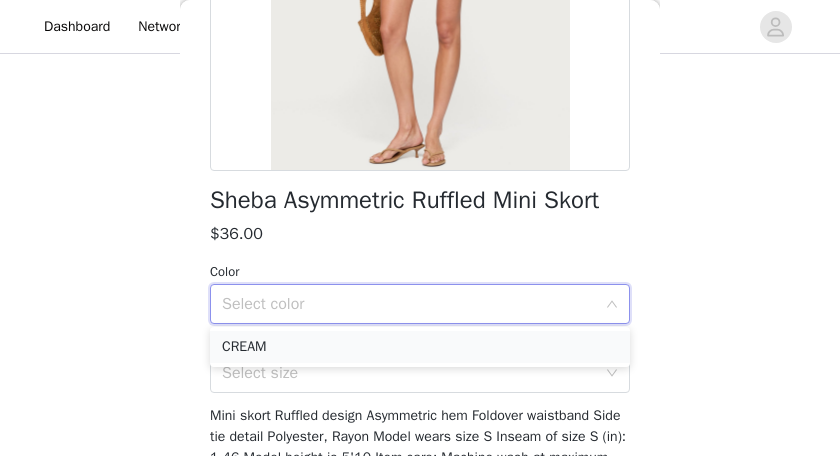 click on "CREAM" at bounding box center (420, 347) 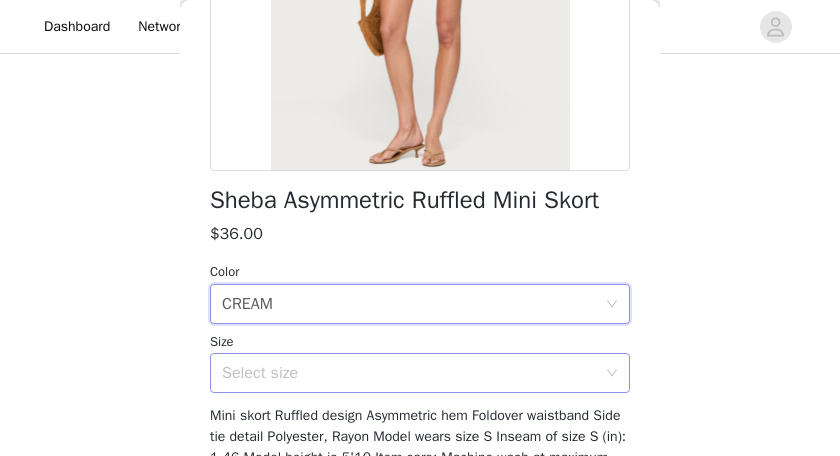click on "Select size" at bounding box center [409, 373] 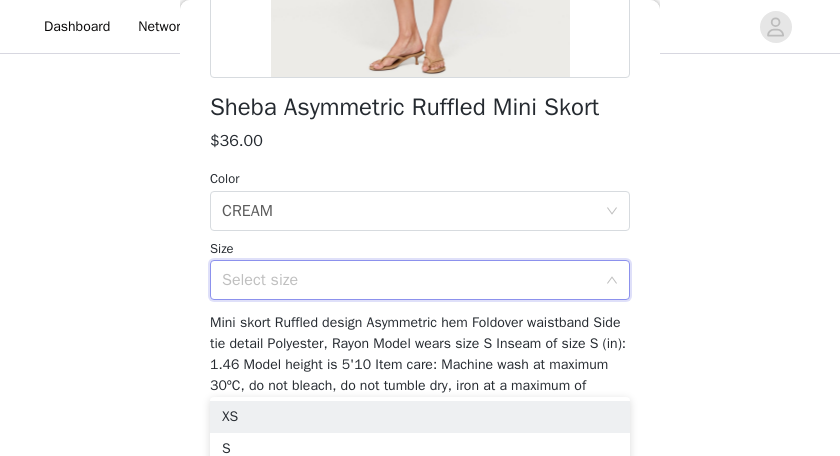 scroll, scrollTop: 517, scrollLeft: 0, axis: vertical 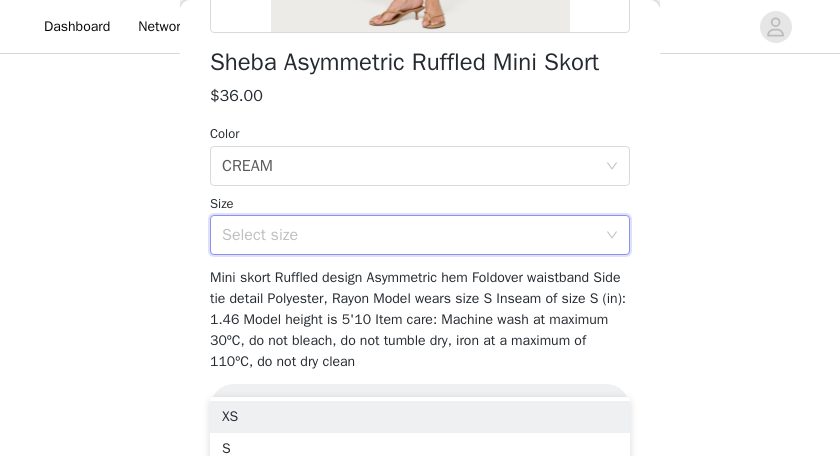 click on "Back     Sheba Asymmetric Ruffled Mini Skort       $36.00         Color   Select color CREAM Size   Select size   Mini skort Ruffled design Asymmetric hem Foldover waistband Side tie detail Polyester, Rayon Model wears size S Inseam of size S (in): 1.46 Model height is 5'10 Item care: Machine wash at maximum 30ºC, do not bleach, do not tumble dry, iron at a maximum of 110ºC, do not dry clean   Add Product" at bounding box center [420, 228] 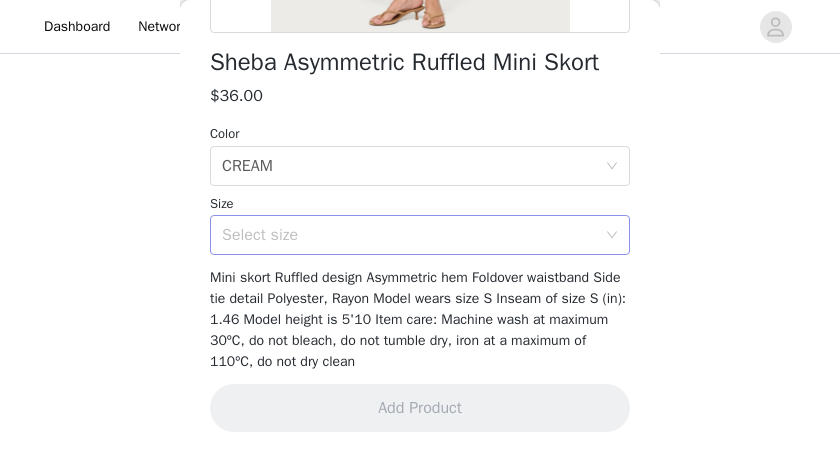 click on "Select size" at bounding box center (409, 235) 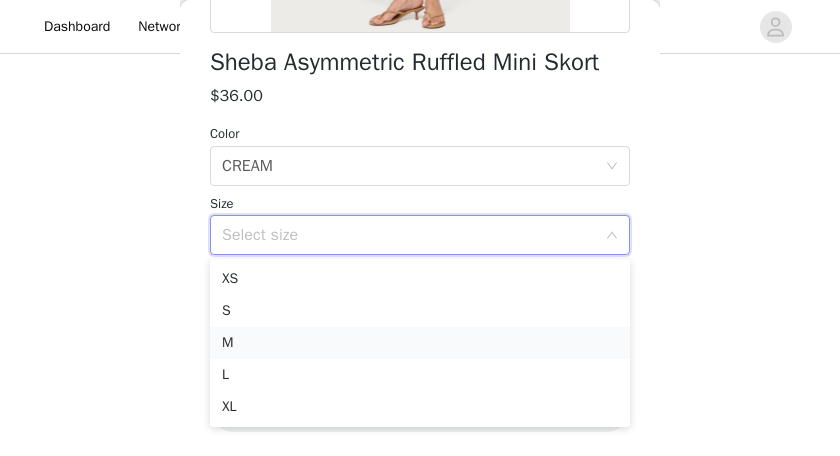 click on "M" at bounding box center (420, 343) 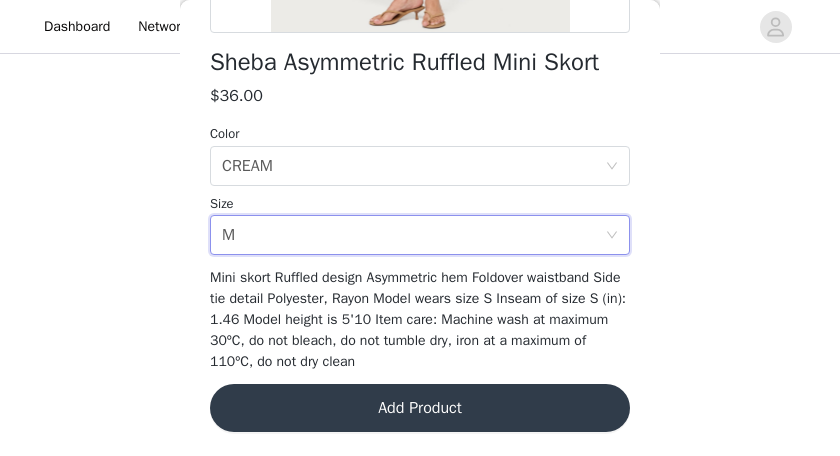 click on "Add Product" at bounding box center [420, 408] 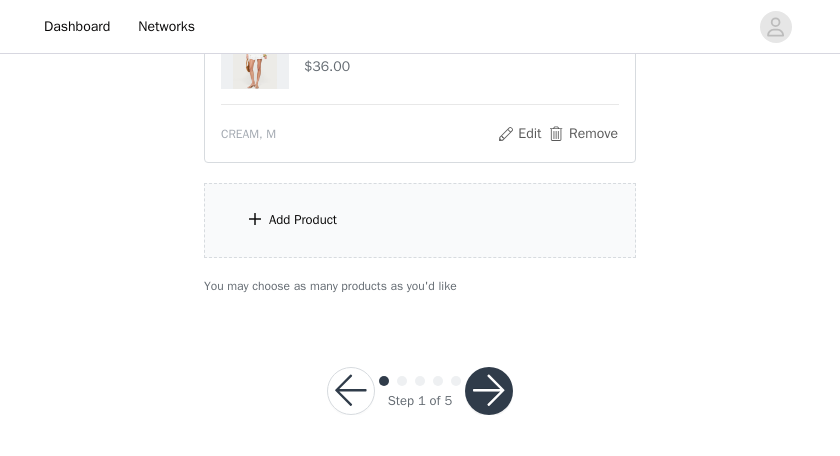 scroll, scrollTop: 1956, scrollLeft: 0, axis: vertical 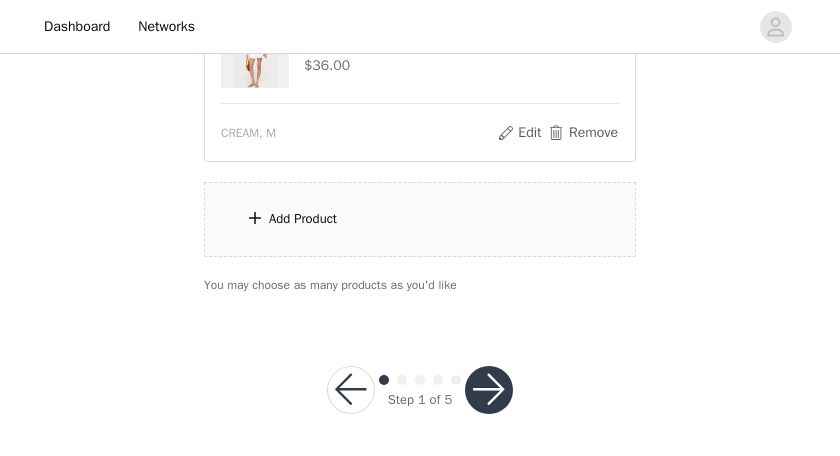 click at bounding box center (489, 390) 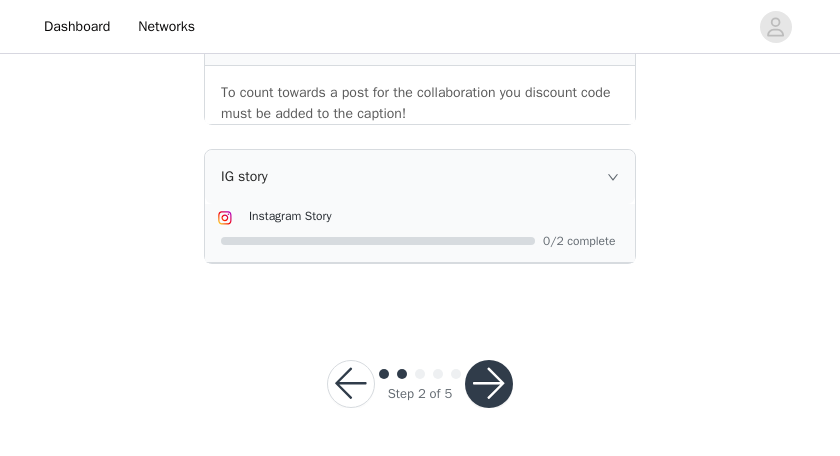 scroll, scrollTop: 1900, scrollLeft: 0, axis: vertical 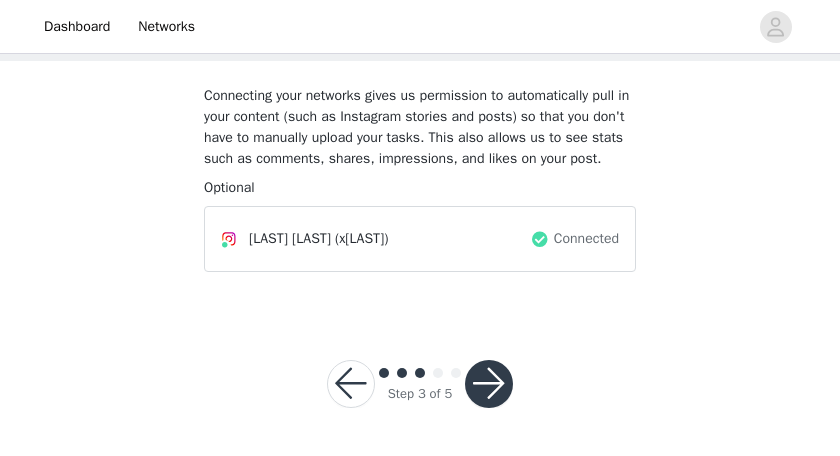 click at bounding box center [489, 384] 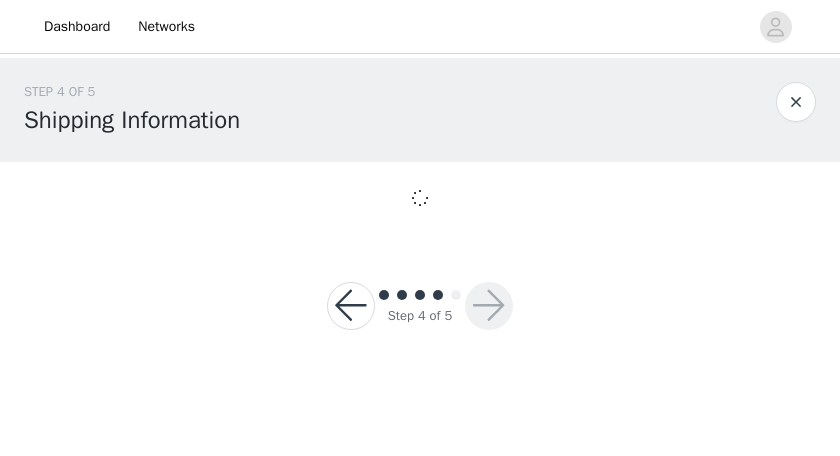 scroll, scrollTop: 0, scrollLeft: 0, axis: both 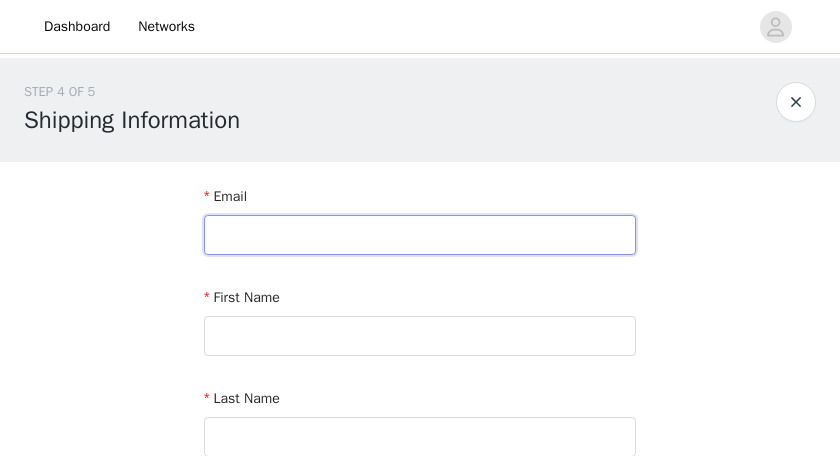 click at bounding box center (420, 235) 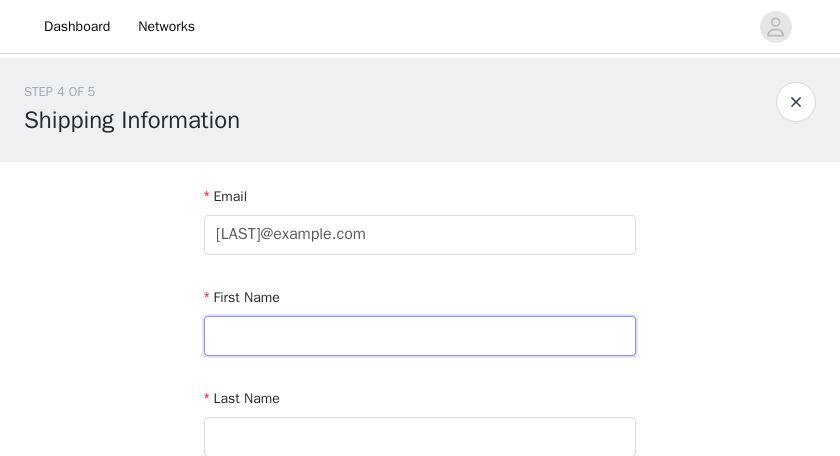 type on "[LAST]" 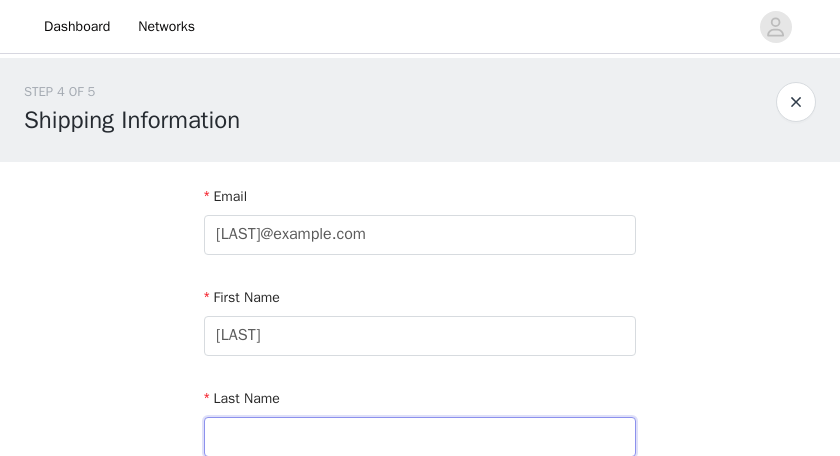 type on "[LAST]" 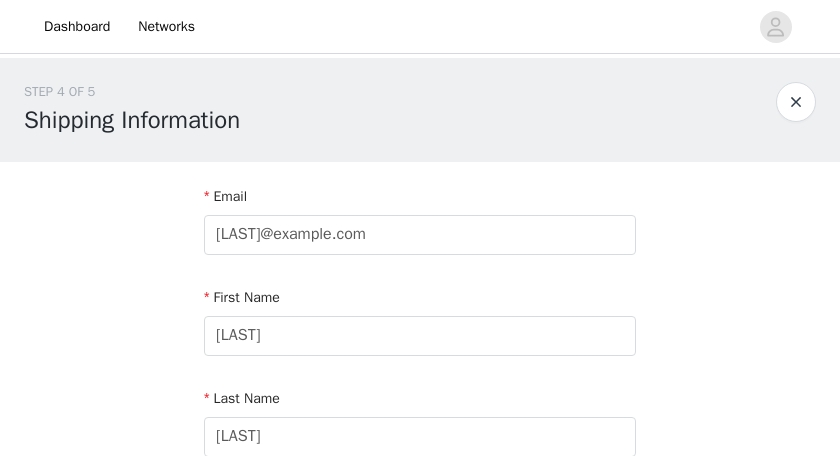 type on "[NUMBER] [STREET]" 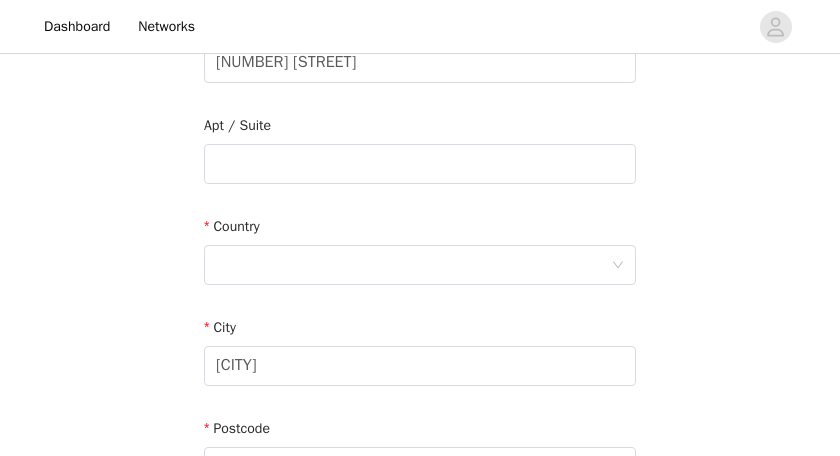 scroll, scrollTop: 474, scrollLeft: 0, axis: vertical 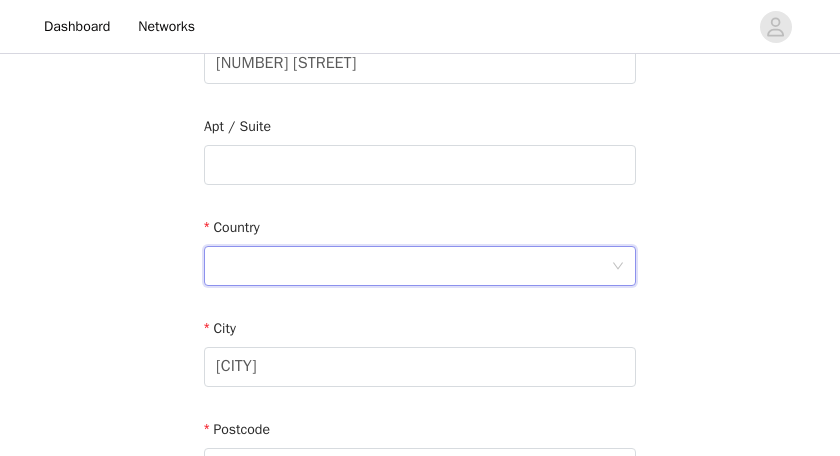 click at bounding box center (413, 266) 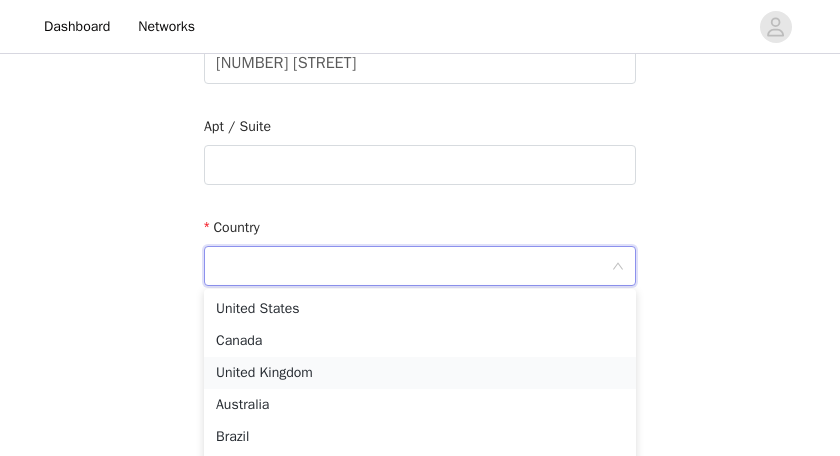 click on "United Kingdom" at bounding box center (420, 373) 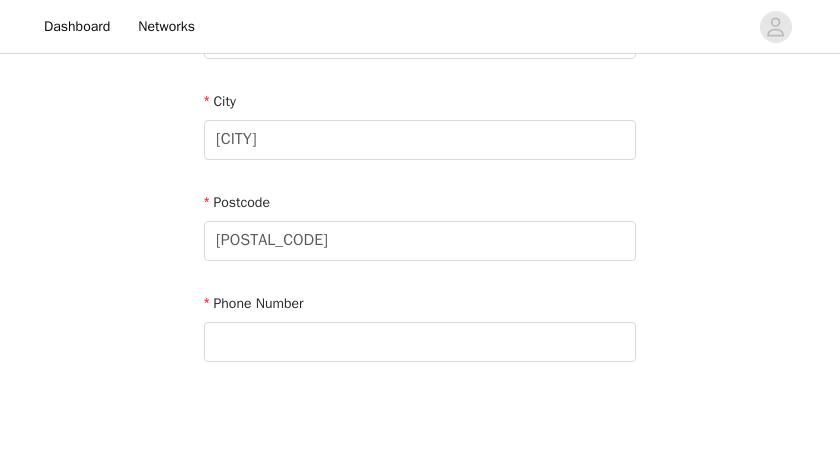 scroll, scrollTop: 702, scrollLeft: 0, axis: vertical 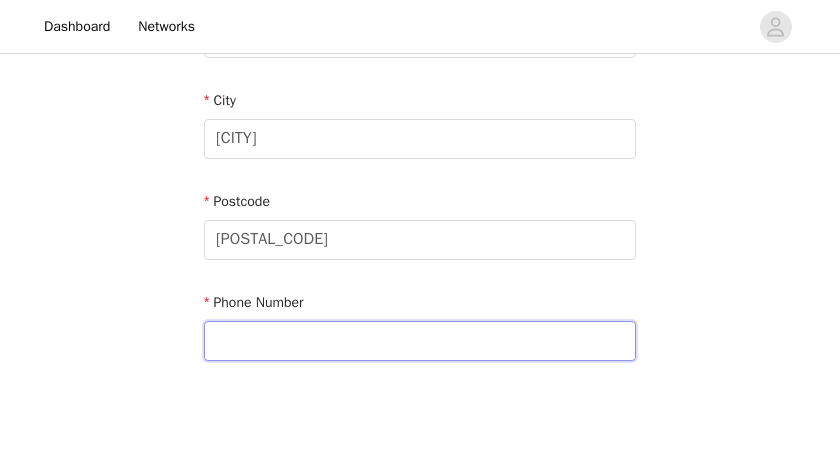 click at bounding box center (420, 341) 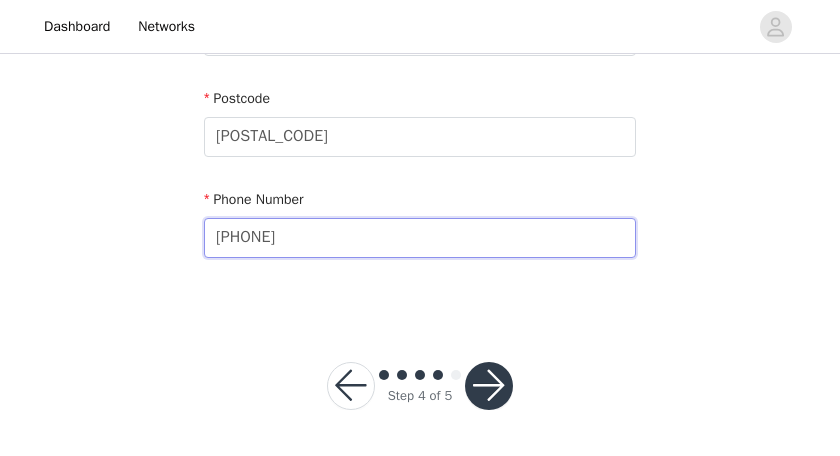 scroll, scrollTop: 806, scrollLeft: 0, axis: vertical 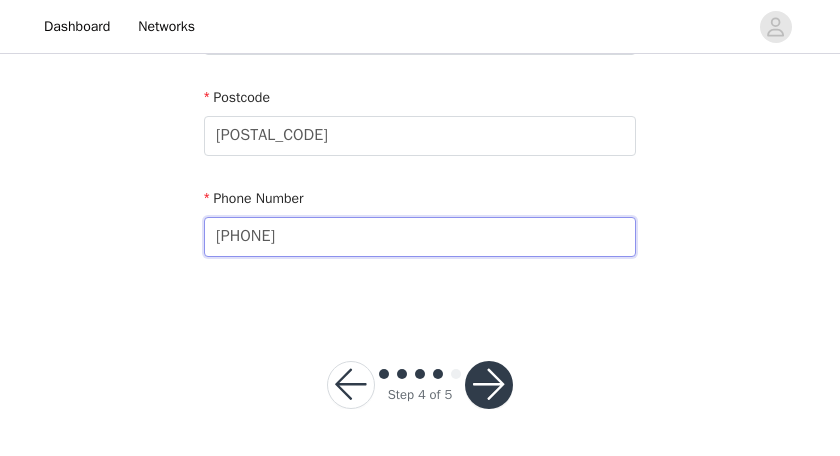 type on "[PHONE]" 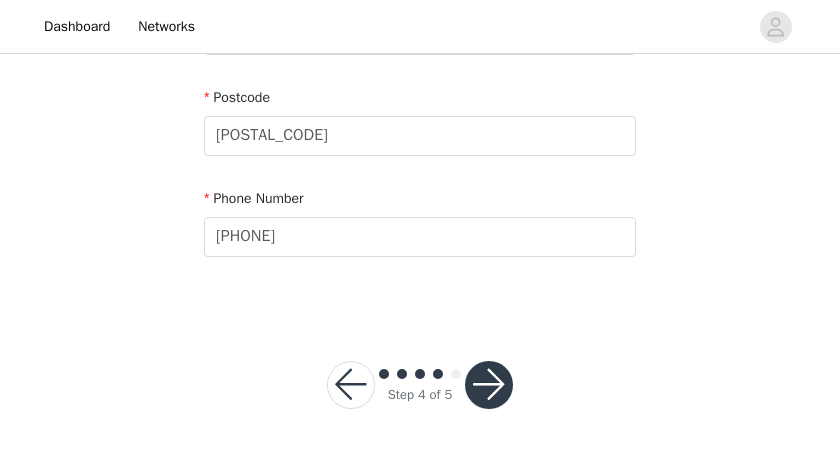 click at bounding box center [489, 385] 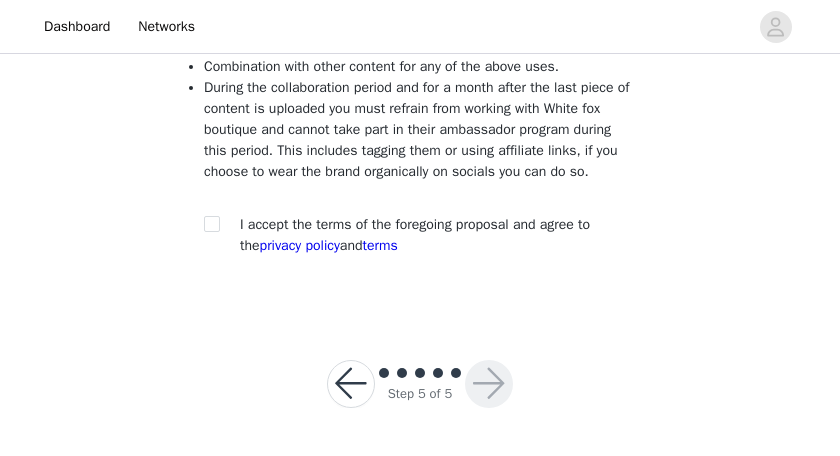 scroll, scrollTop: 444, scrollLeft: 0, axis: vertical 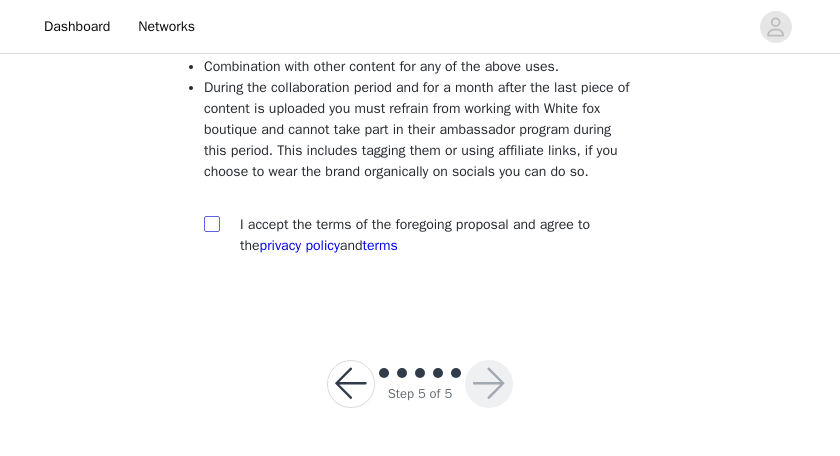 click at bounding box center (211, 223) 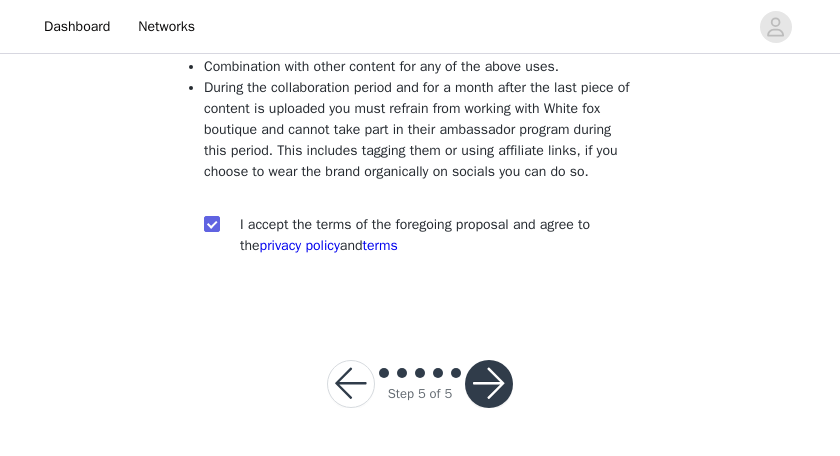 click at bounding box center [489, 384] 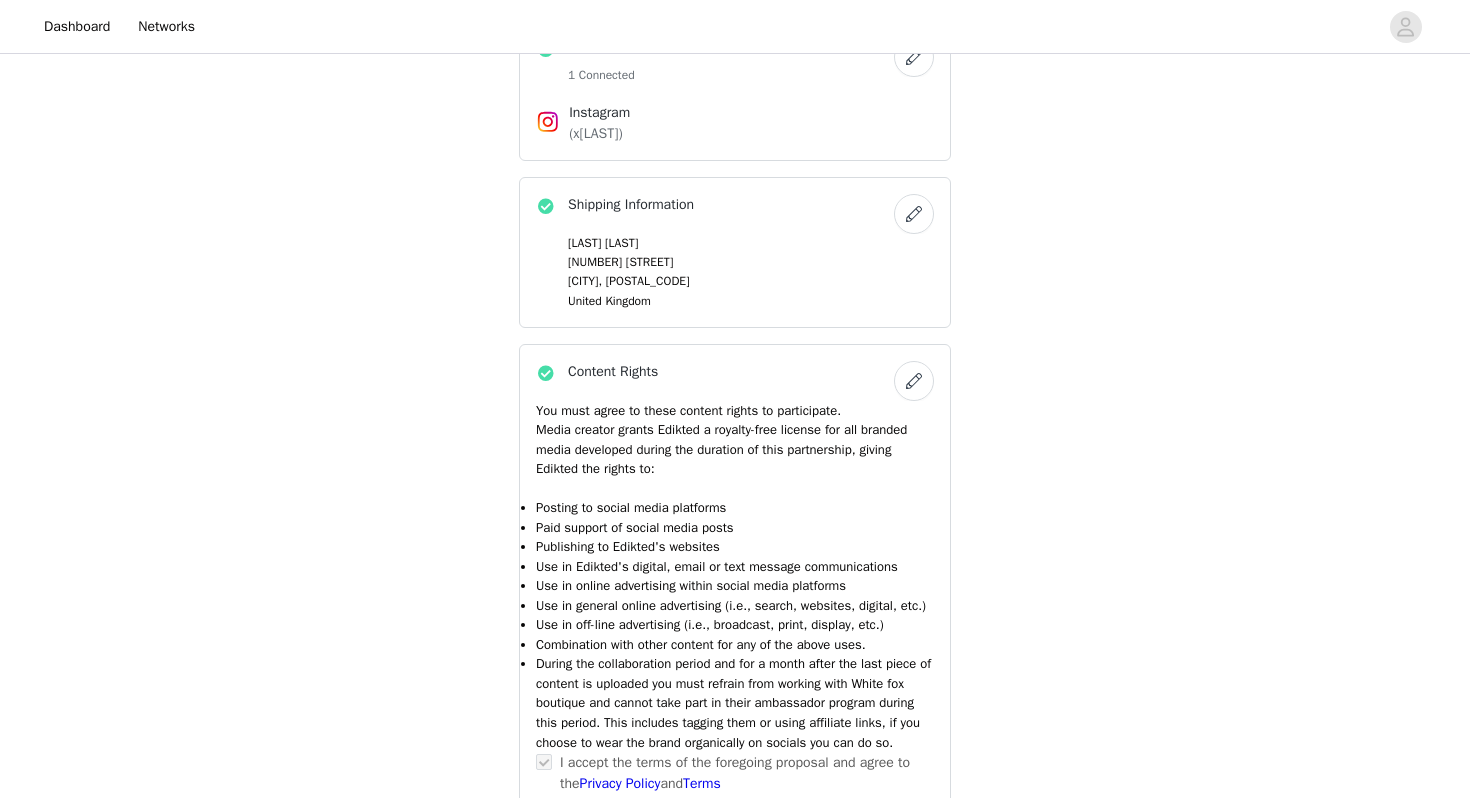 scroll, scrollTop: 2005, scrollLeft: 0, axis: vertical 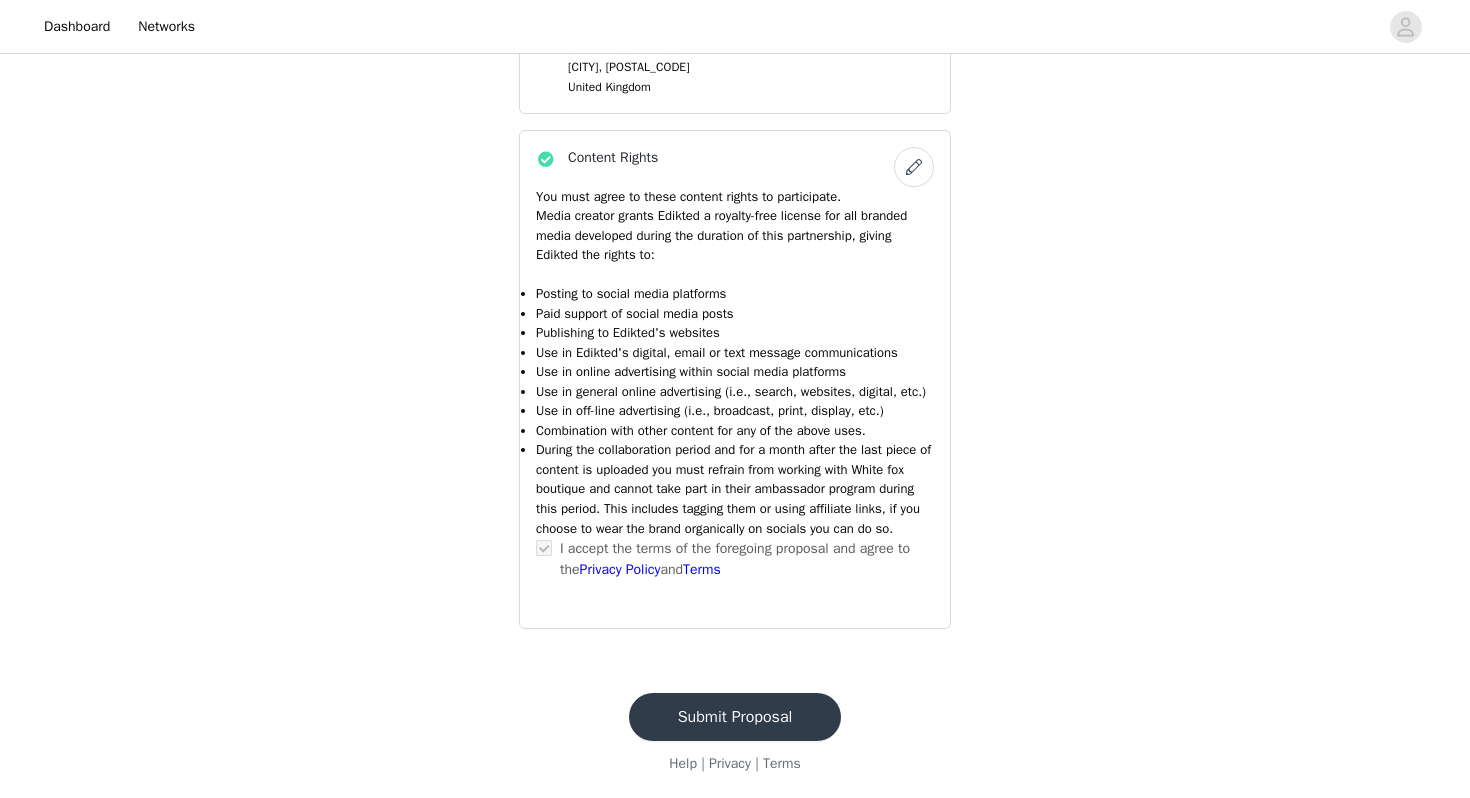 click on "Submit Proposal" at bounding box center (735, 717) 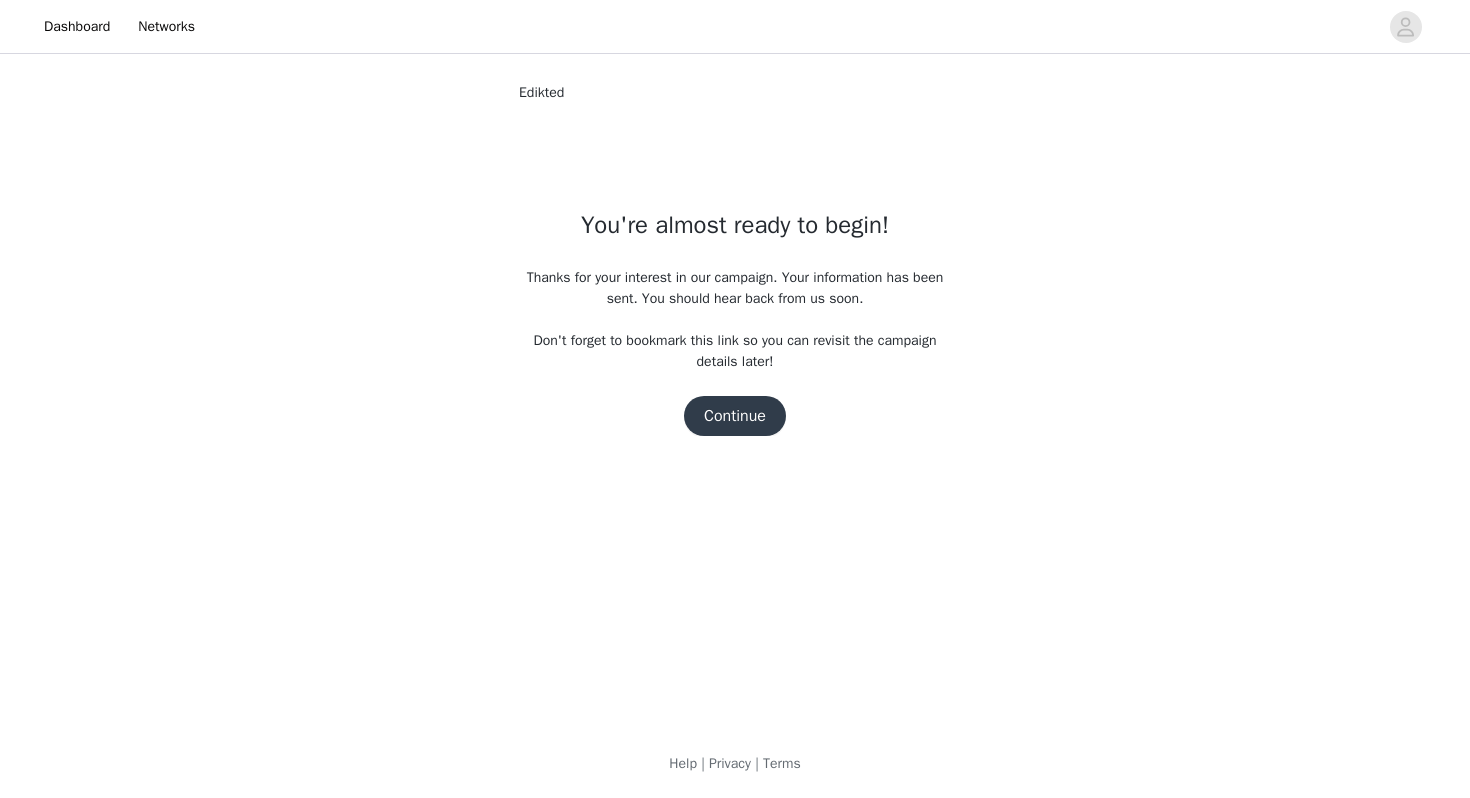scroll, scrollTop: 0, scrollLeft: 0, axis: both 